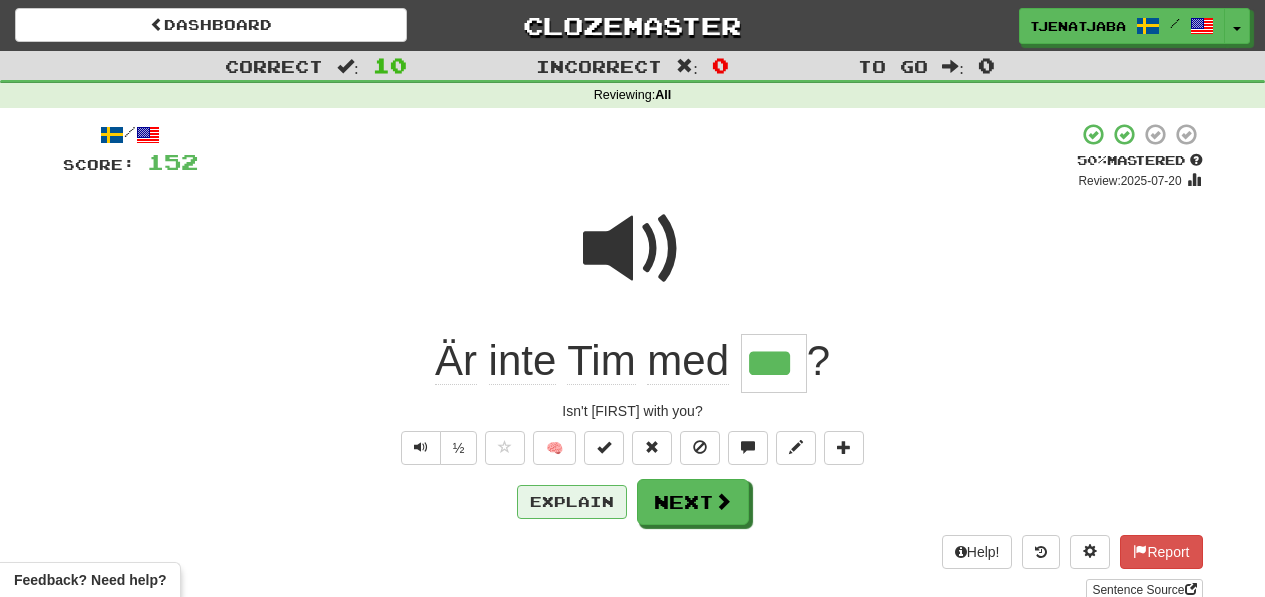 scroll, scrollTop: 0, scrollLeft: 0, axis: both 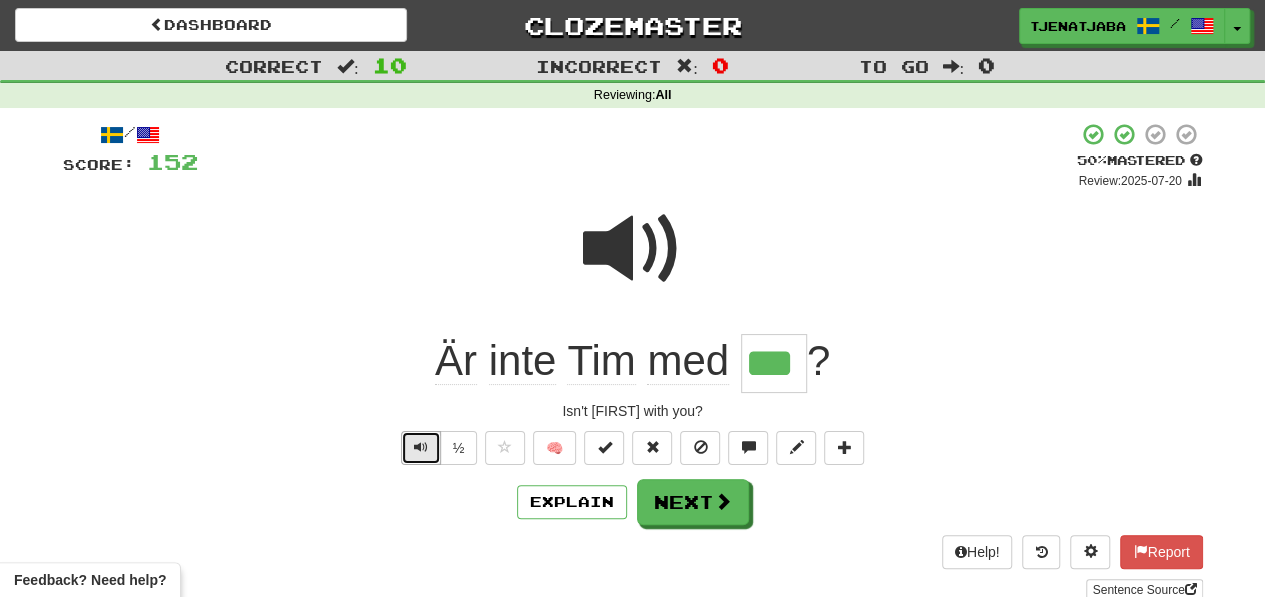 click at bounding box center [421, 447] 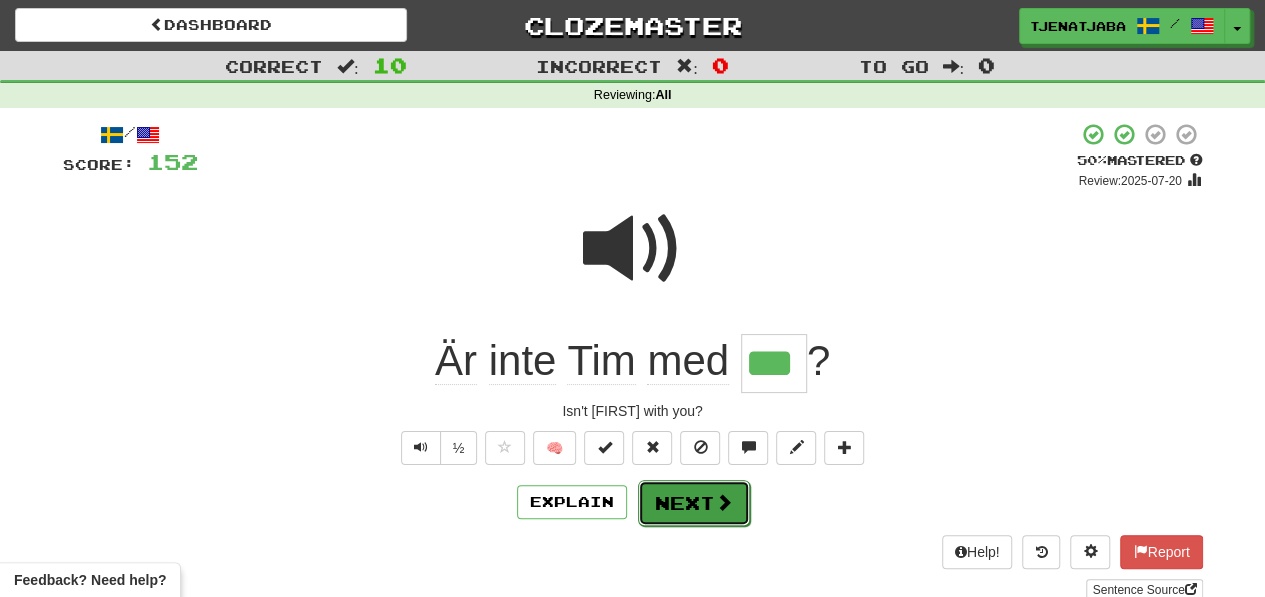 click on "Next" at bounding box center (694, 503) 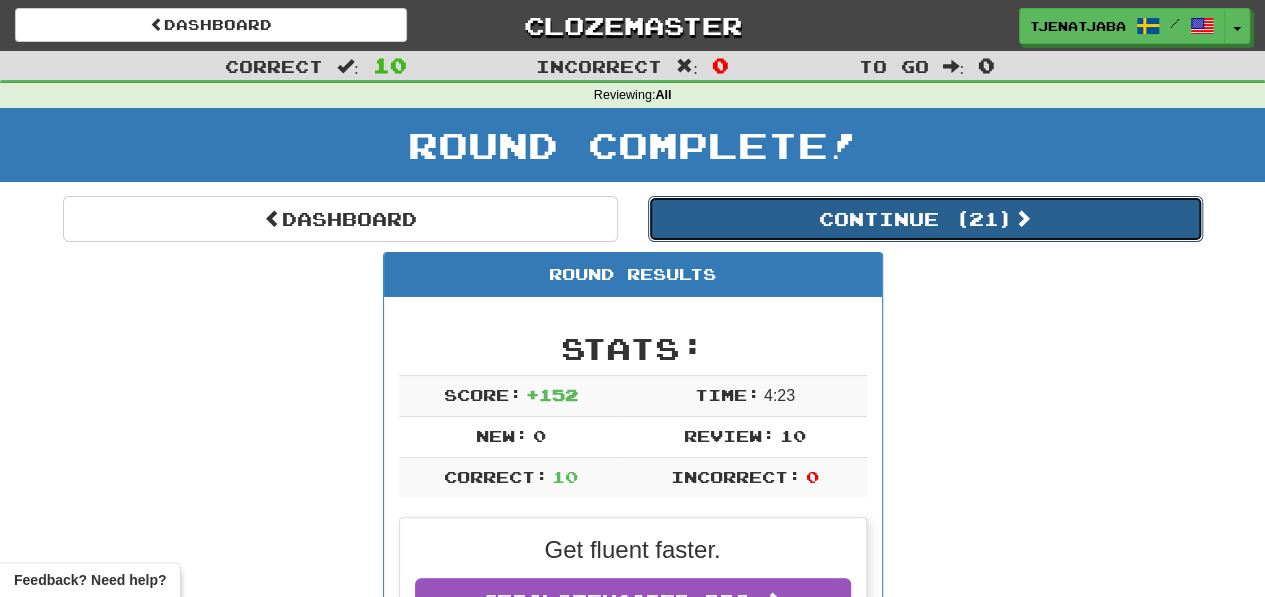 click on "Continue ( 21 )" at bounding box center (925, 219) 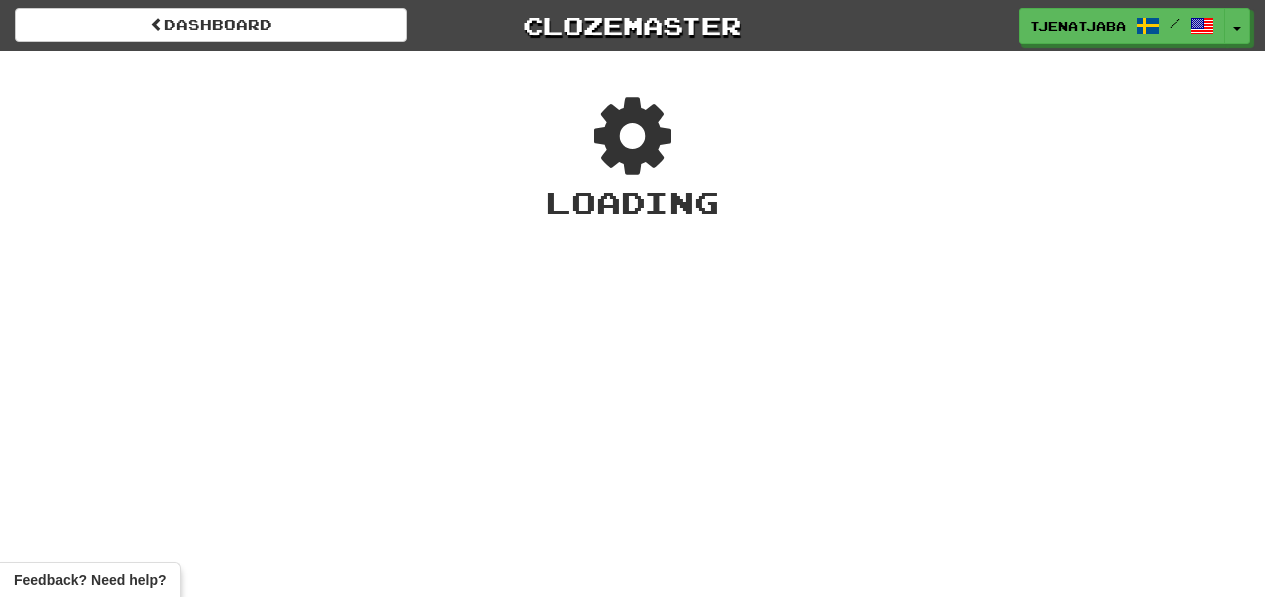scroll, scrollTop: 0, scrollLeft: 0, axis: both 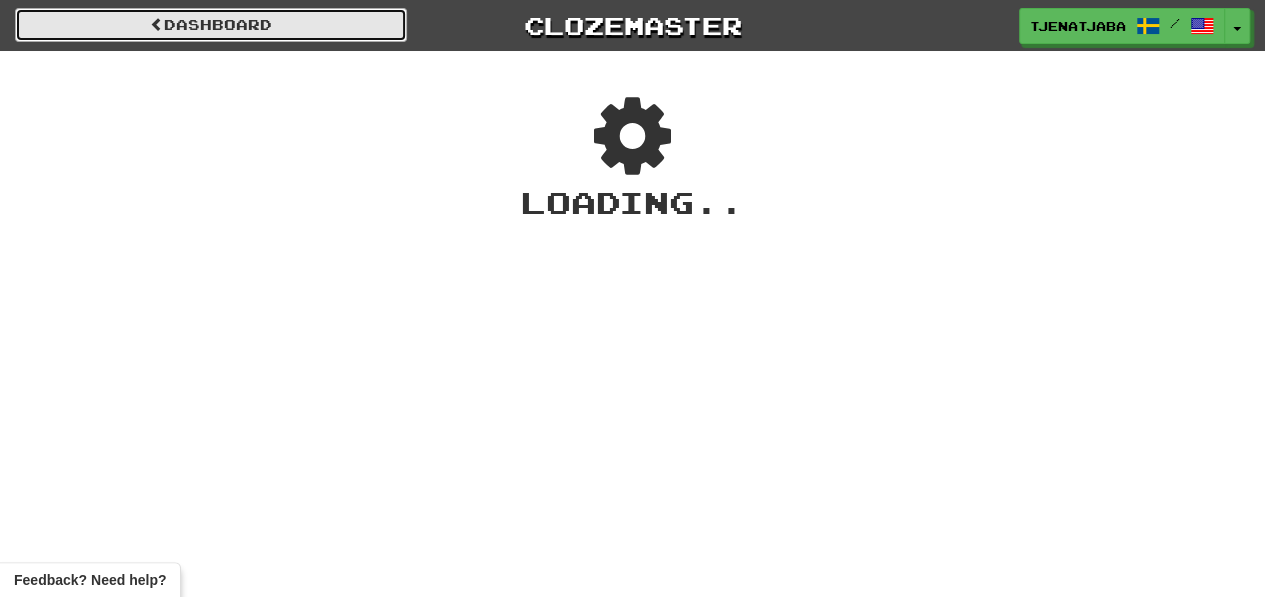 click on "Dashboard" at bounding box center [211, 25] 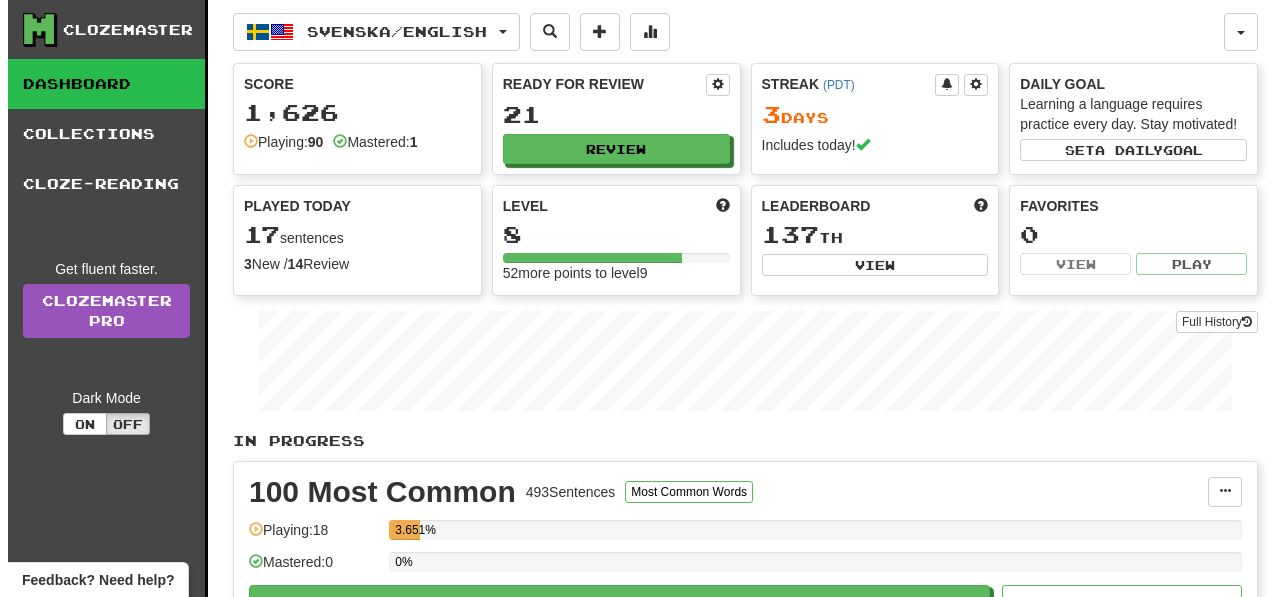 scroll, scrollTop: 0, scrollLeft: 0, axis: both 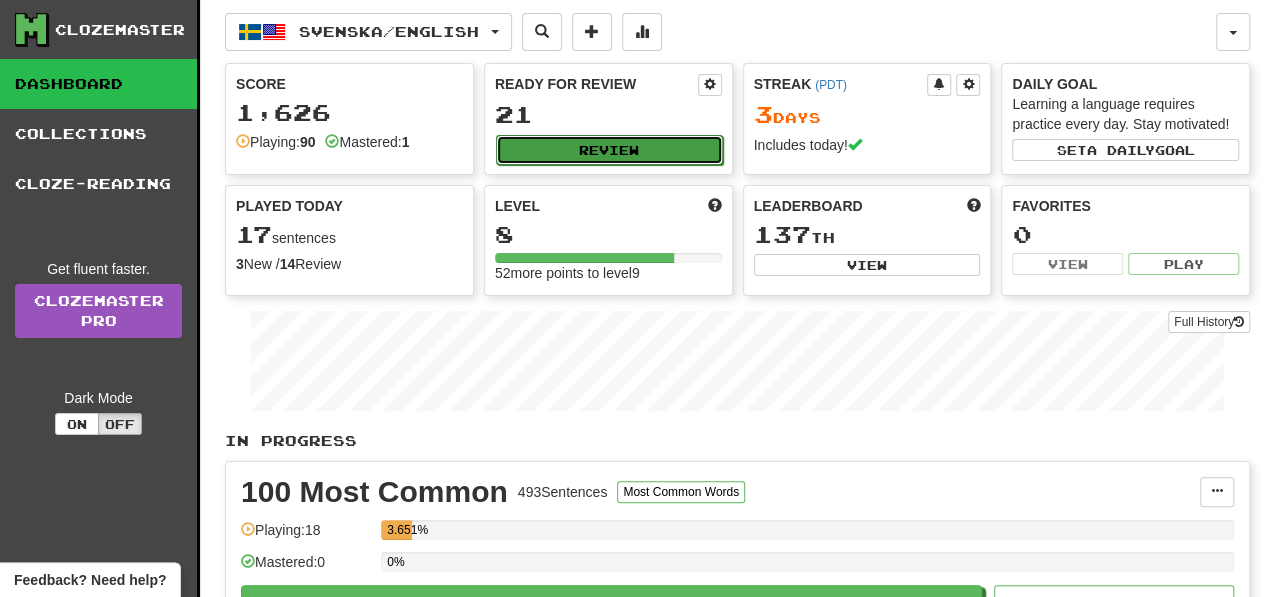 click on "Review" at bounding box center (609, 150) 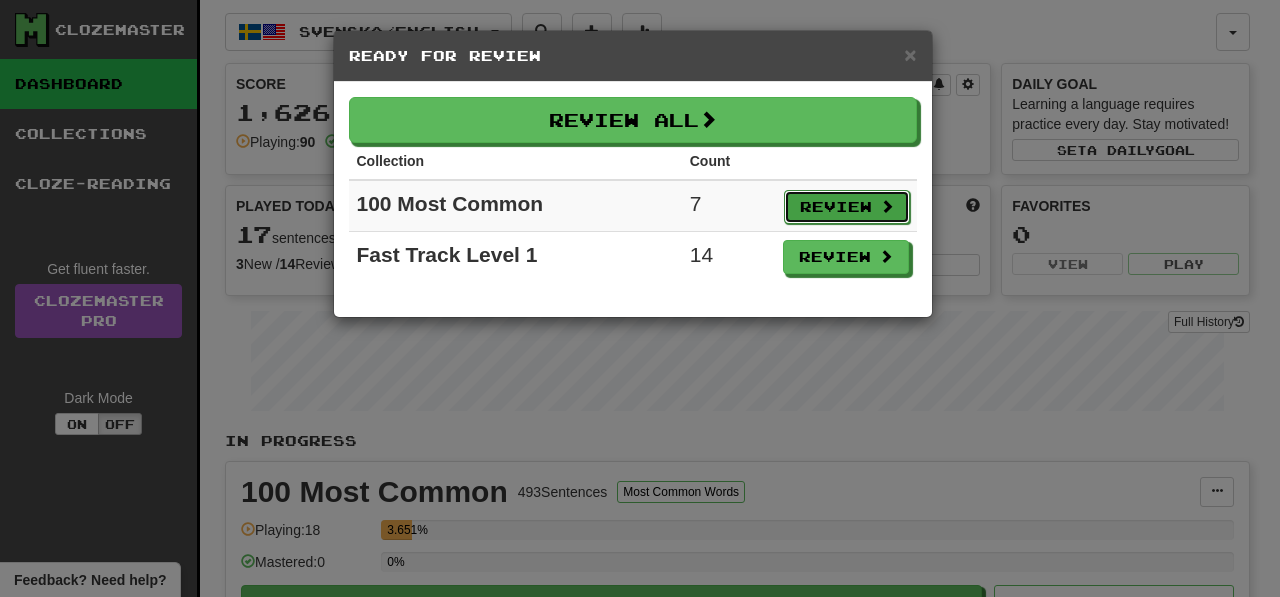 click on "Review" at bounding box center [847, 207] 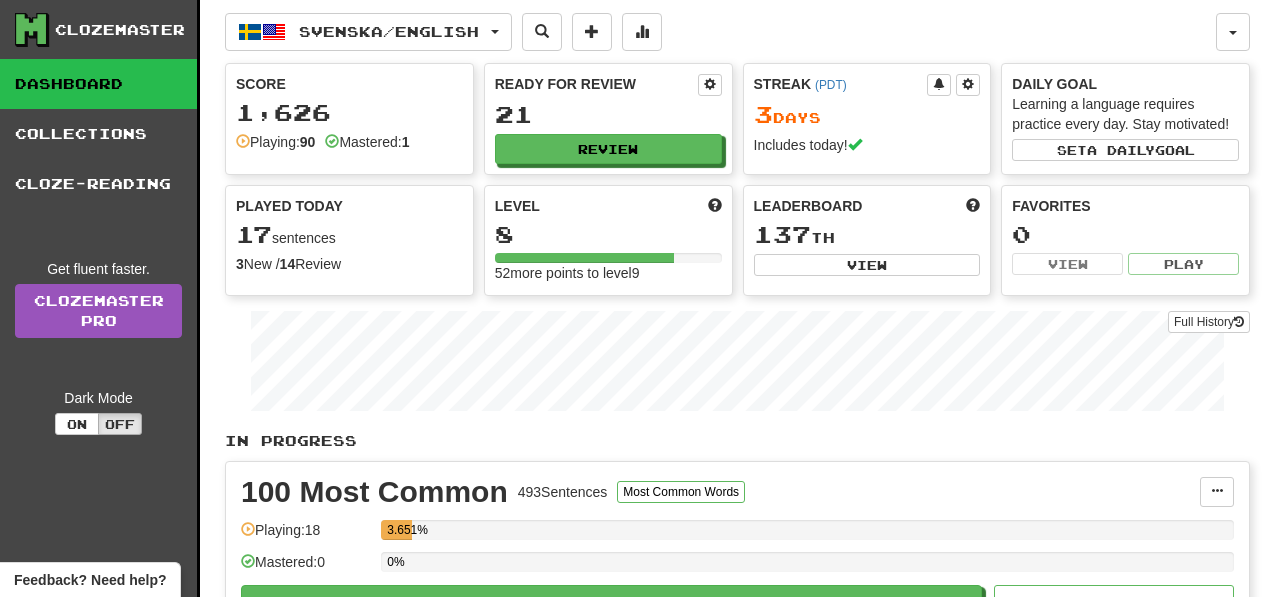 select on "**" 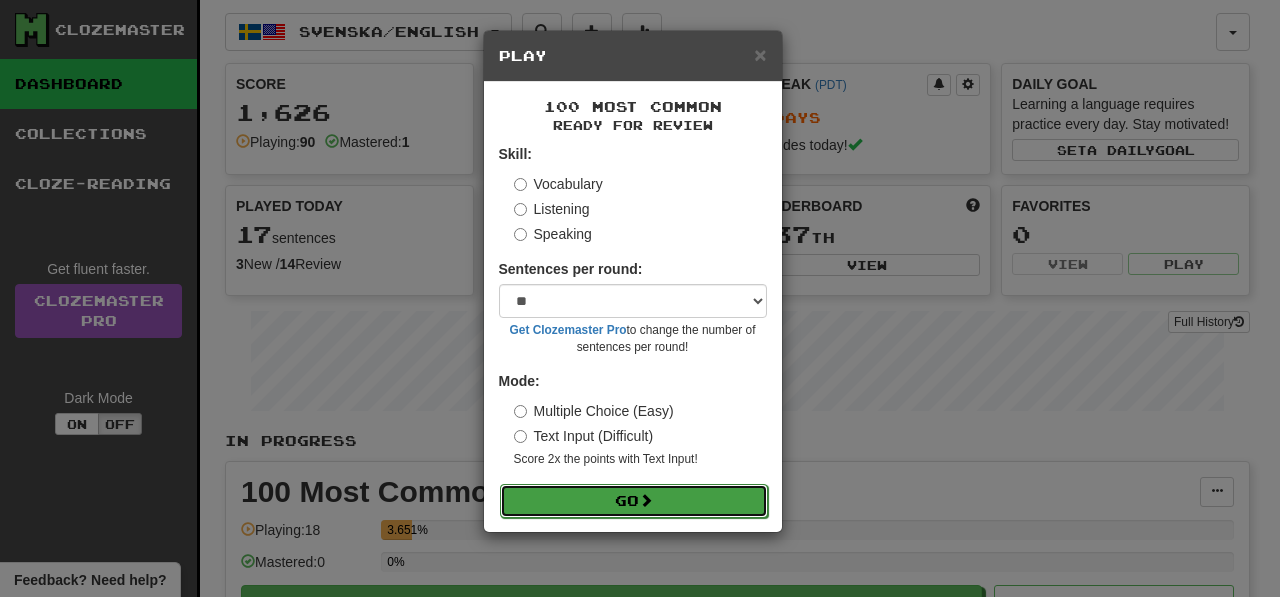 click on "Go" at bounding box center (634, 501) 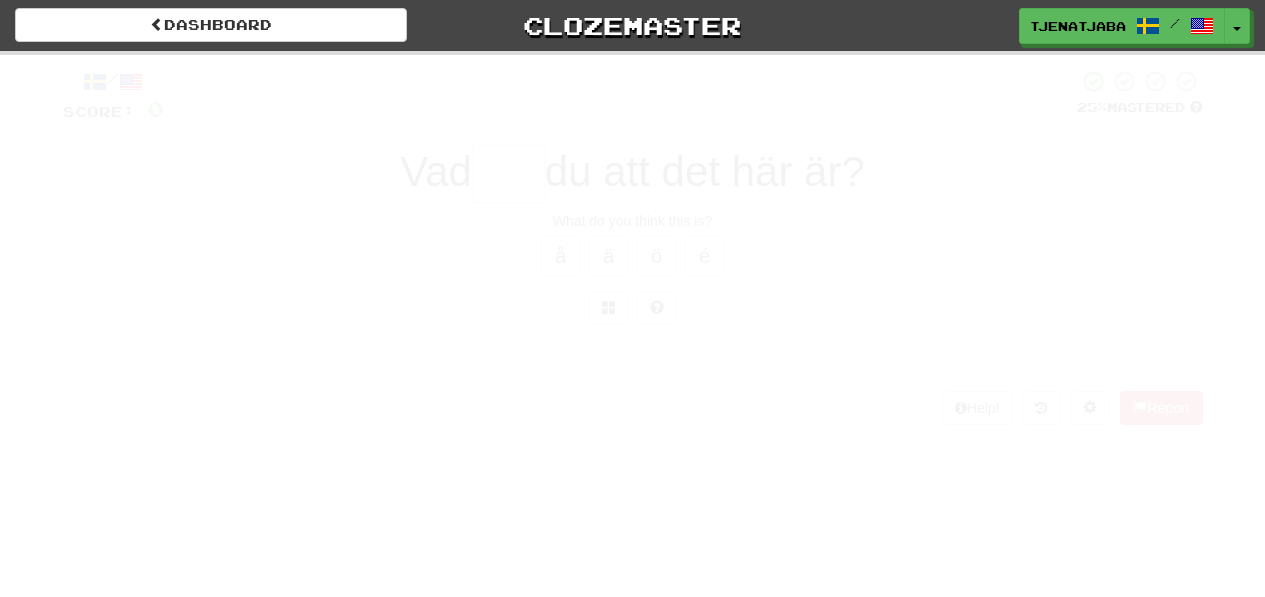 scroll, scrollTop: 0, scrollLeft: 0, axis: both 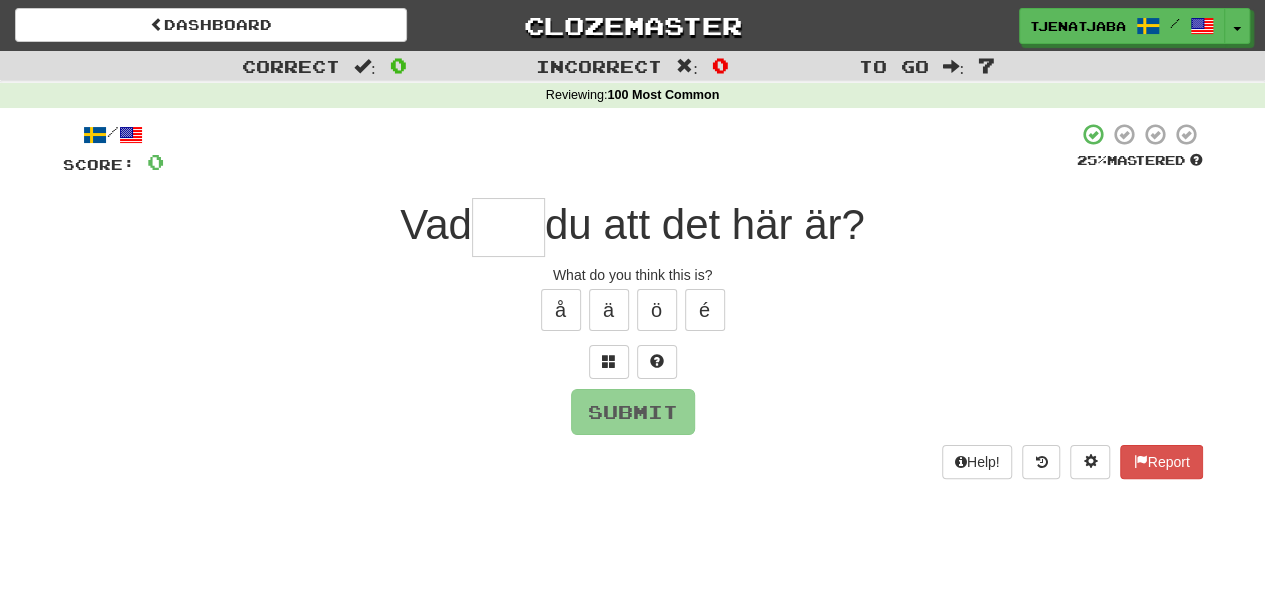 click at bounding box center (508, 227) 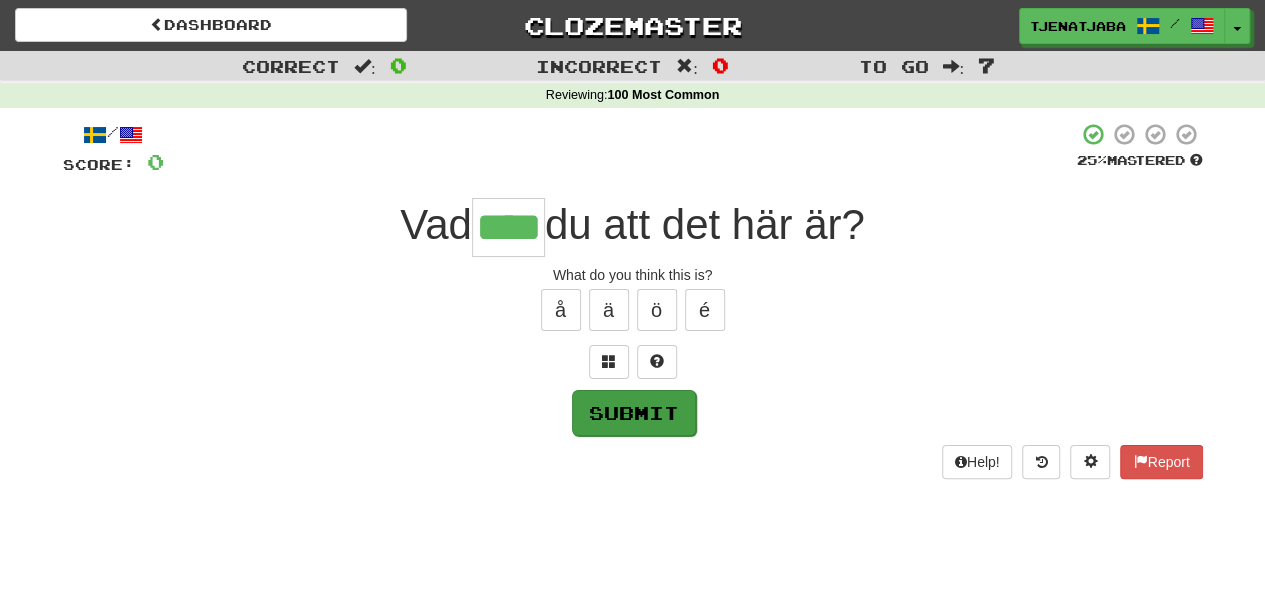 type on "****" 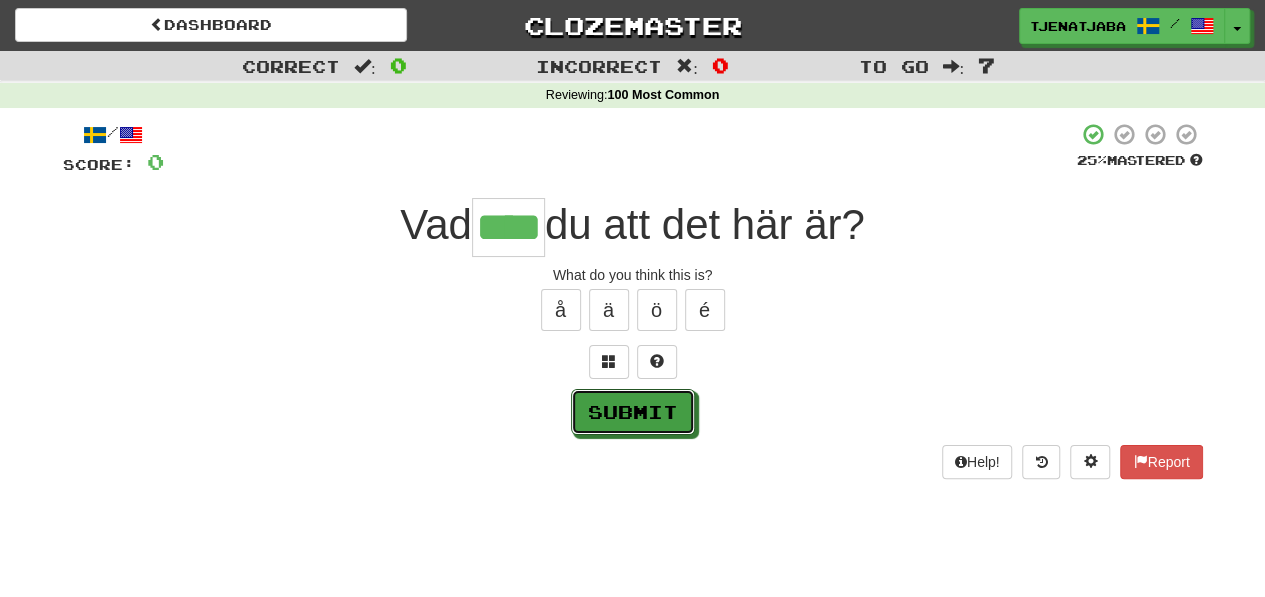 drag, startPoint x: 646, startPoint y: 405, endPoint x: 627, endPoint y: 407, distance: 19.104973 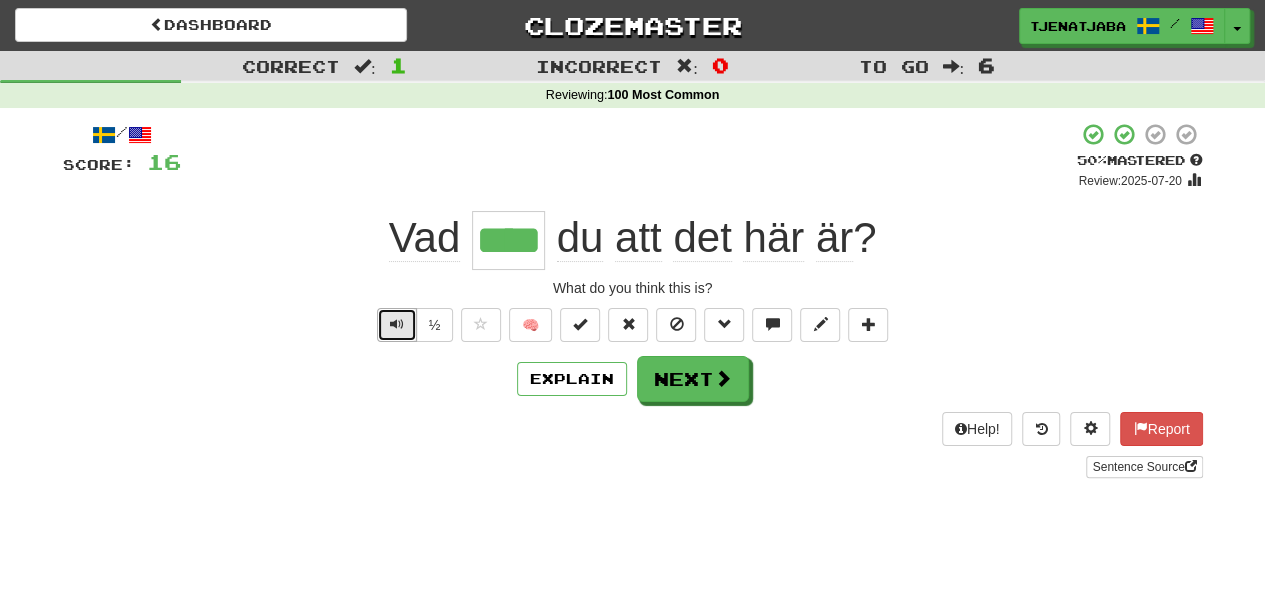 click at bounding box center (397, 324) 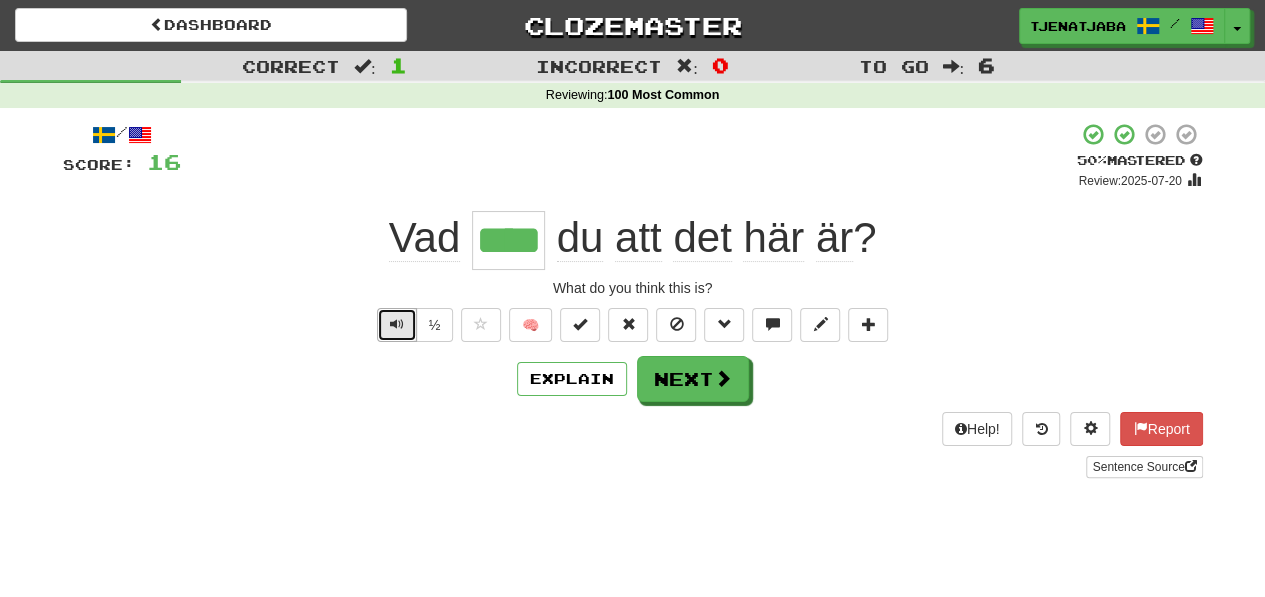 click at bounding box center [397, 324] 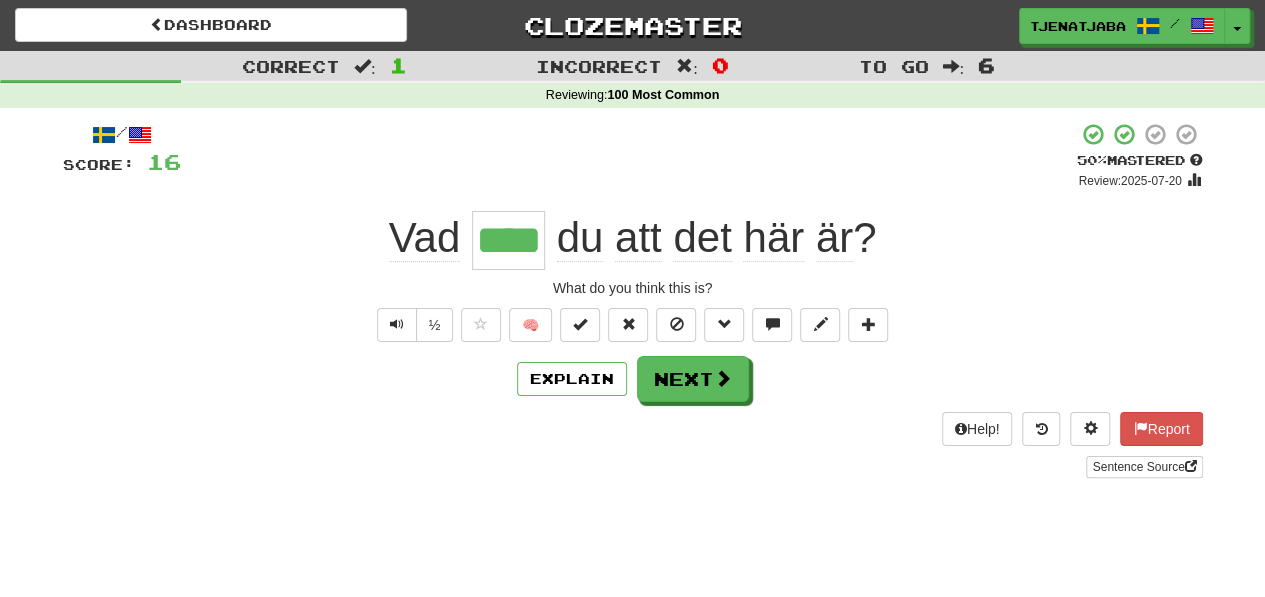 drag, startPoint x: 718, startPoint y: 381, endPoint x: 581, endPoint y: 466, distance: 161.22655 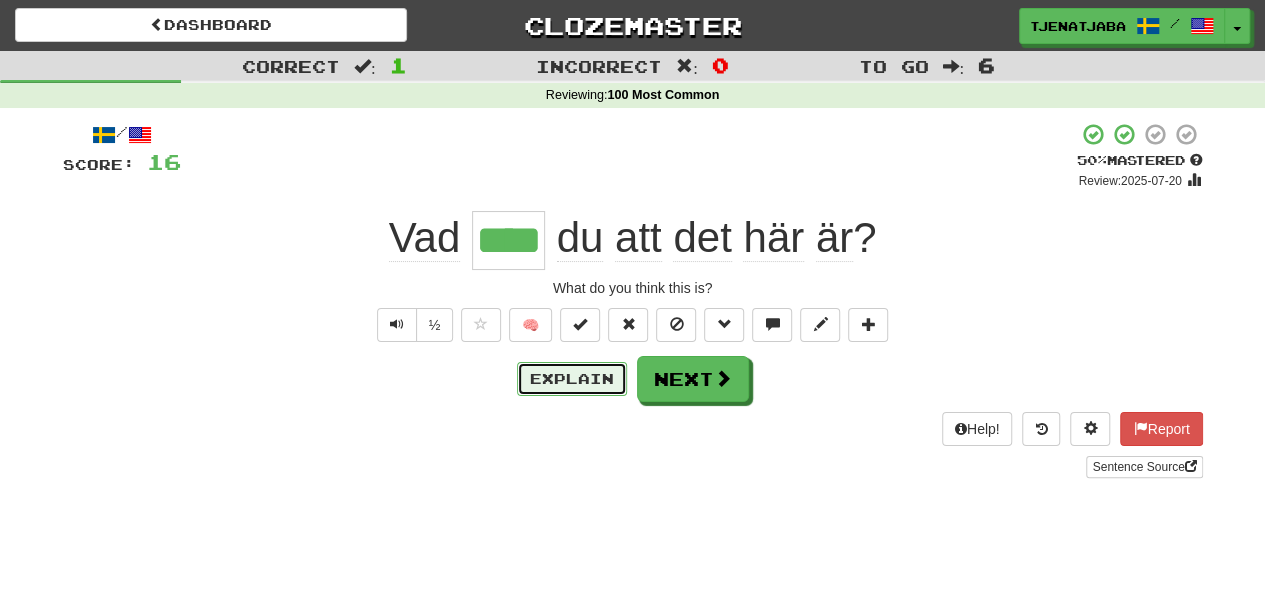 click on "Explain" at bounding box center (572, 379) 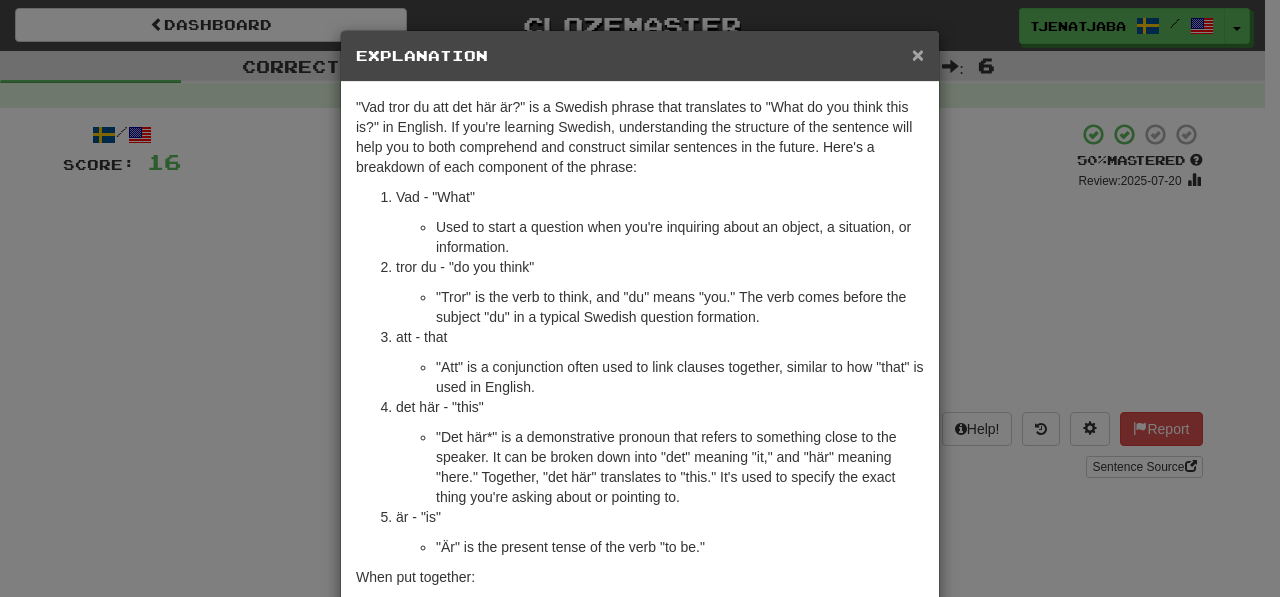 click on "×" at bounding box center (918, 54) 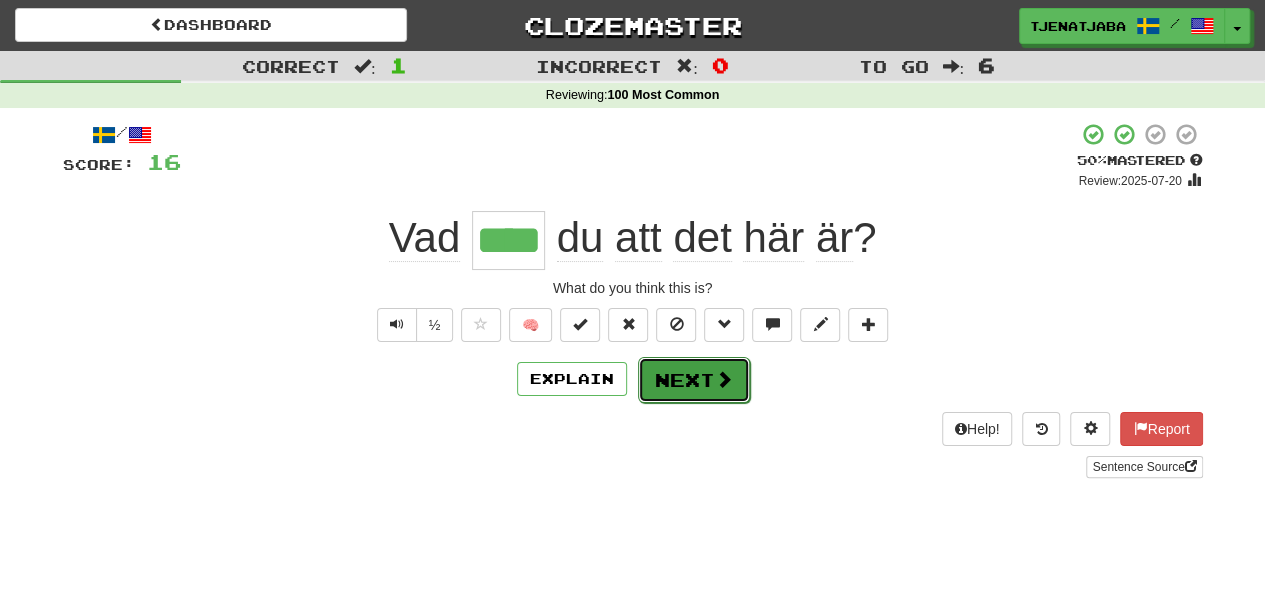 click on "Next" at bounding box center (694, 380) 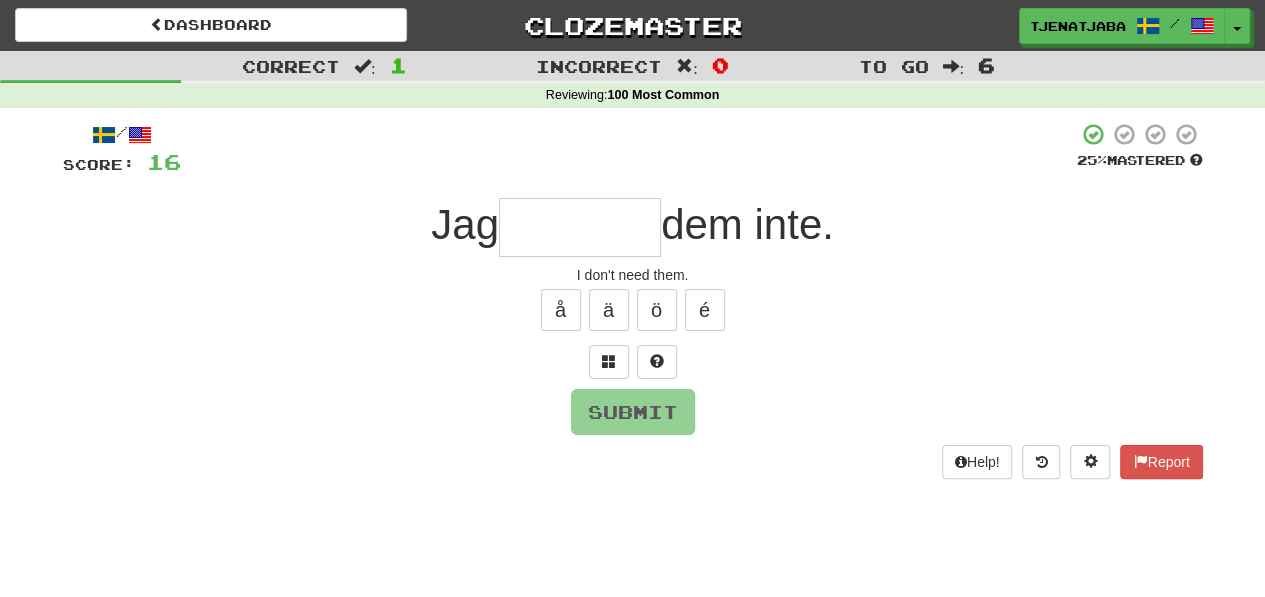 drag, startPoint x: 622, startPoint y: 239, endPoint x: 556, endPoint y: 222, distance: 68.154236 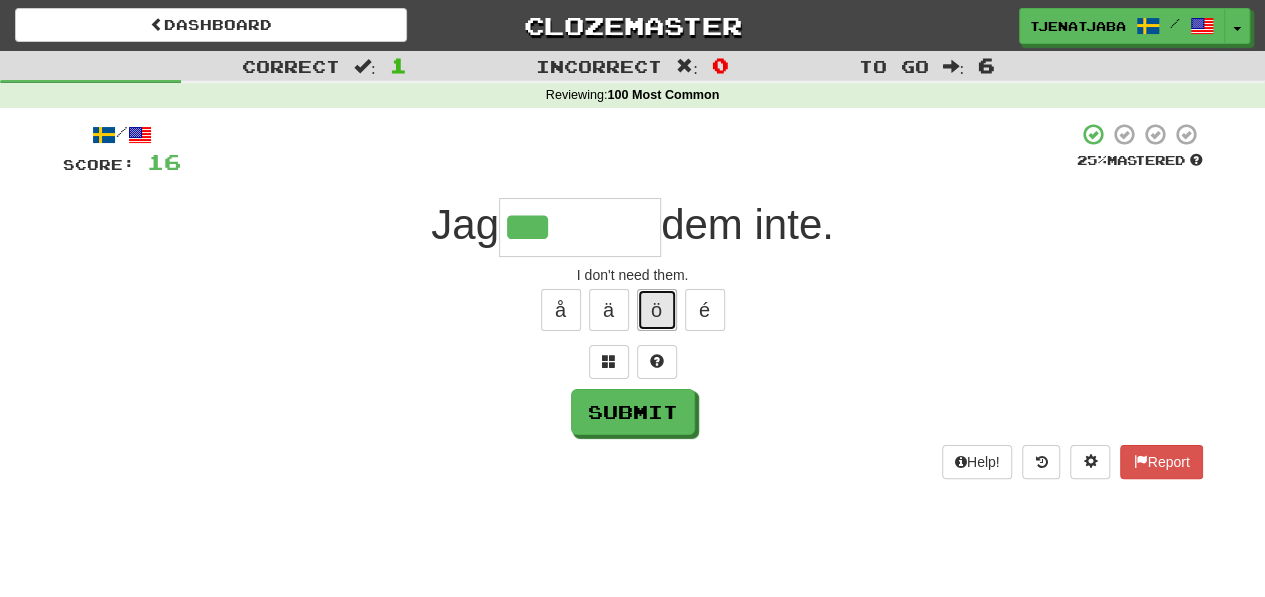click on "ö" at bounding box center [657, 310] 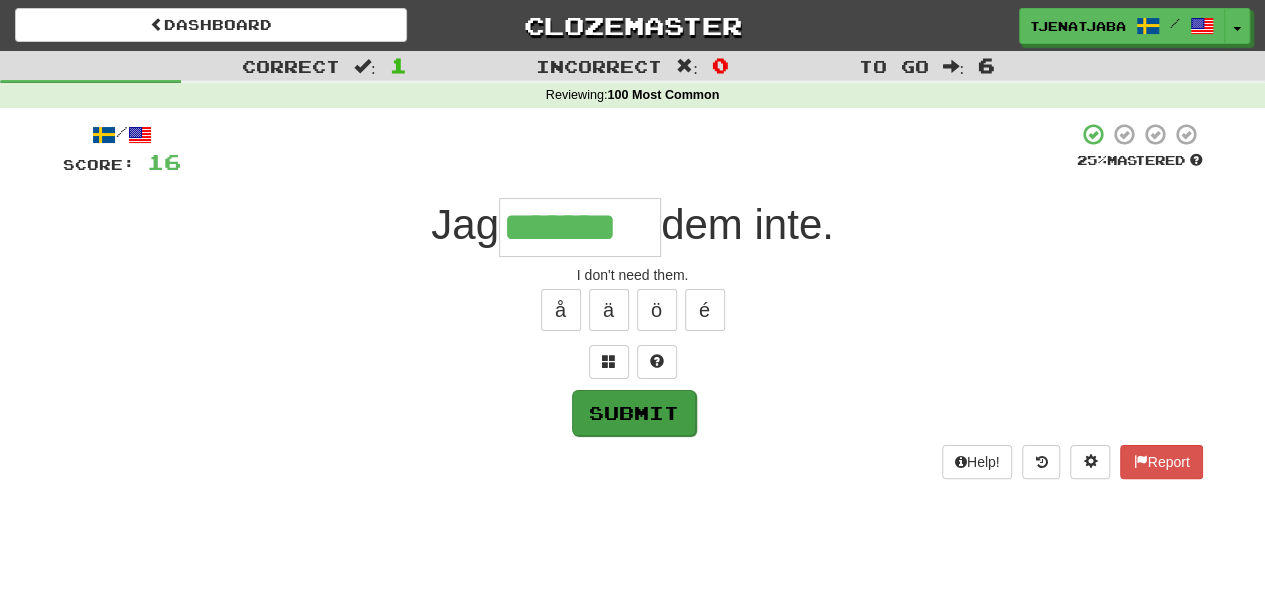 type on "*******" 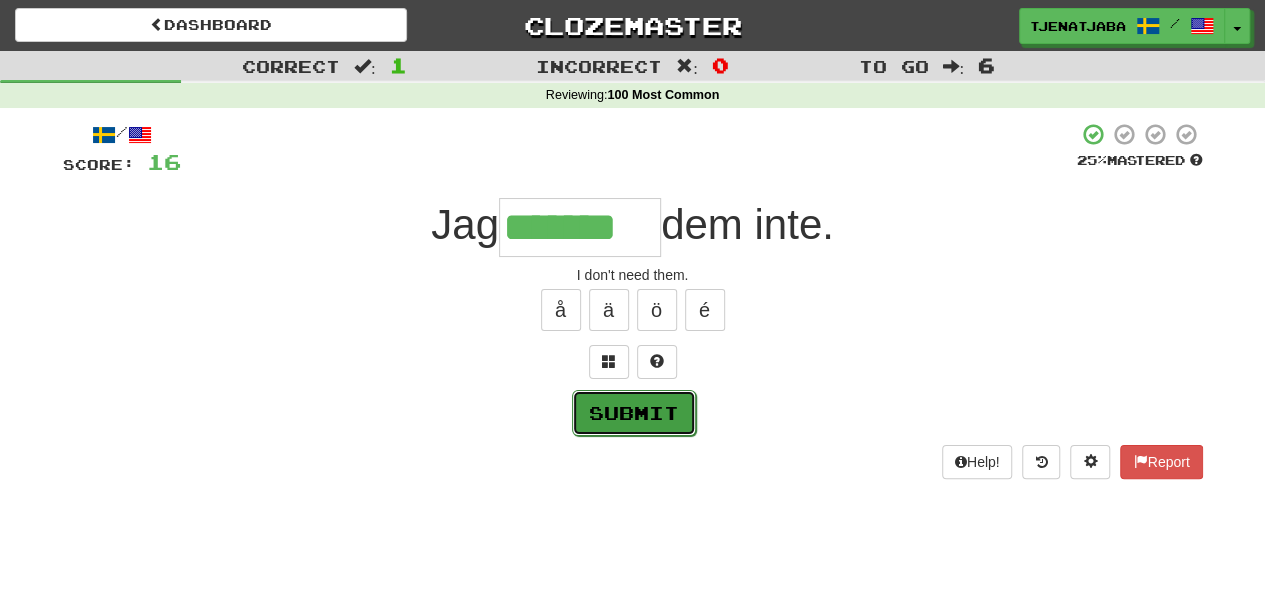 click on "Submit" at bounding box center (634, 413) 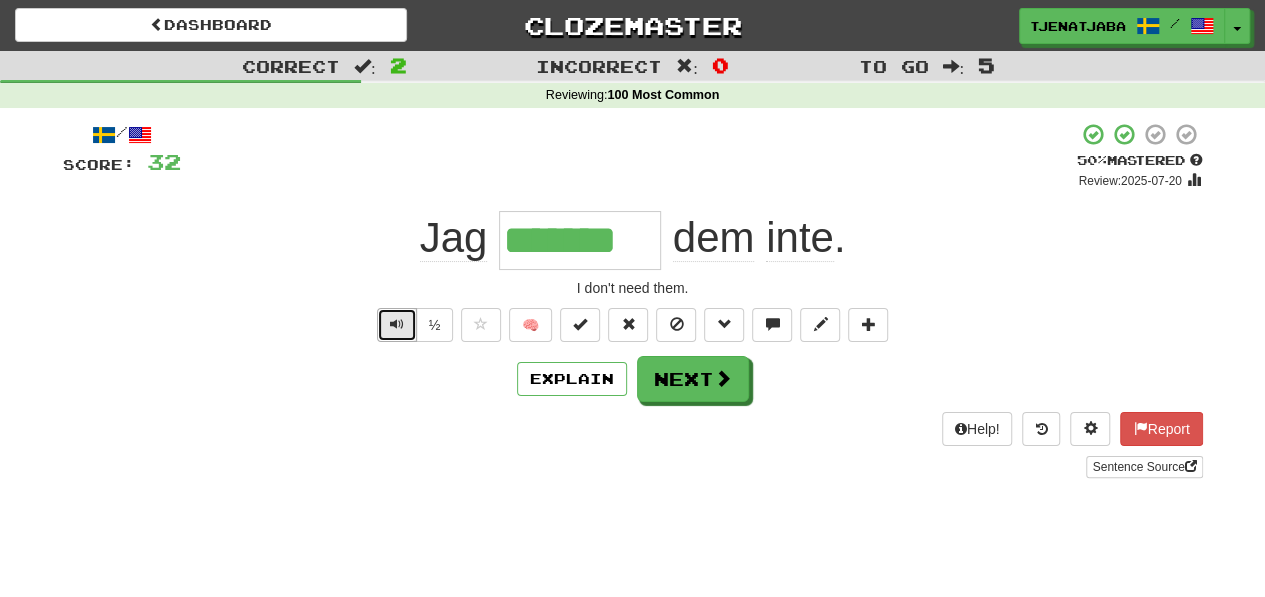 click at bounding box center (397, 325) 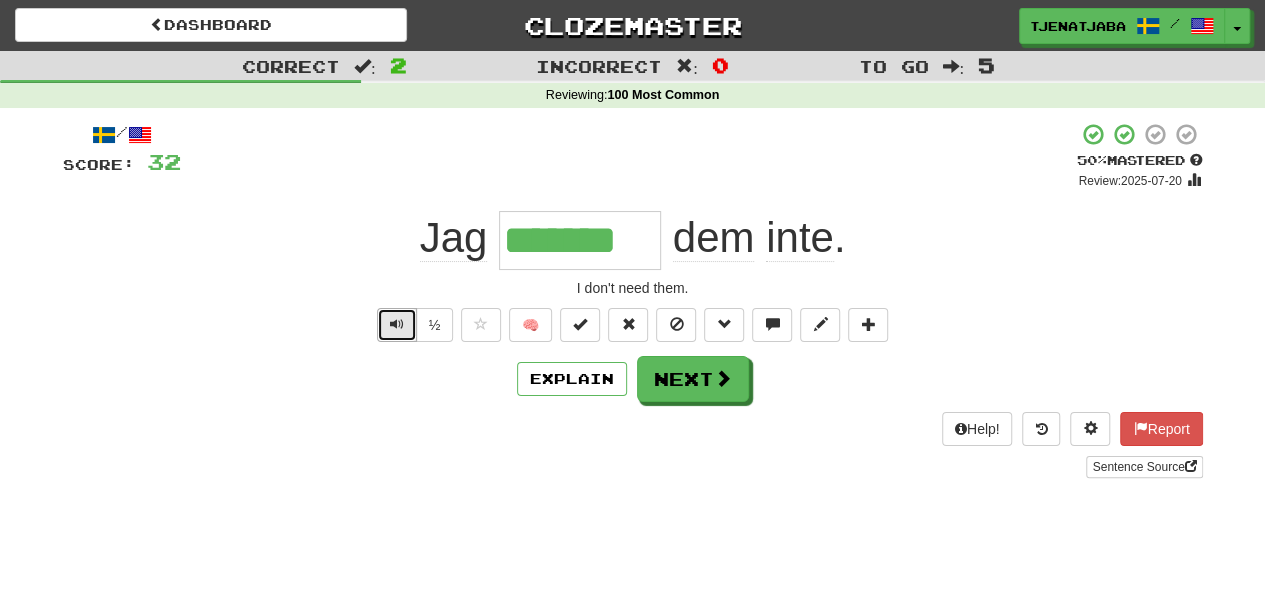 click at bounding box center (397, 325) 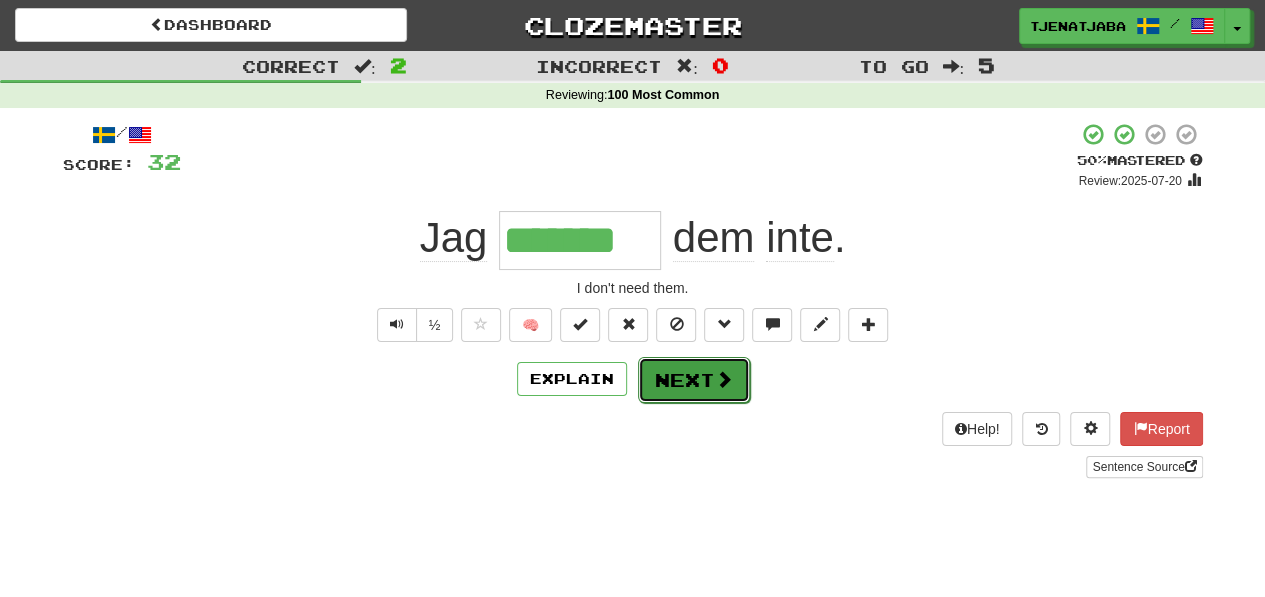 click on "Next" at bounding box center [694, 380] 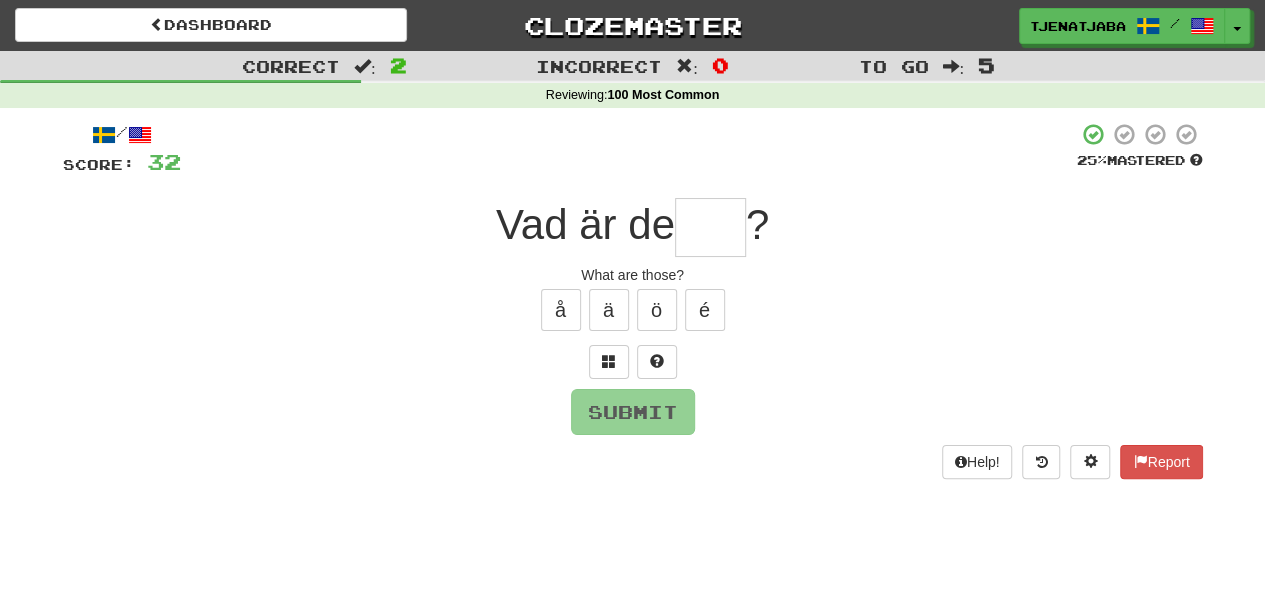 click at bounding box center (710, 227) 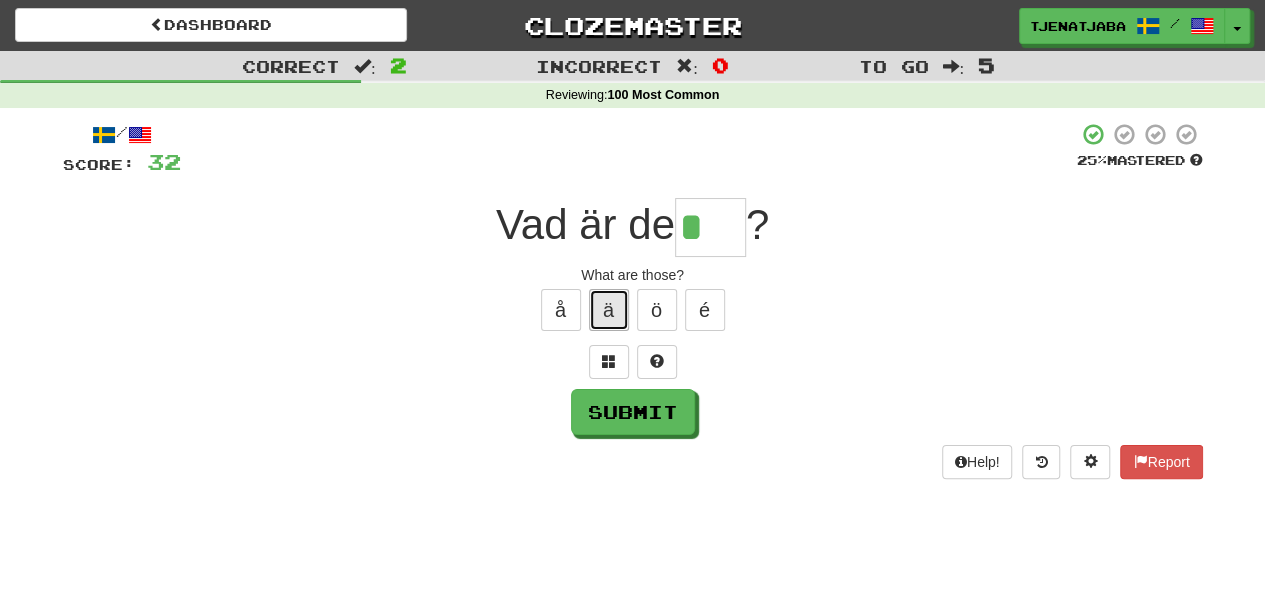 click on "ä" at bounding box center (609, 310) 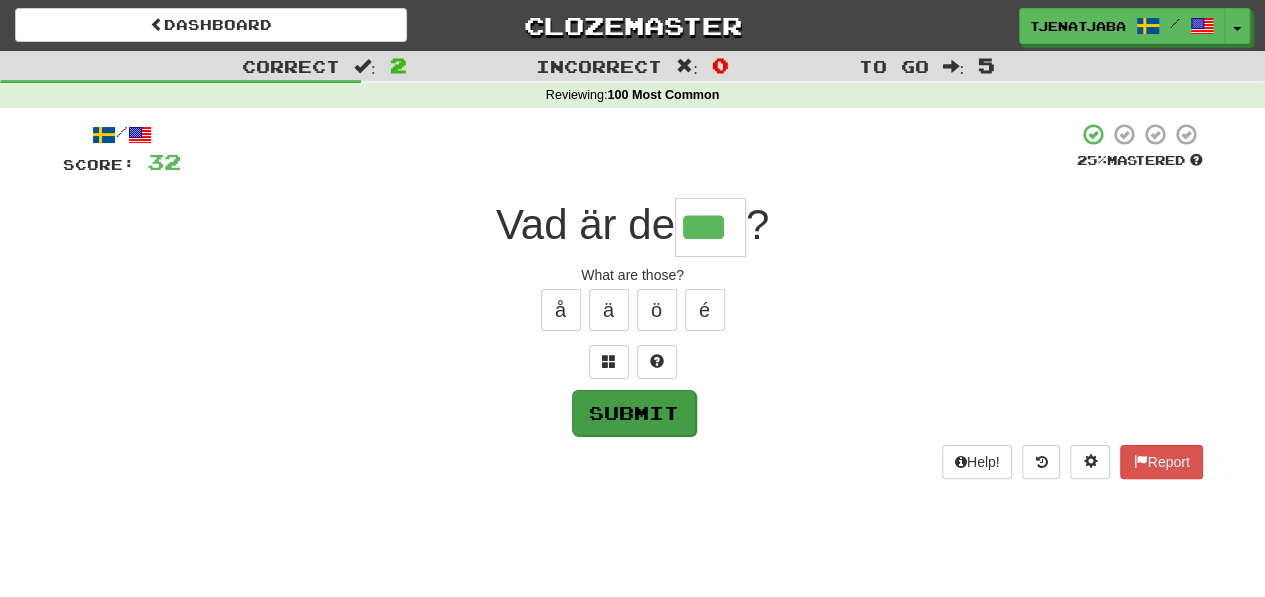 type on "***" 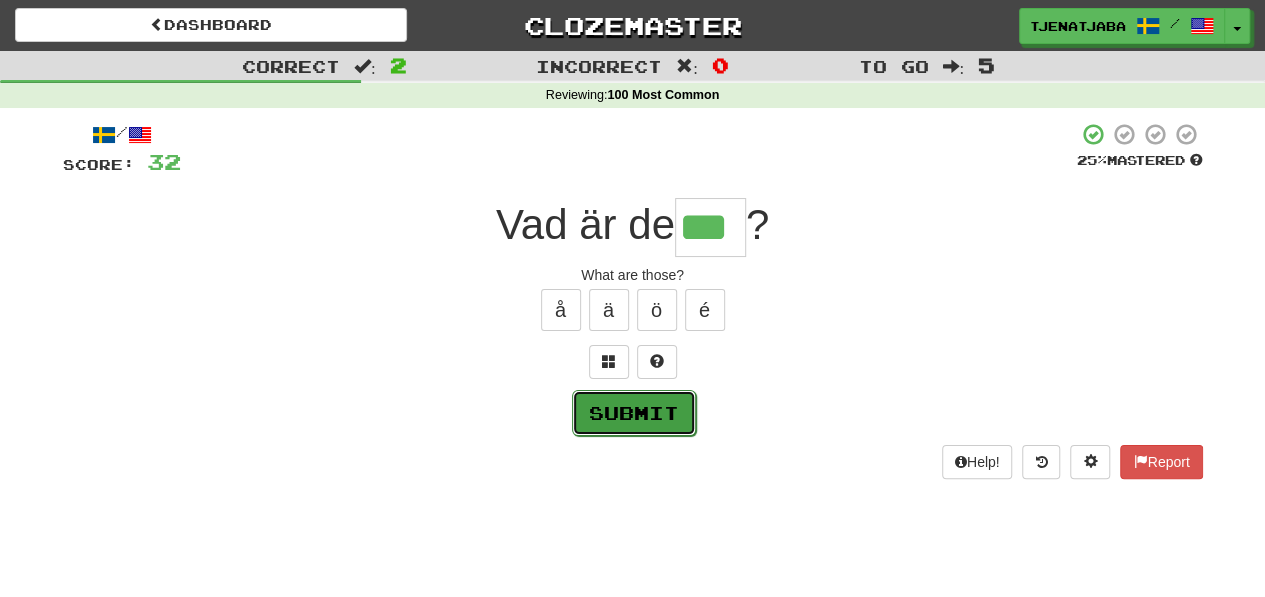 click on "Submit" at bounding box center (634, 413) 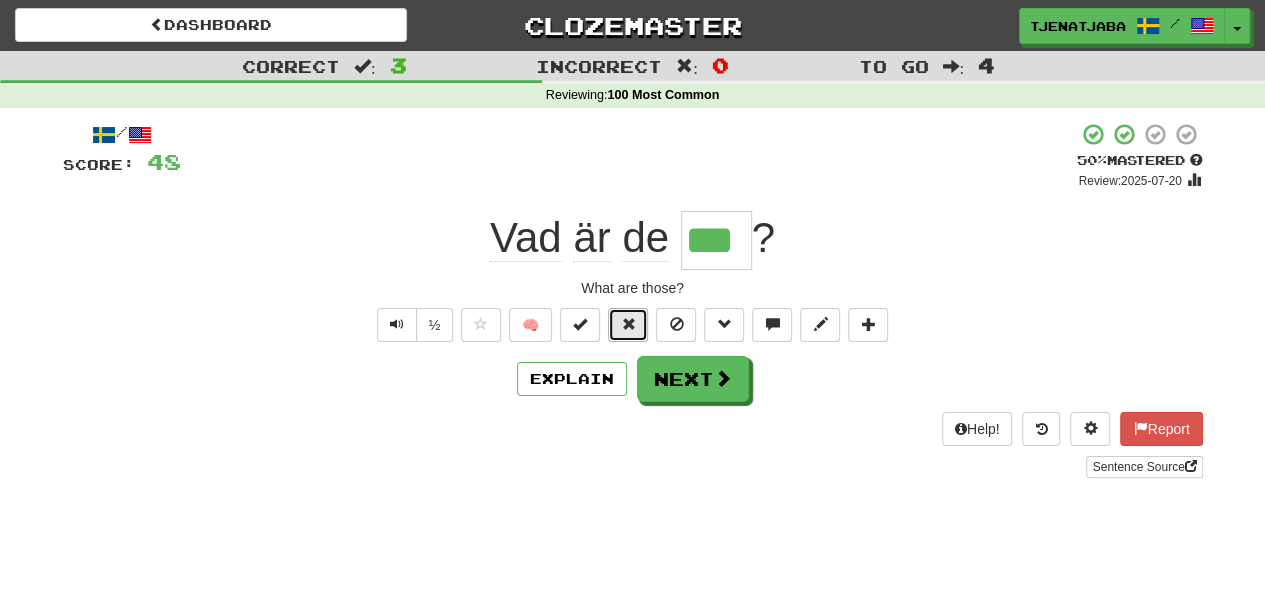 click at bounding box center (628, 325) 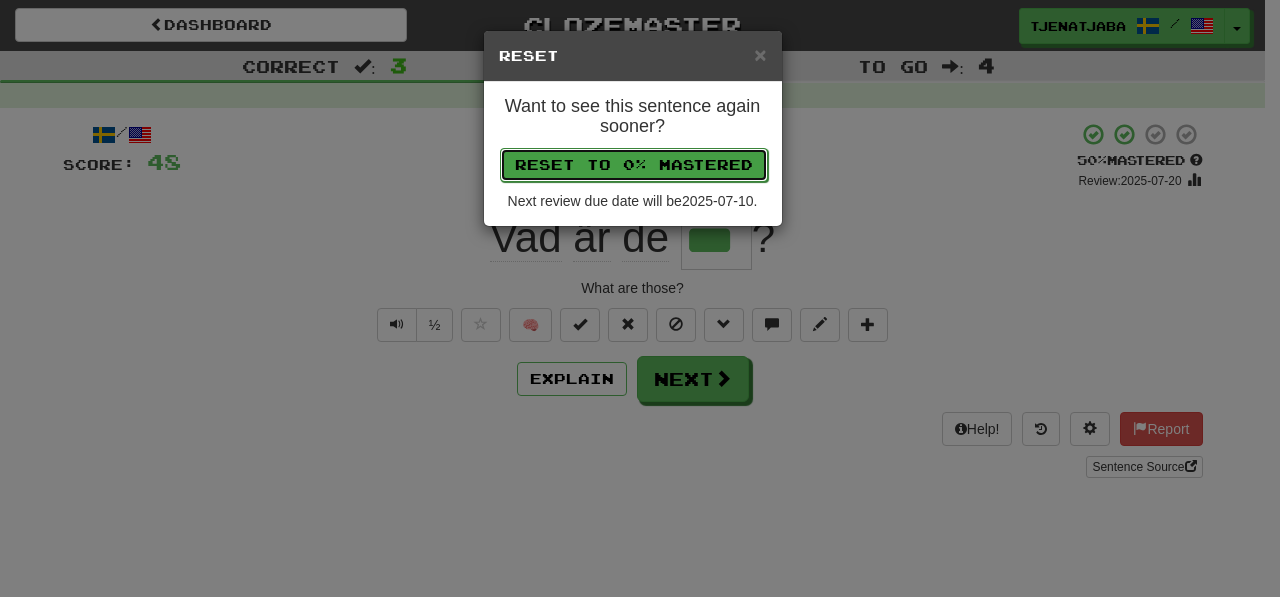 click on "Reset to 0% Mastered" at bounding box center [634, 165] 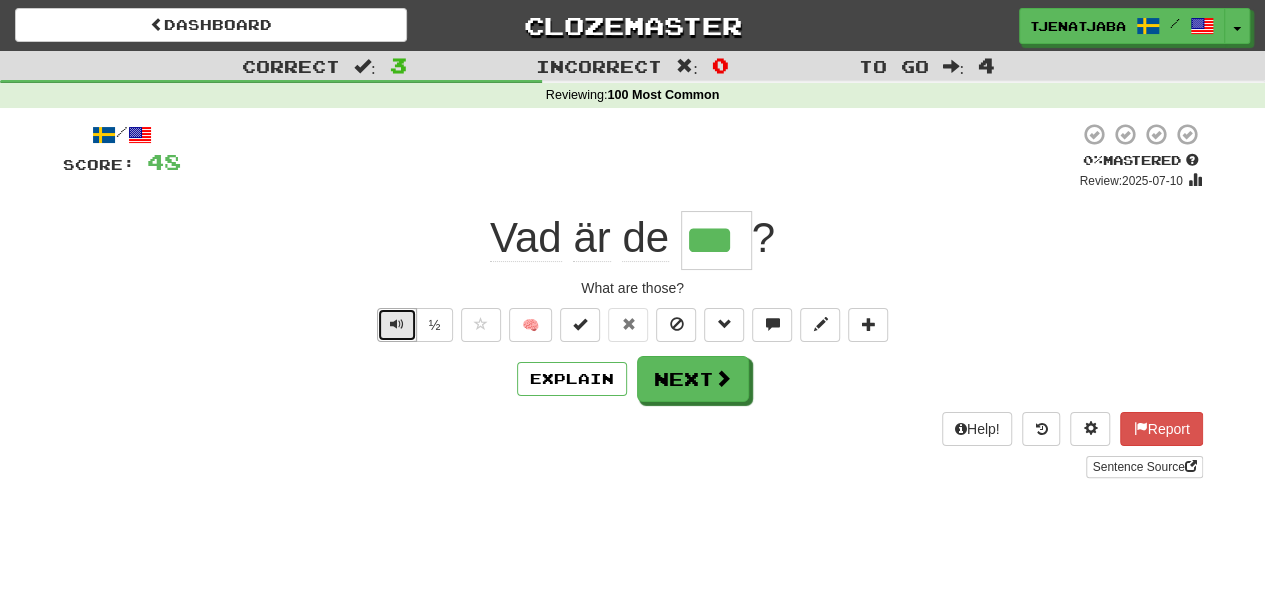 click at bounding box center (397, 324) 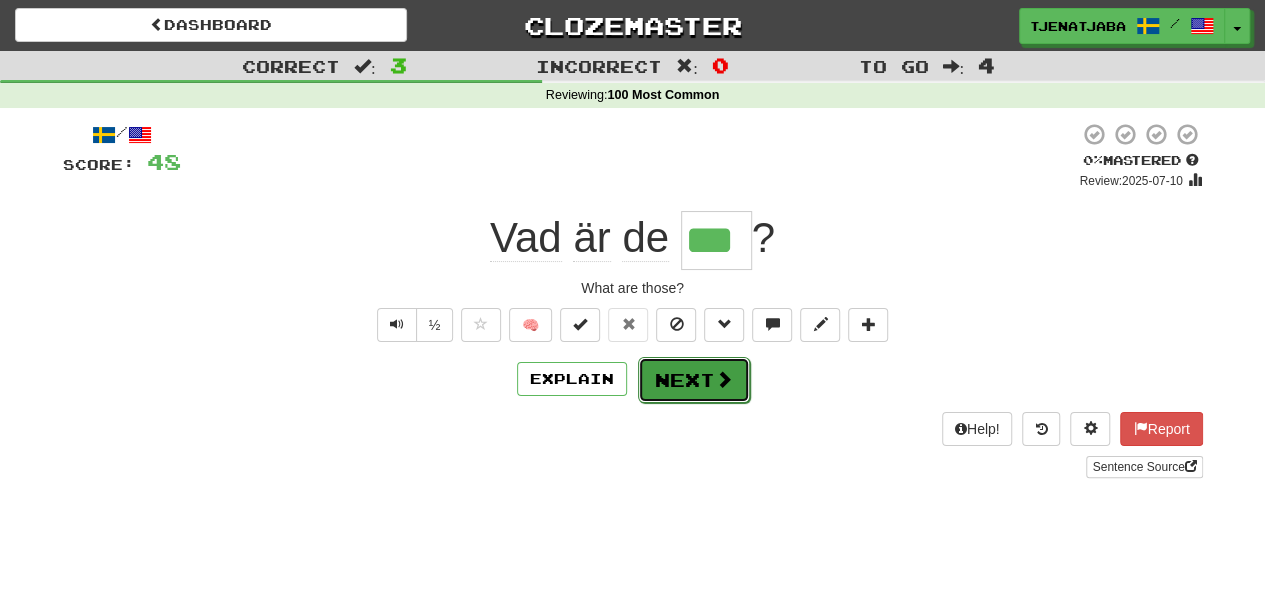 click on "Next" at bounding box center [694, 380] 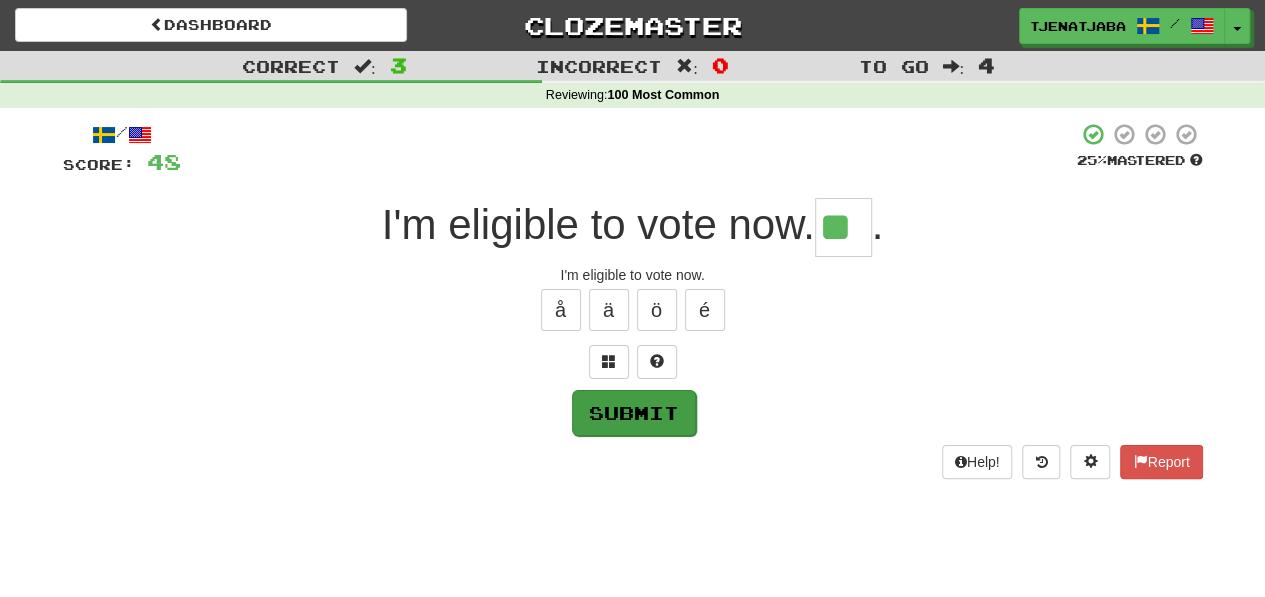 type on "**" 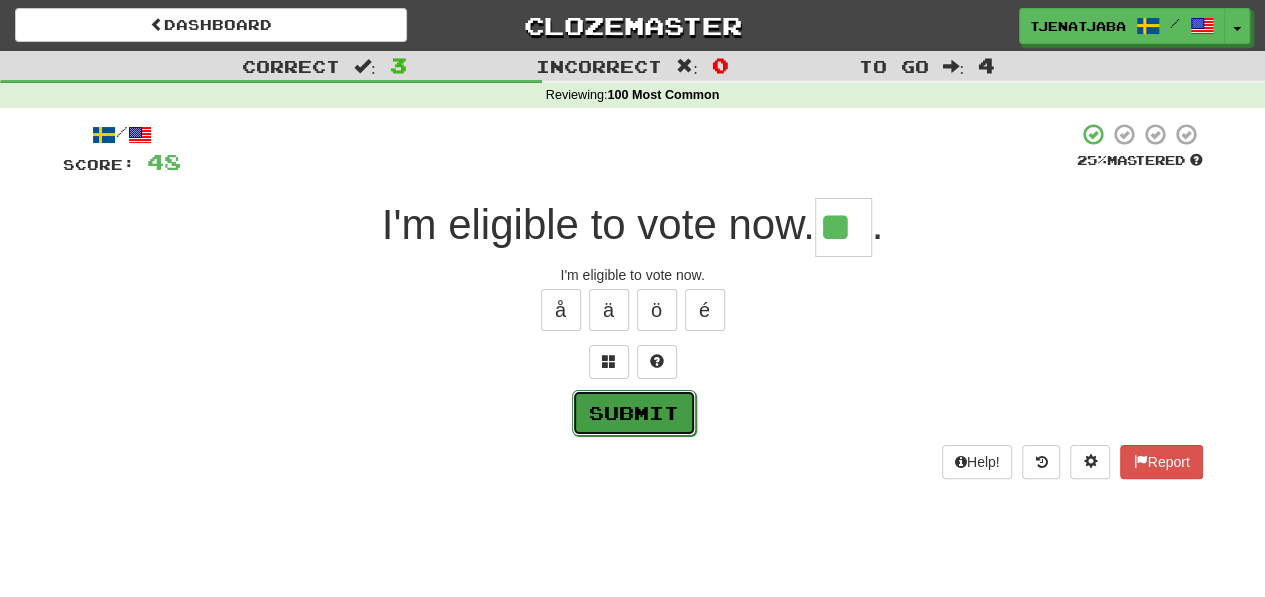 click on "Submit" at bounding box center [634, 413] 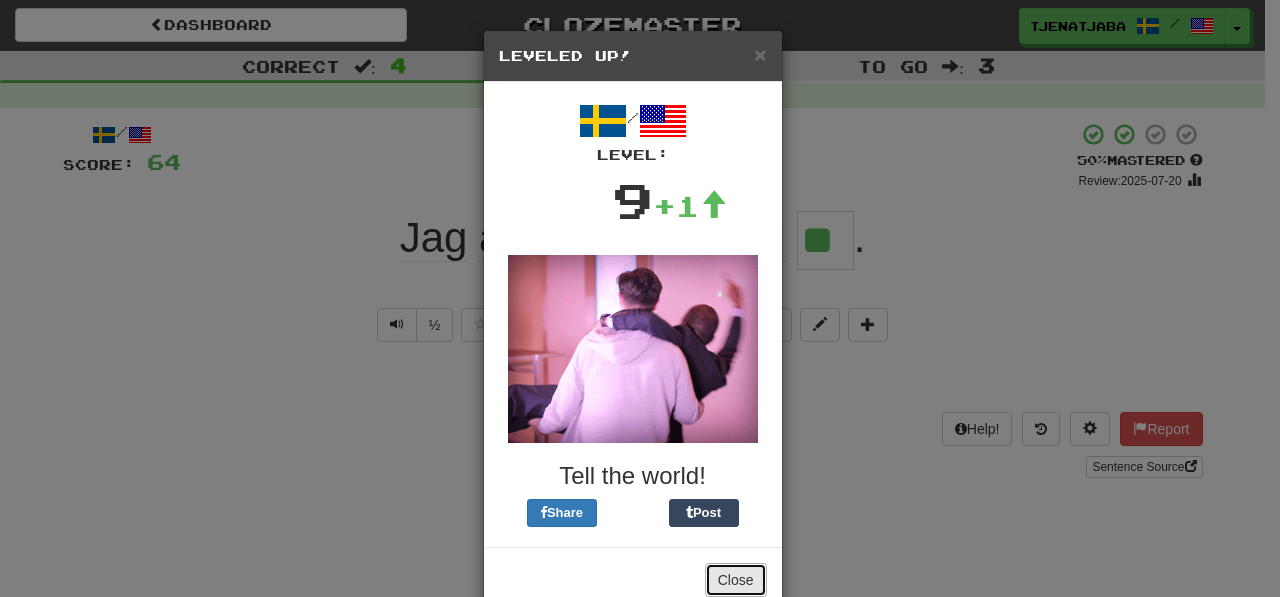 click on "Close" at bounding box center [736, 580] 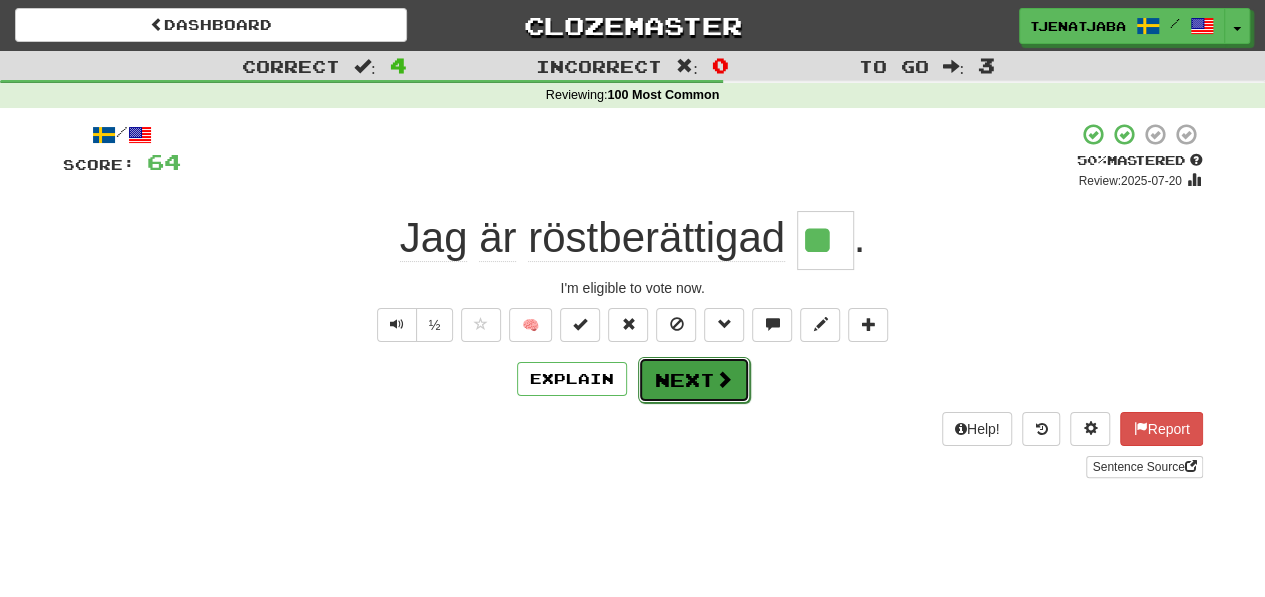 click on "Next" at bounding box center [694, 380] 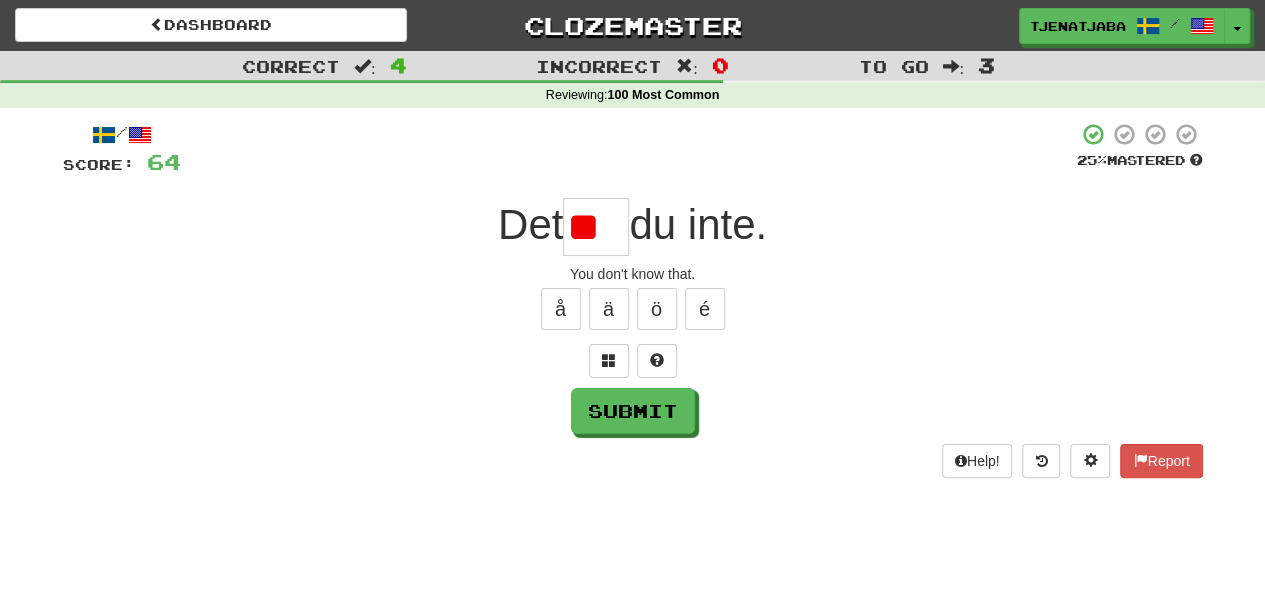scroll, scrollTop: 0, scrollLeft: 0, axis: both 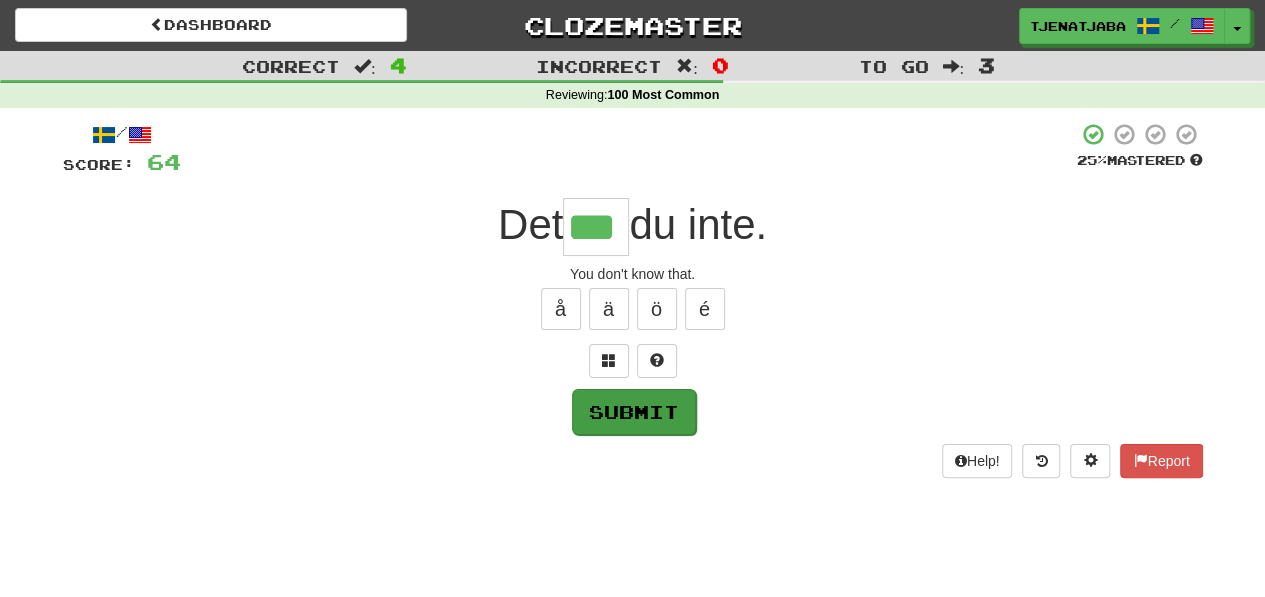 type on "***" 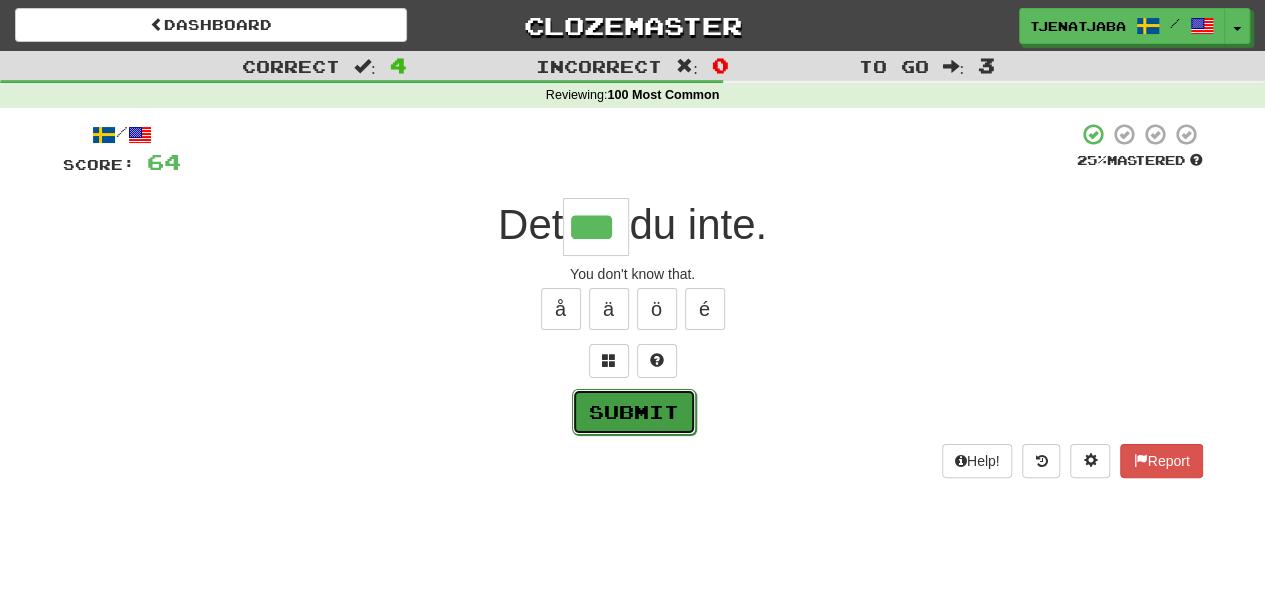 click on "Submit" at bounding box center (634, 412) 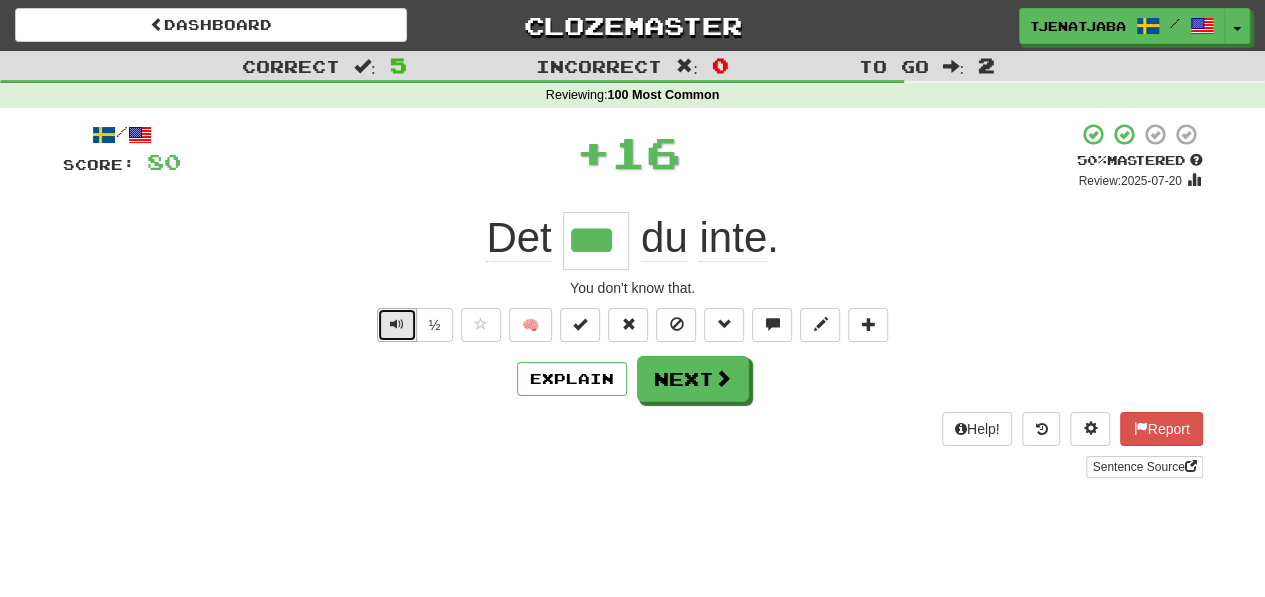 click at bounding box center [397, 325] 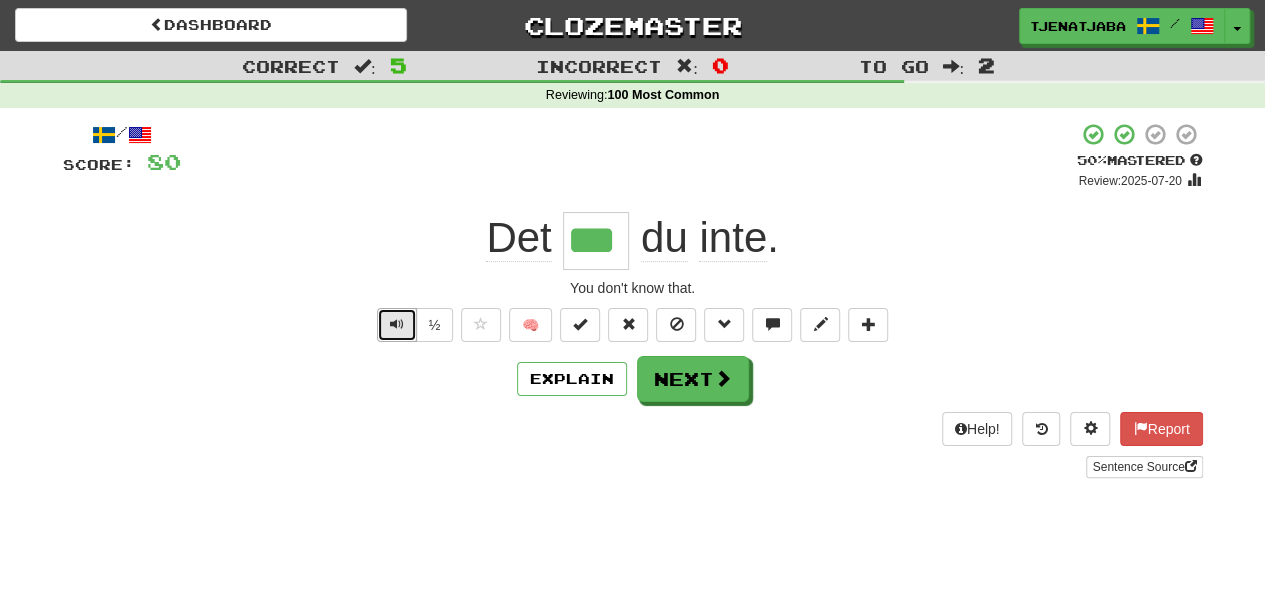 click at bounding box center (397, 324) 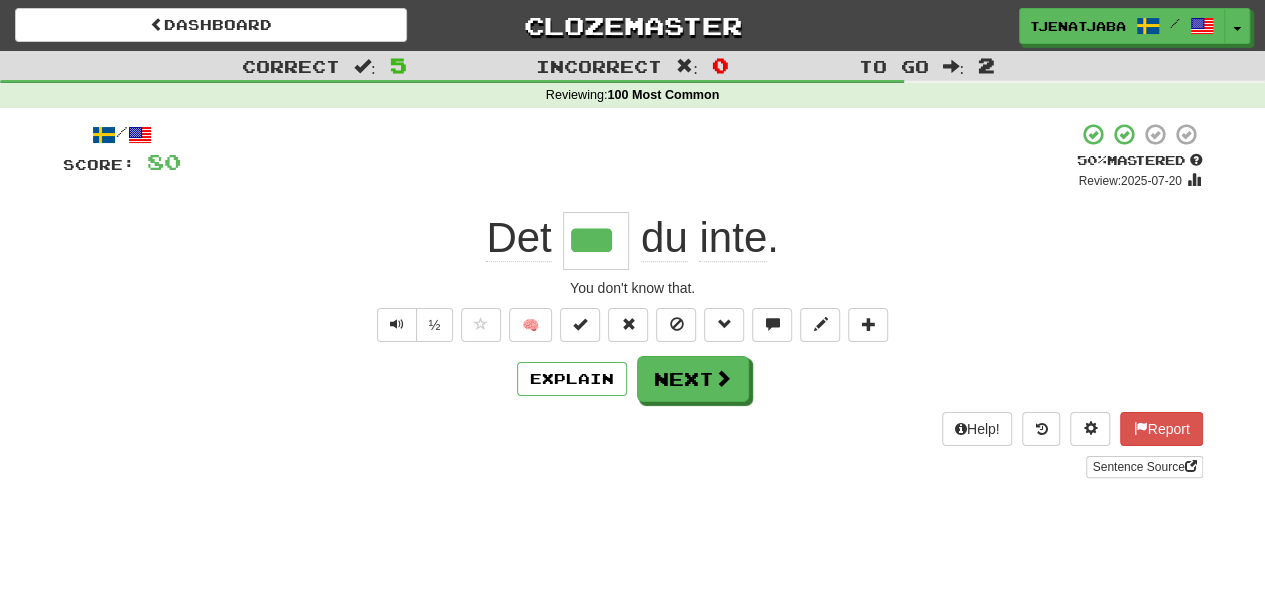 click on "Explain Next" at bounding box center (633, 379) 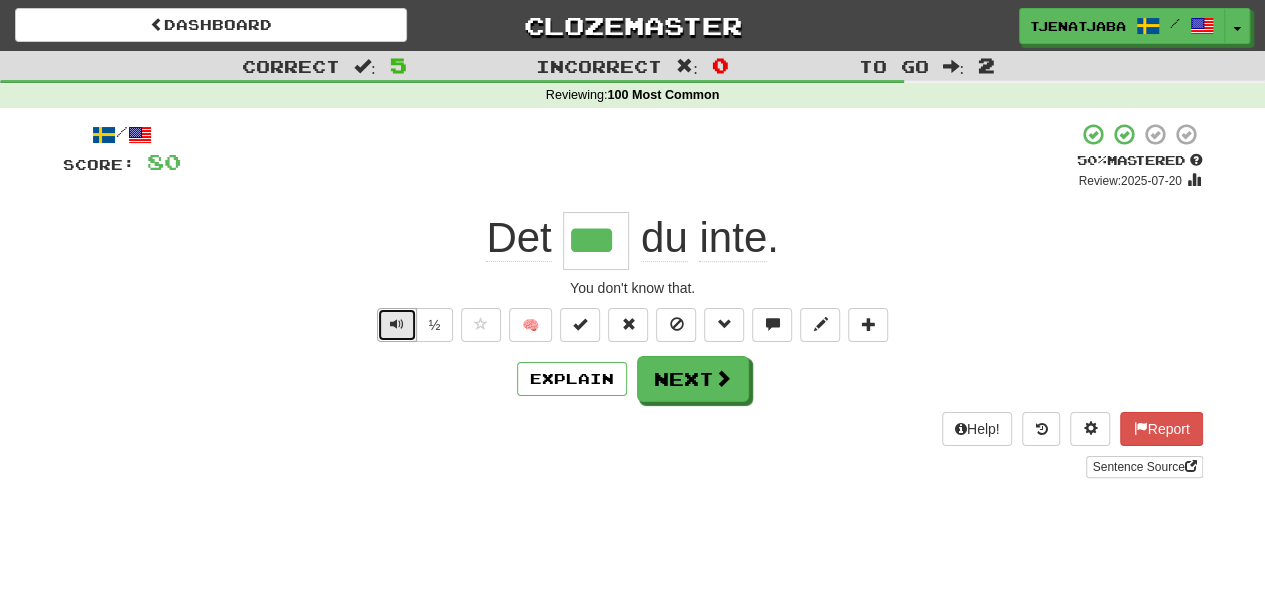 click at bounding box center [397, 324] 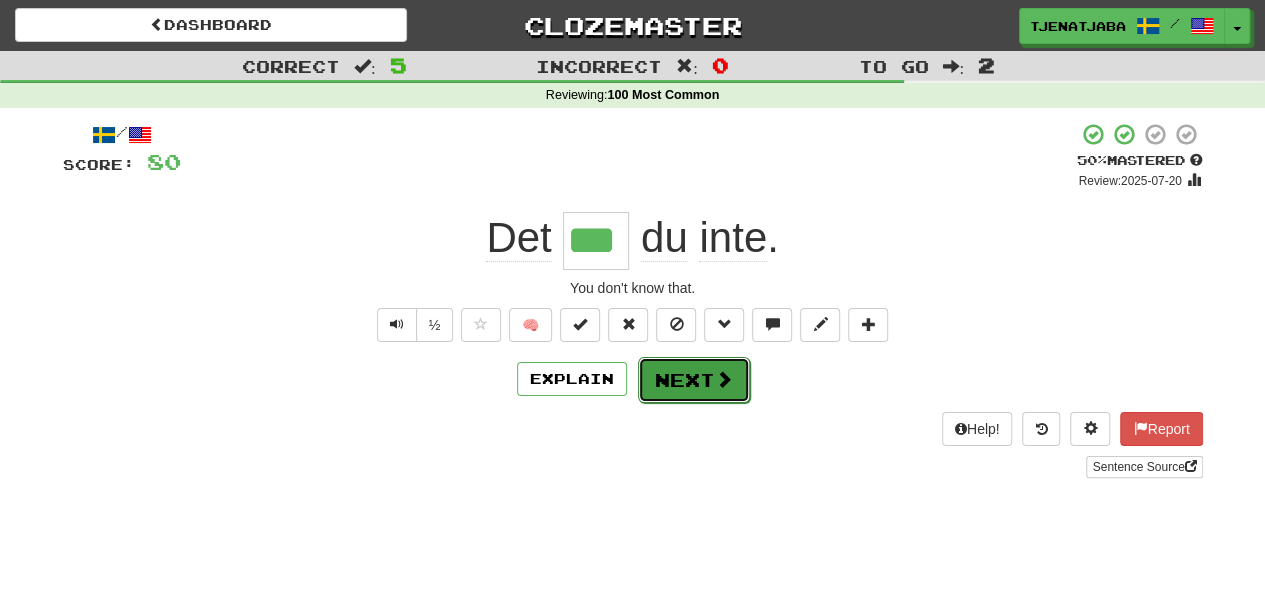 click on "Next" at bounding box center (694, 380) 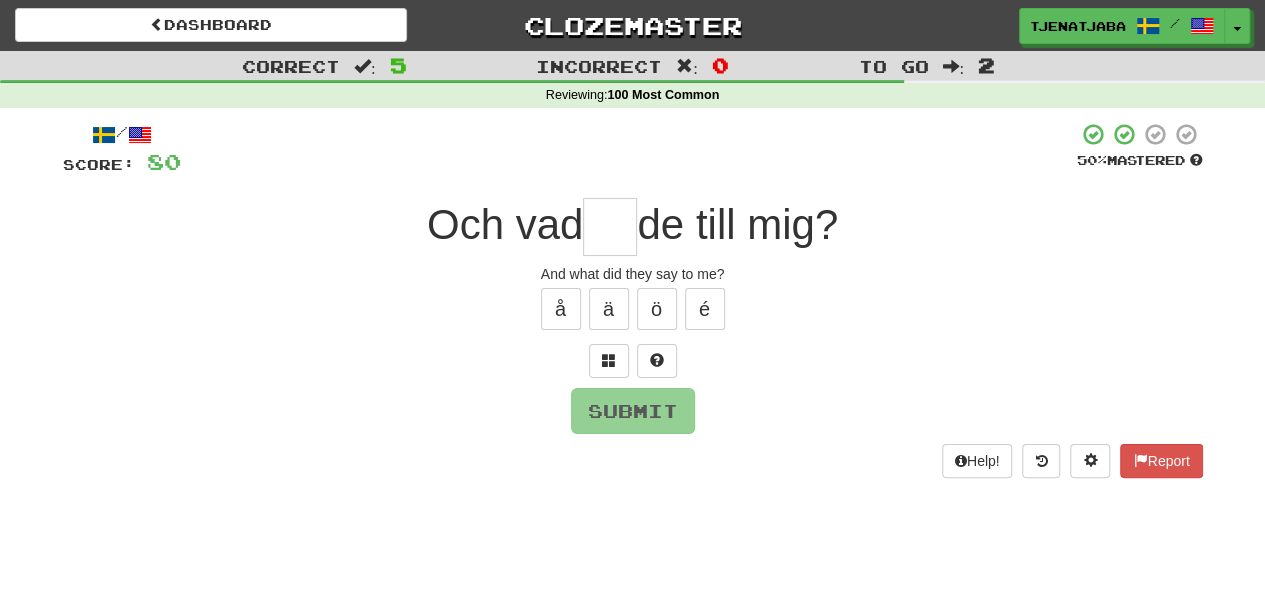 type on "*" 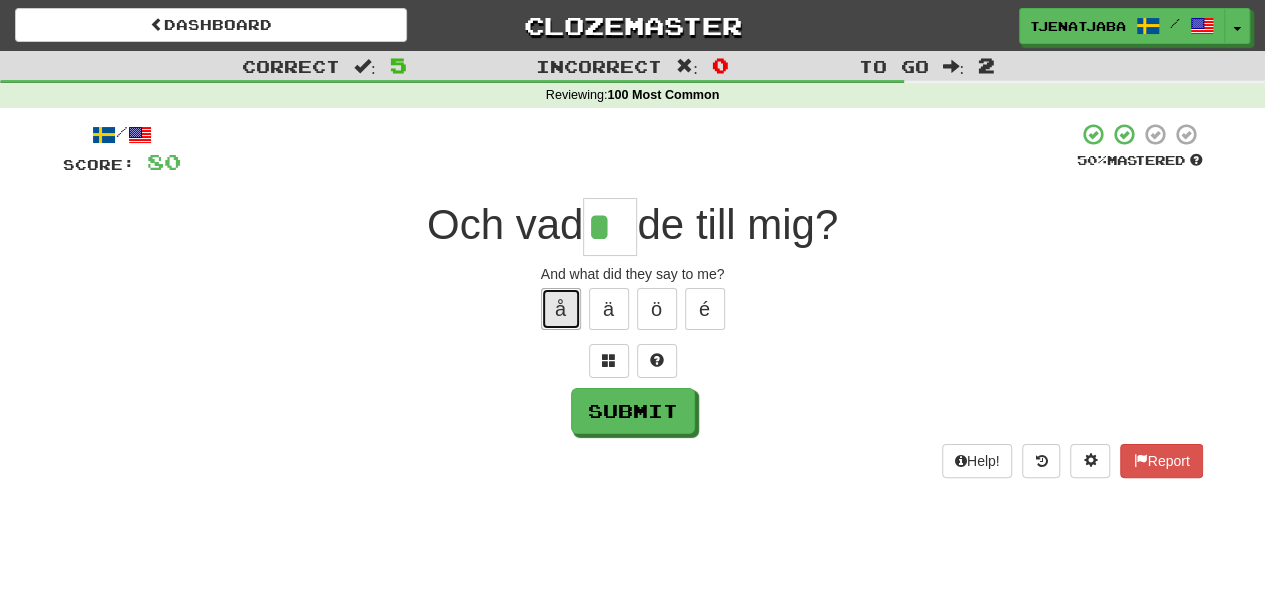 click on "å" at bounding box center (561, 309) 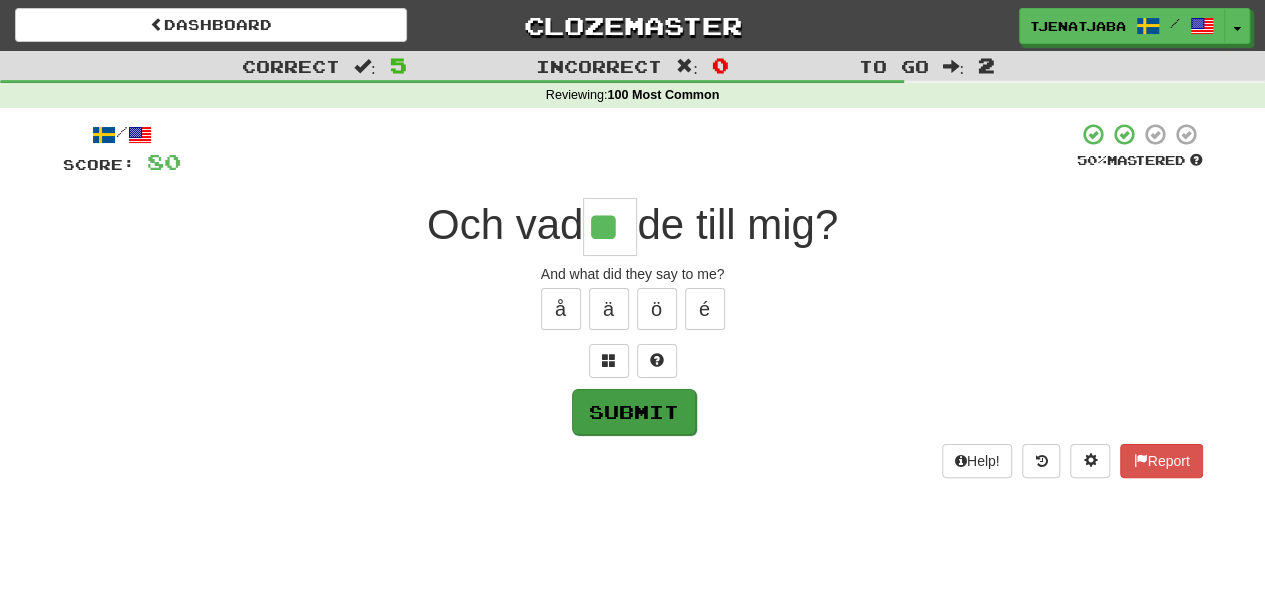 type on "**" 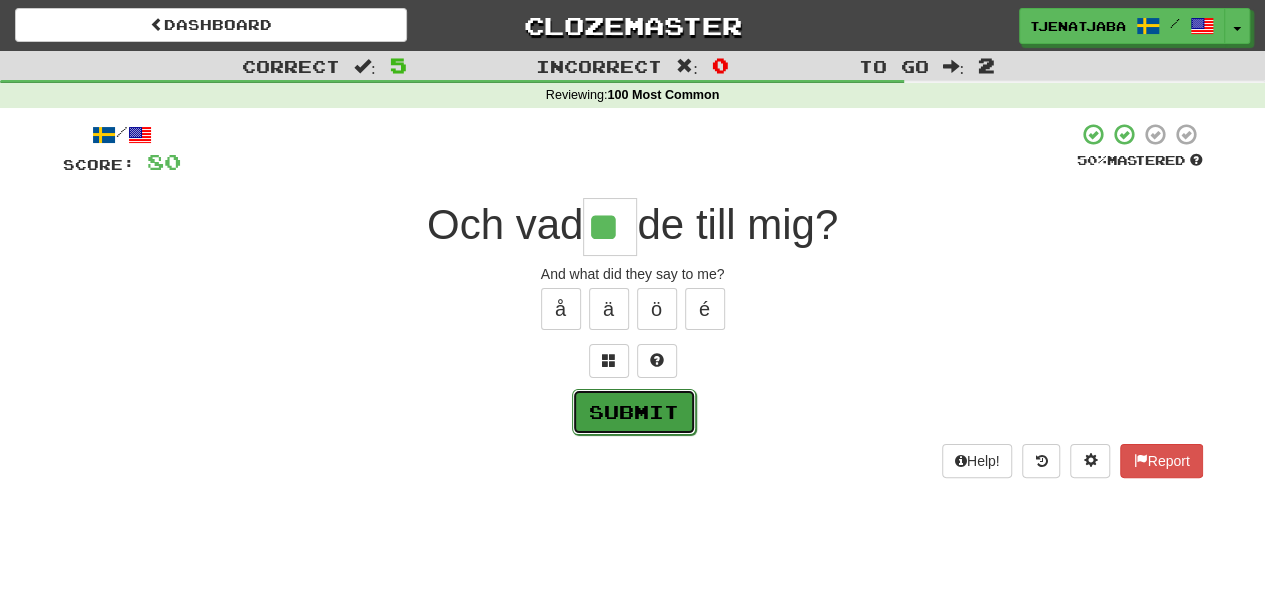 click on "Submit" at bounding box center (634, 412) 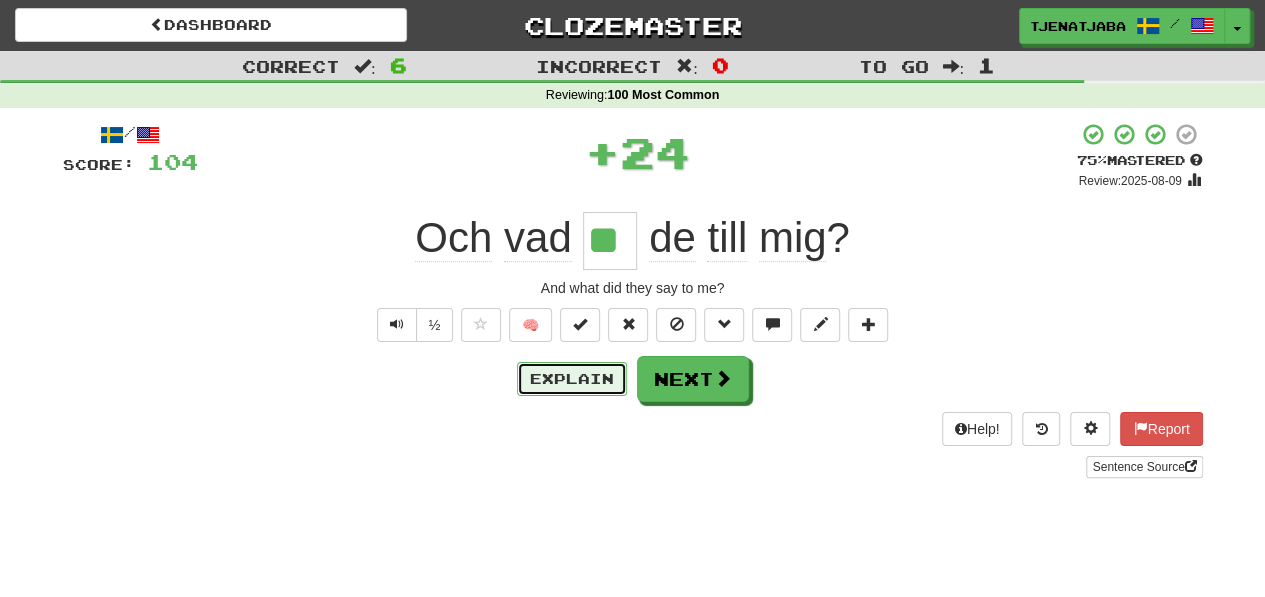 click on "Explain" at bounding box center (572, 379) 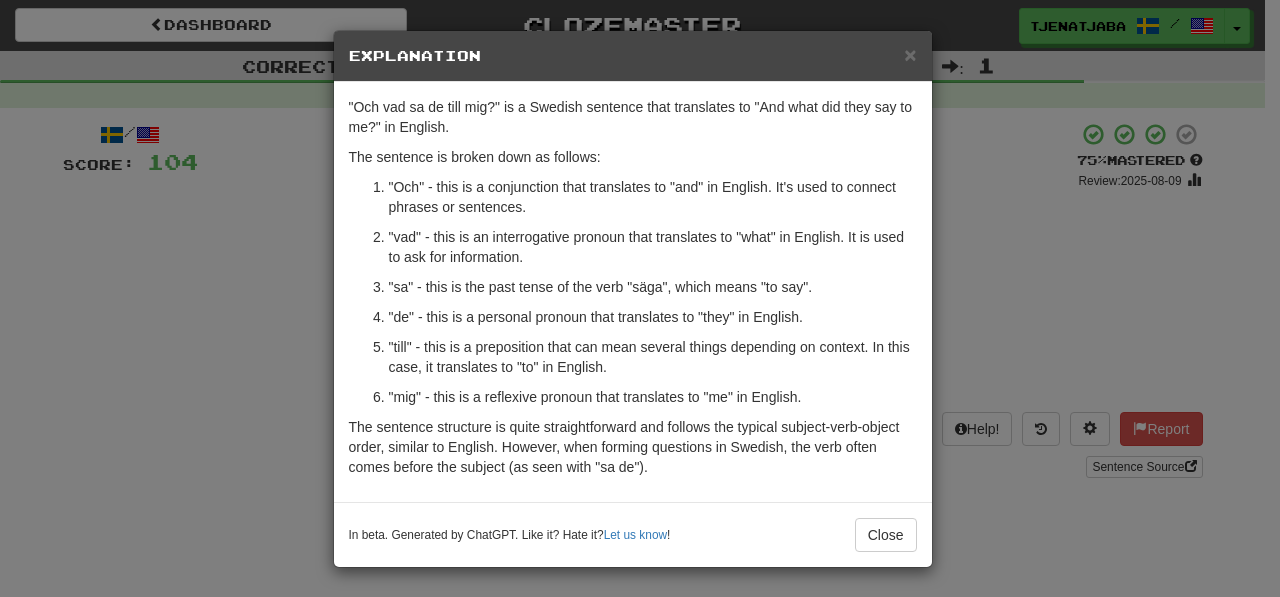 click on "× Explanation "Och vad sa de till mig?" is a Swedish sentence that translates to "And what did they say to me?" in English.
The sentence is broken down as follows:
"Och" - this is a conjunction that translates to "and" in English. It's used to connect phrases or sentences.
"vad" - this is an interrogative pronoun that translates to "what" in English. It is used to ask for information.
"sa" - this is the past tense of the verb "säga", which means "to say".
"de" - this is a personal pronoun that translates to "they" in English.
"till" - this is a preposition that can mean several things depending on context. In this case, it translates to "to" in English.
"mig" - this is a reflexive pronoun that translates to "me" in English.
The sentence structure is quite straightforward and follows the typical subject-verb-object order, similar to English. However, when forming questions in Swedish, the verb often comes before the subject (as seen with "sa de"). Let us know !" at bounding box center (640, 298) 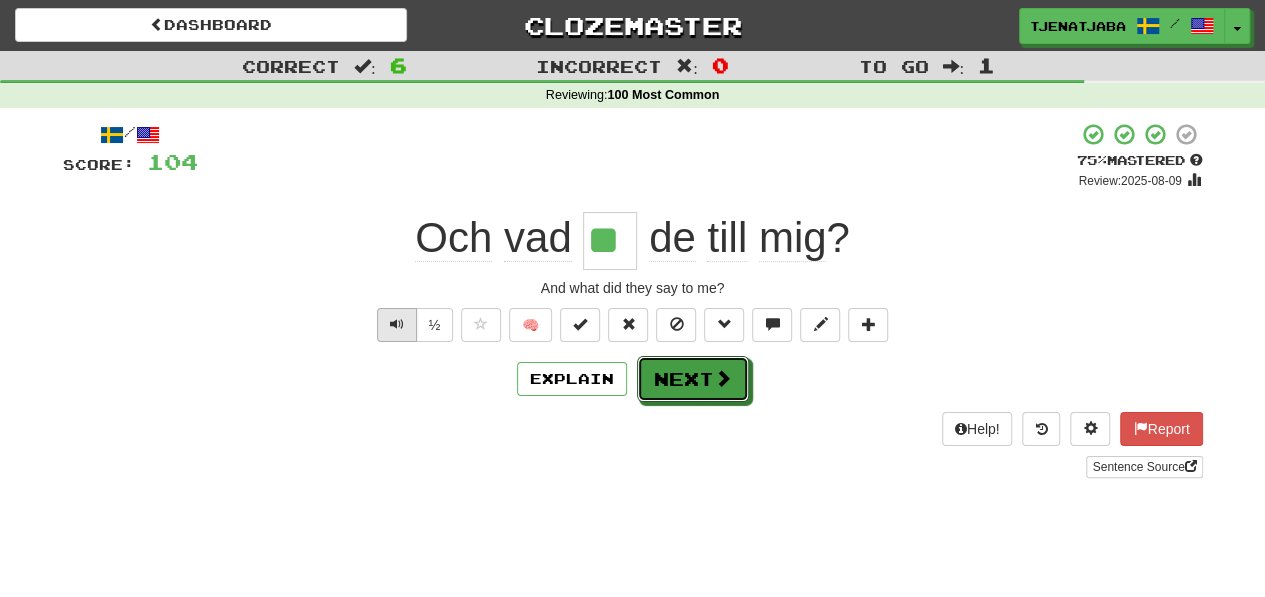 drag, startPoint x: 666, startPoint y: 383, endPoint x: 397, endPoint y: 319, distance: 276.50858 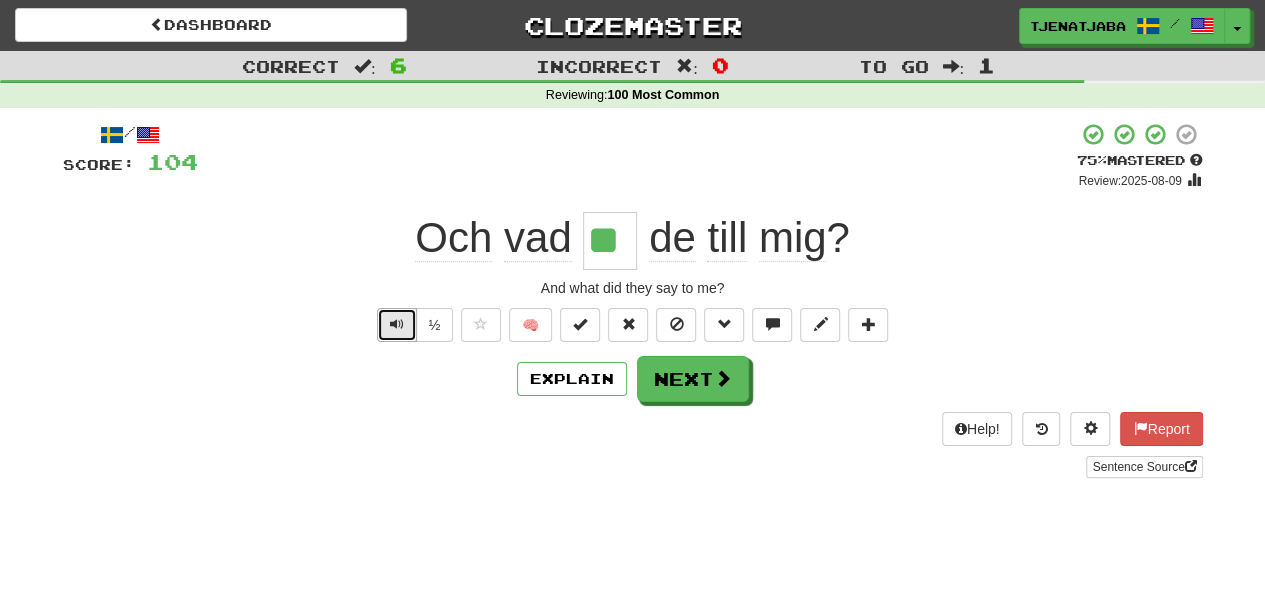 click at bounding box center (397, 324) 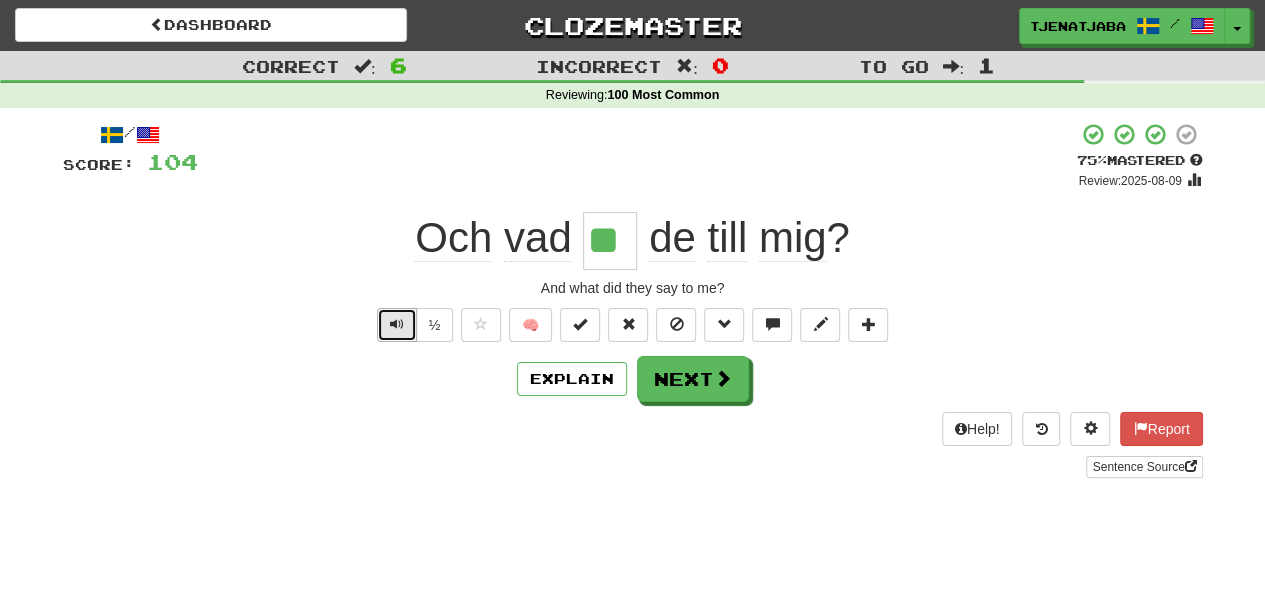 click at bounding box center (397, 324) 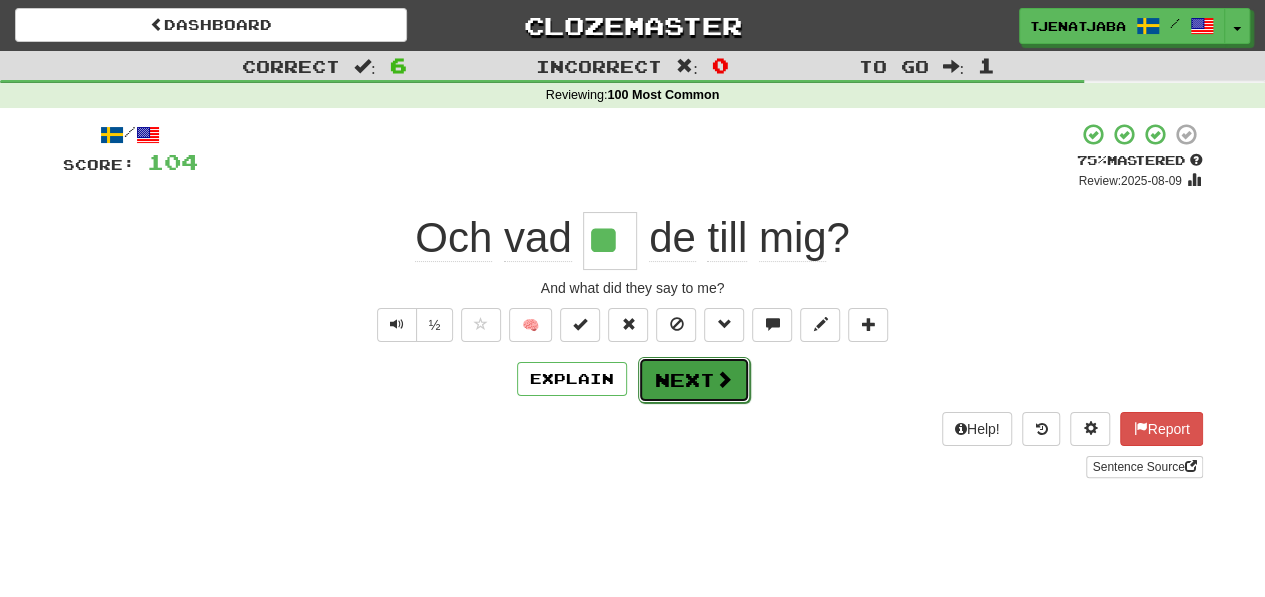 click at bounding box center (724, 379) 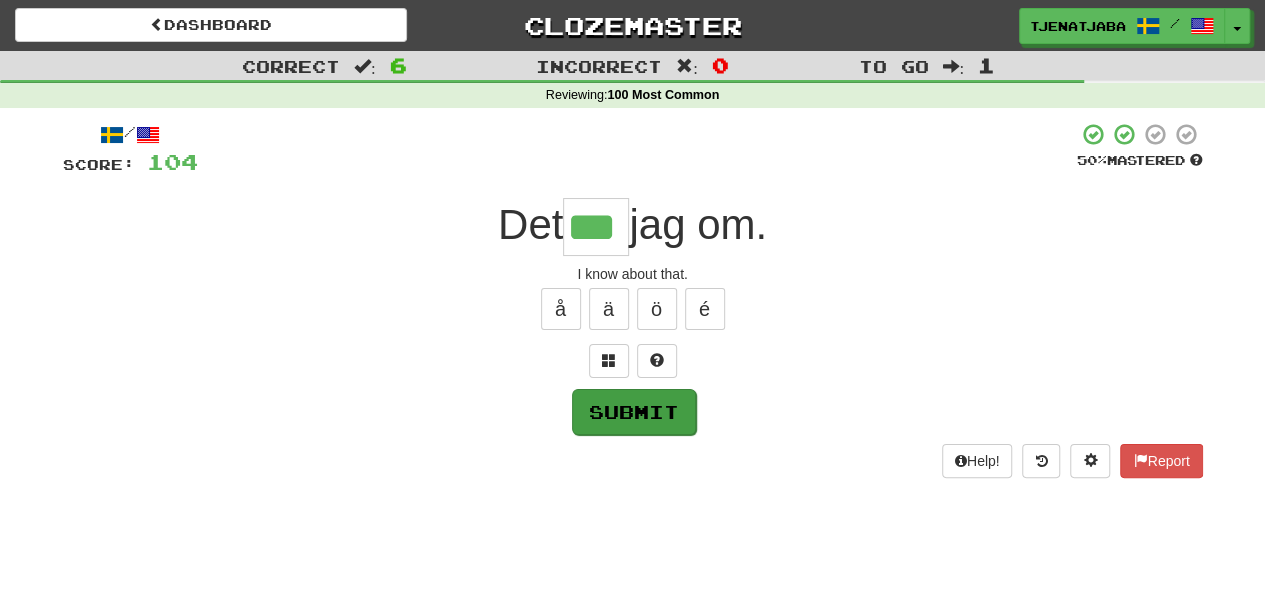 type on "***" 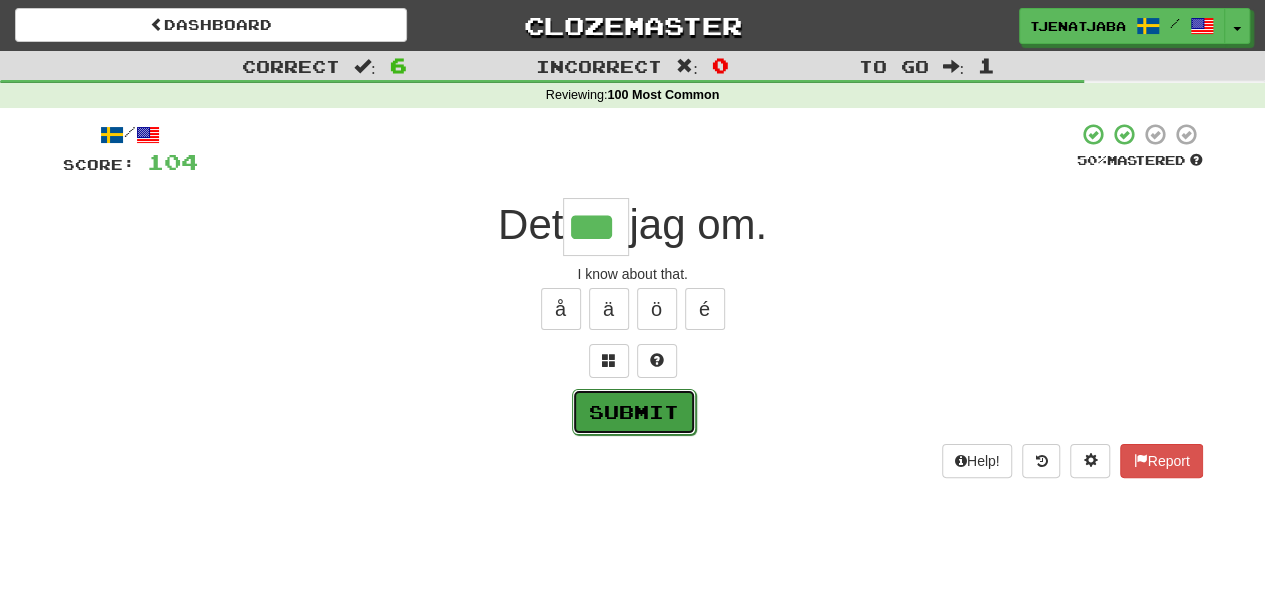click on "Submit" at bounding box center [634, 412] 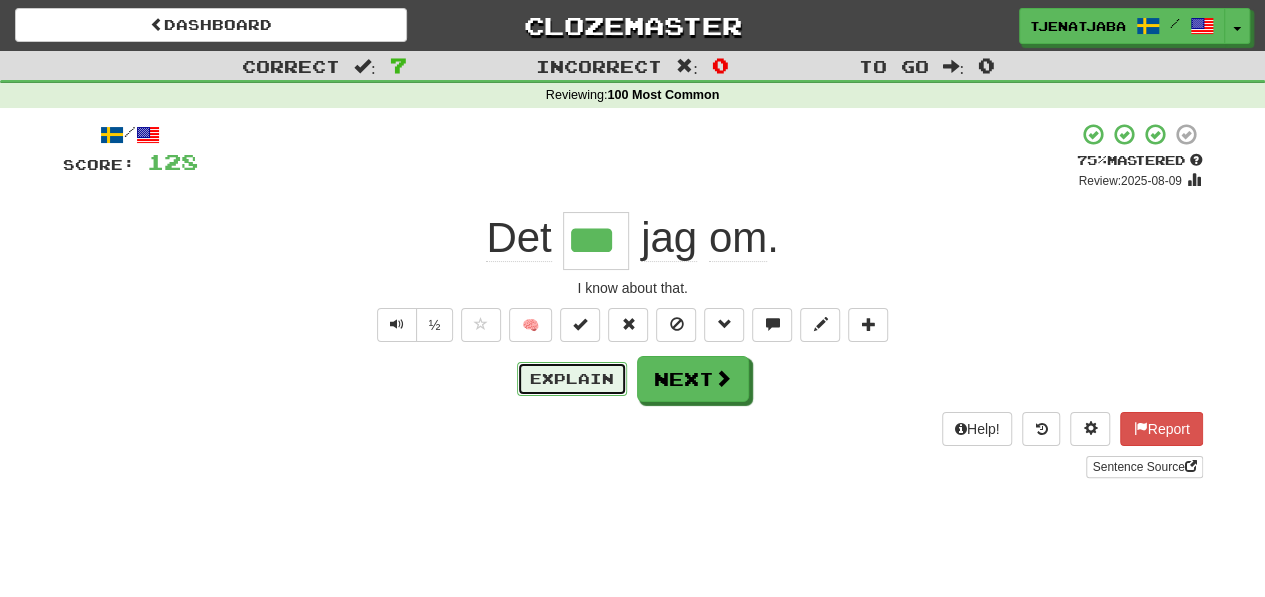click on "Explain" at bounding box center [572, 379] 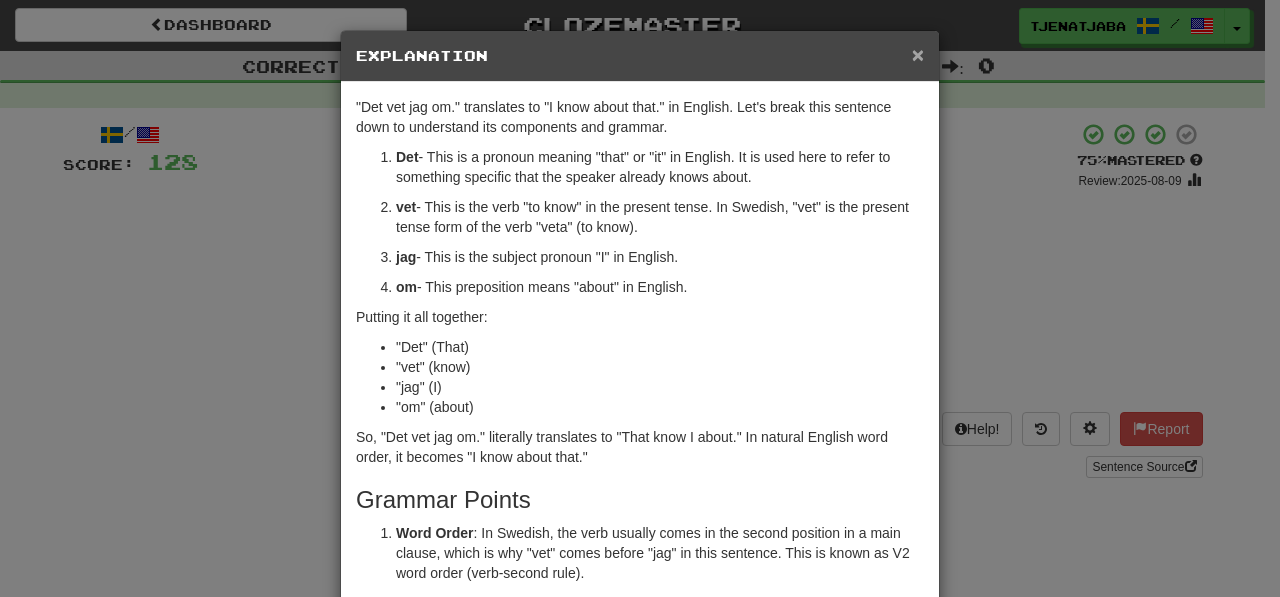 click on "×" at bounding box center (918, 54) 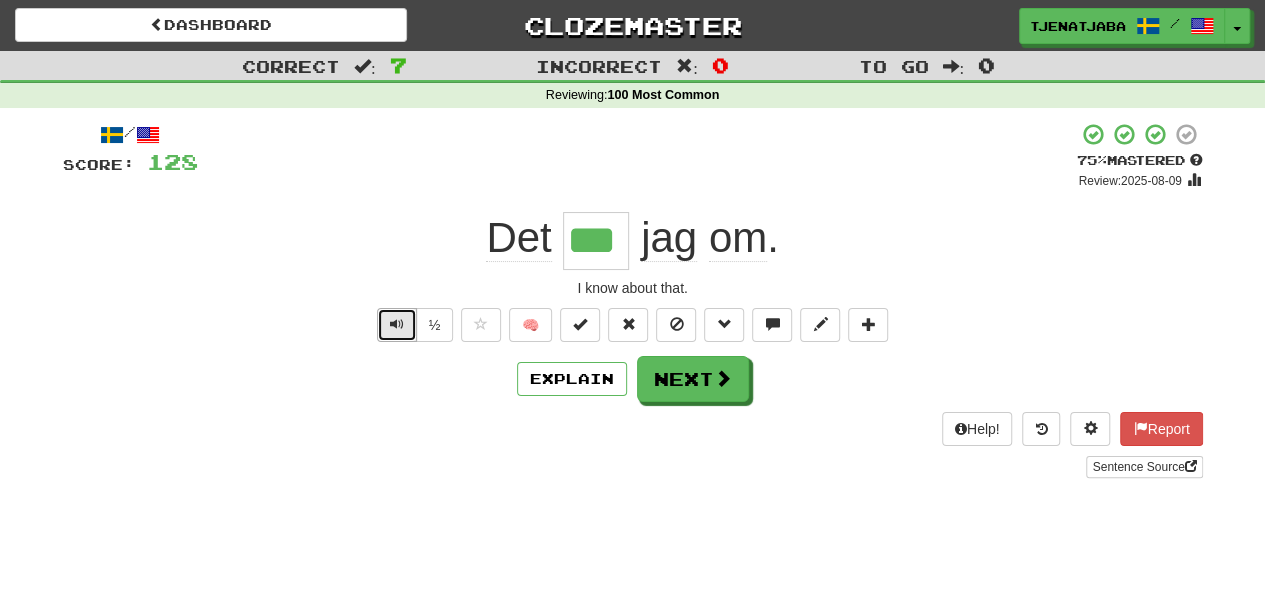 click at bounding box center [397, 324] 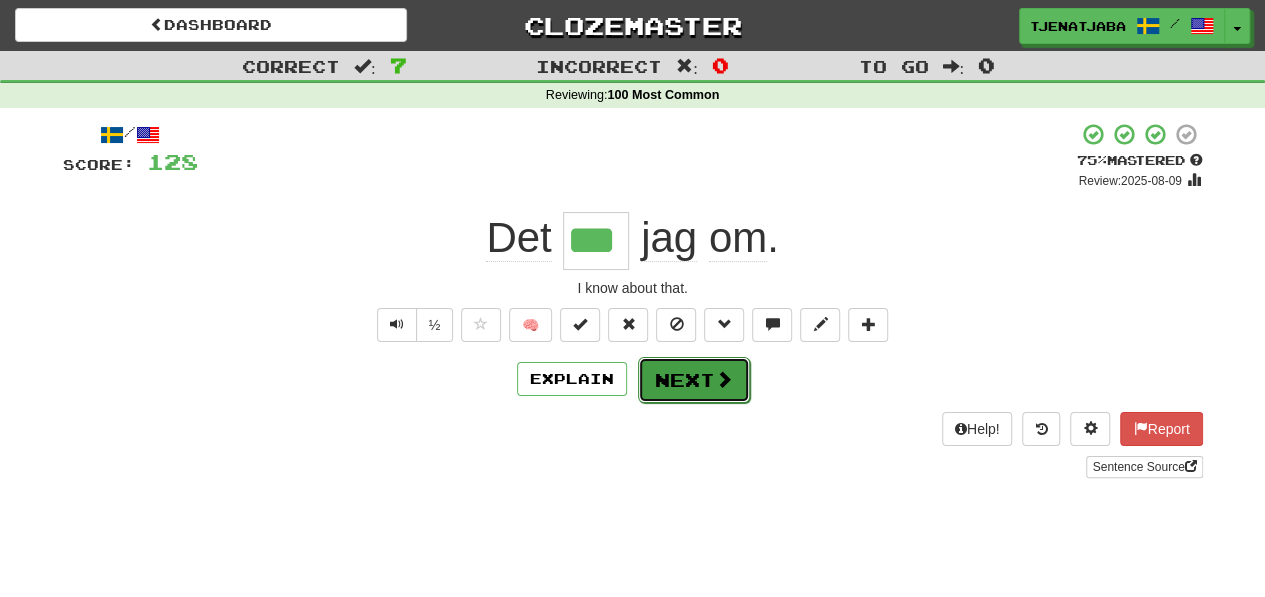 drag, startPoint x: 660, startPoint y: 381, endPoint x: 645, endPoint y: 369, distance: 19.209373 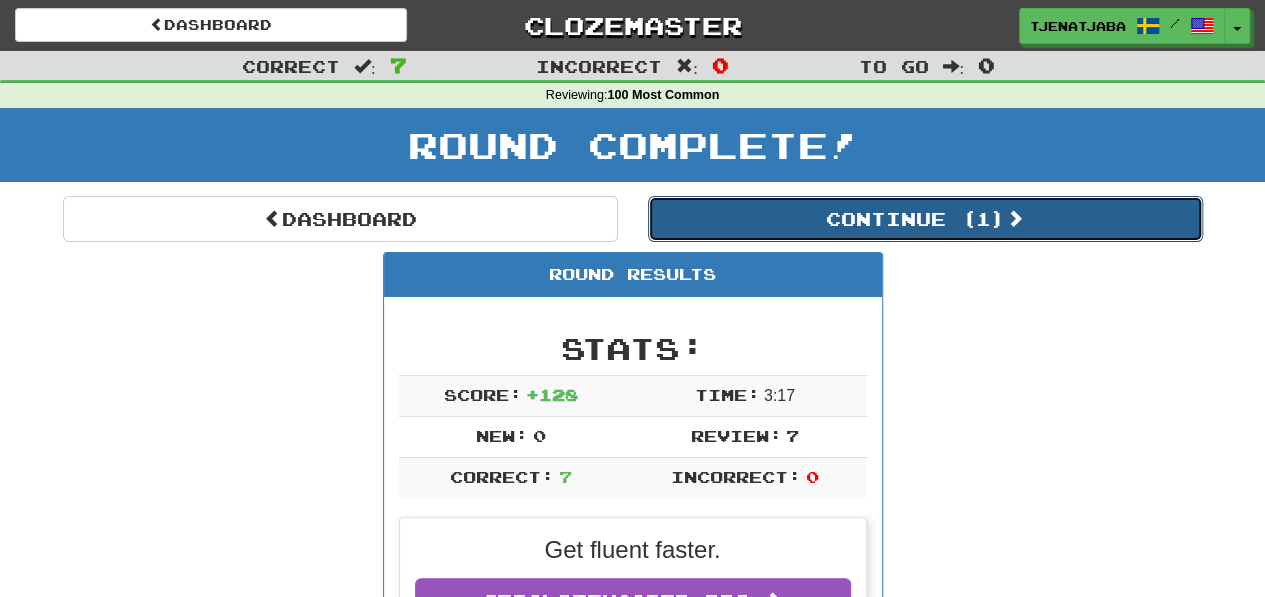 click on "Continue ( 1 )" at bounding box center [925, 219] 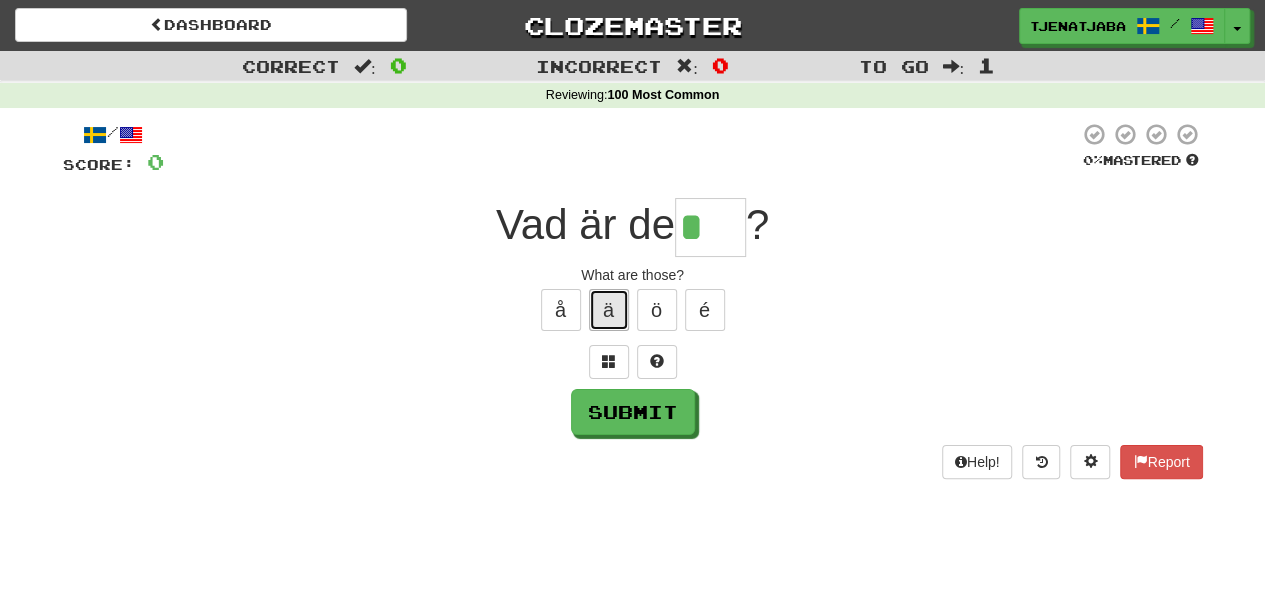 click on "ä" at bounding box center [609, 310] 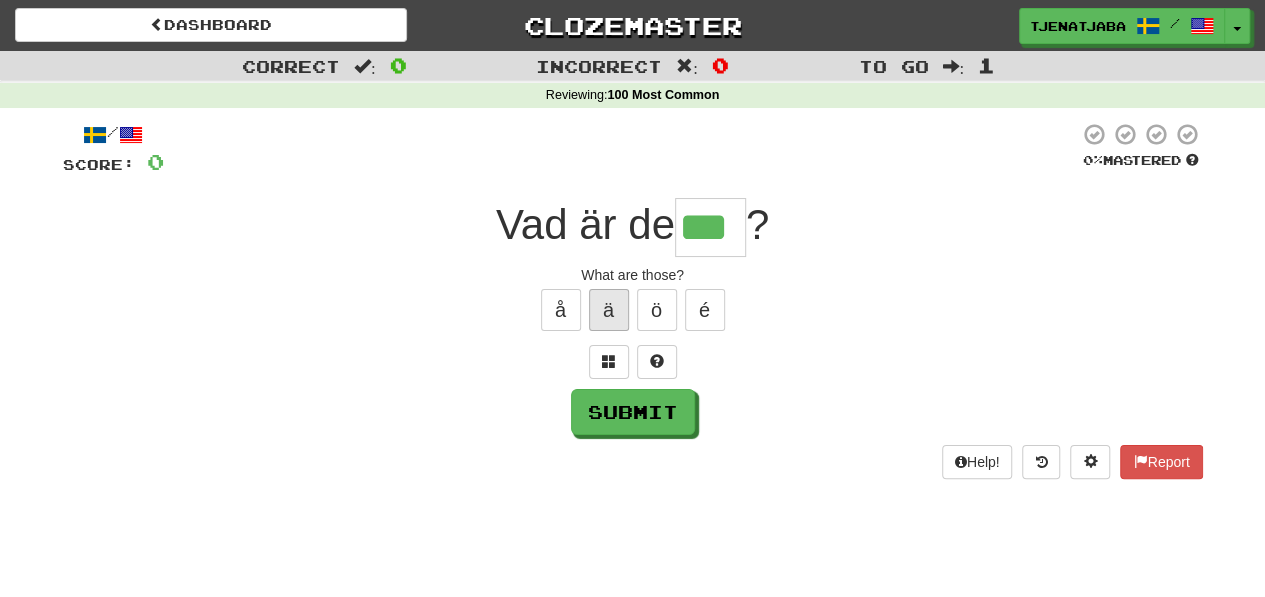 type on "***" 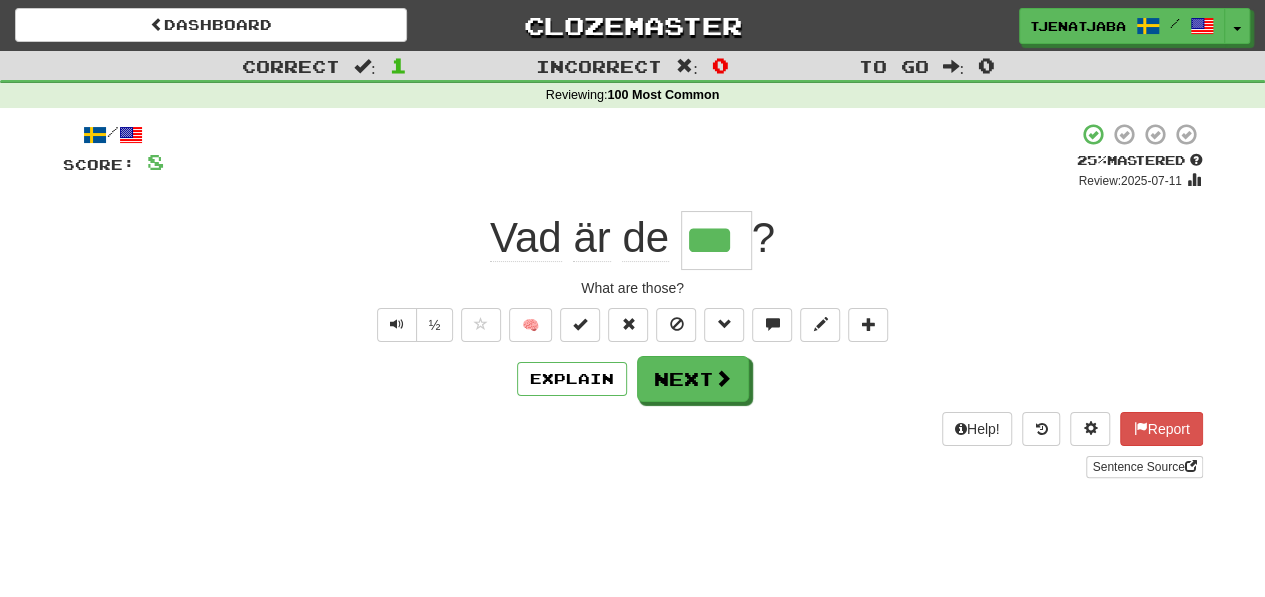 drag, startPoint x: 414, startPoint y: 316, endPoint x: 273, endPoint y: 287, distance: 143.95139 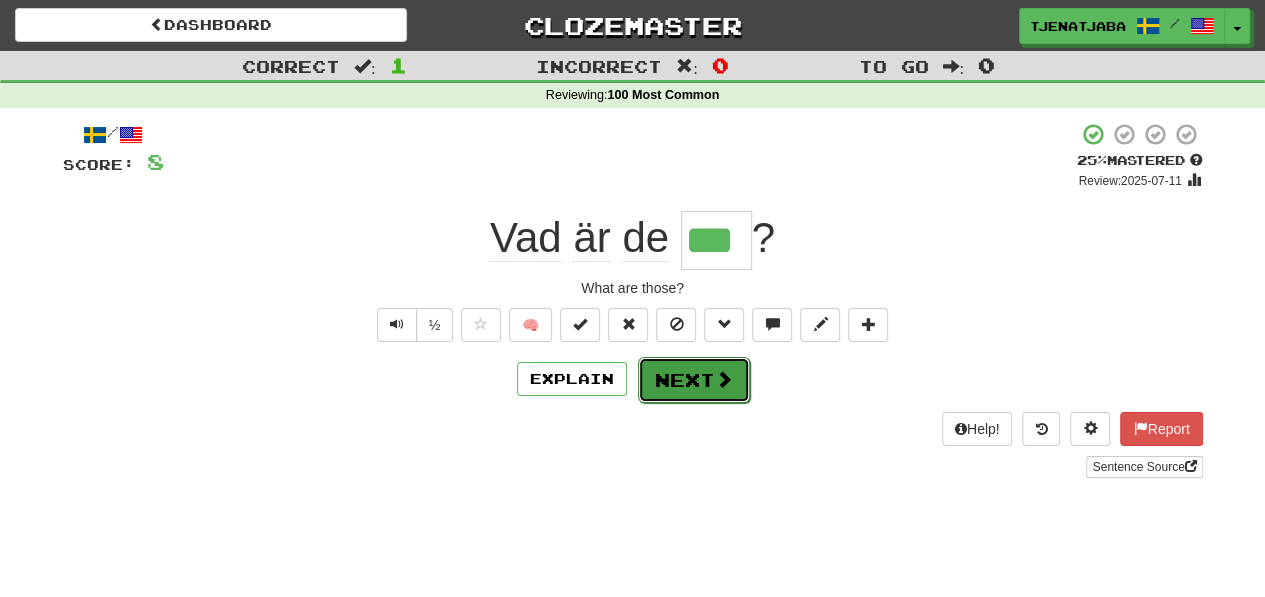 click on "Next" at bounding box center (694, 380) 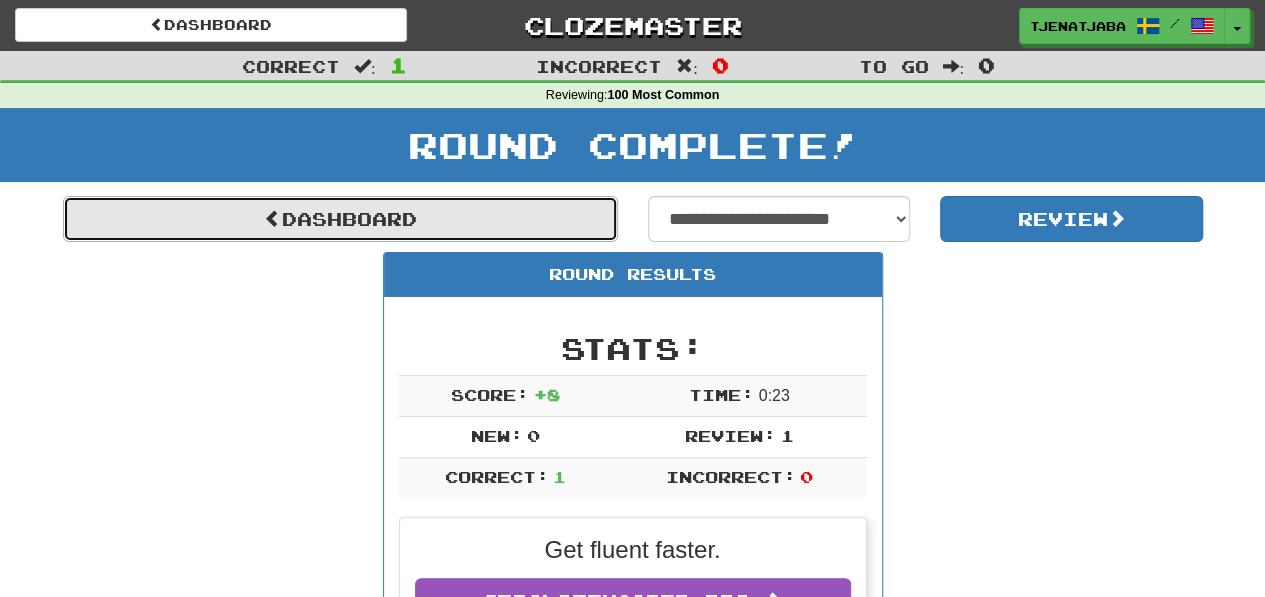 drag, startPoint x: 443, startPoint y: 222, endPoint x: 372, endPoint y: 223, distance: 71.00704 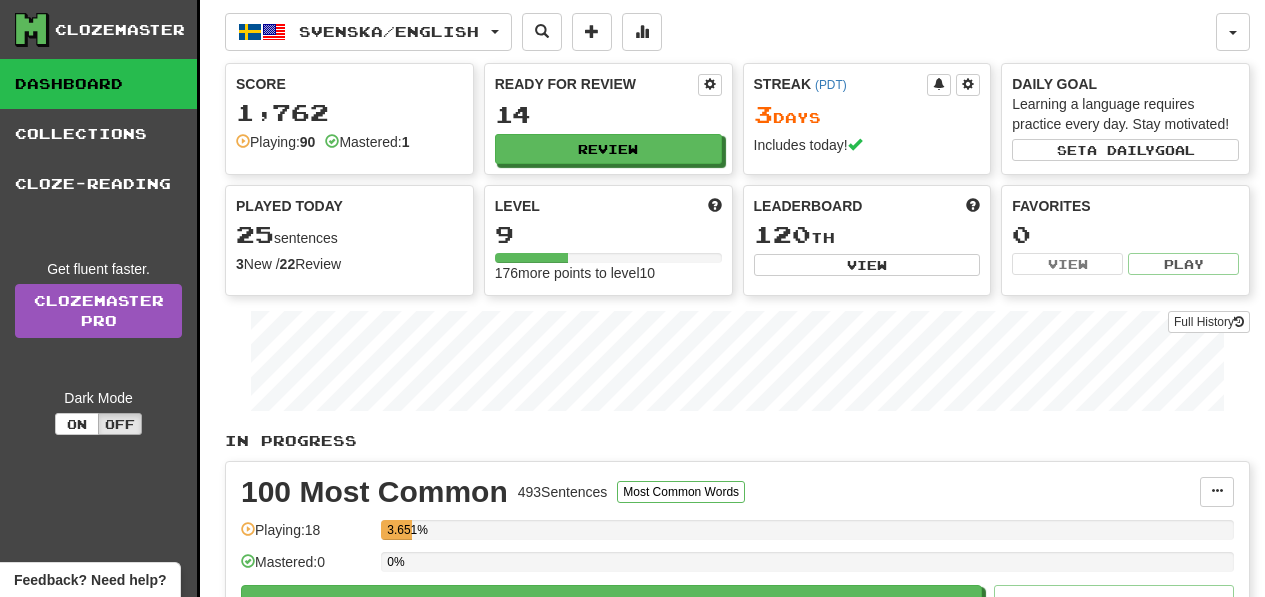 scroll, scrollTop: 0, scrollLeft: 0, axis: both 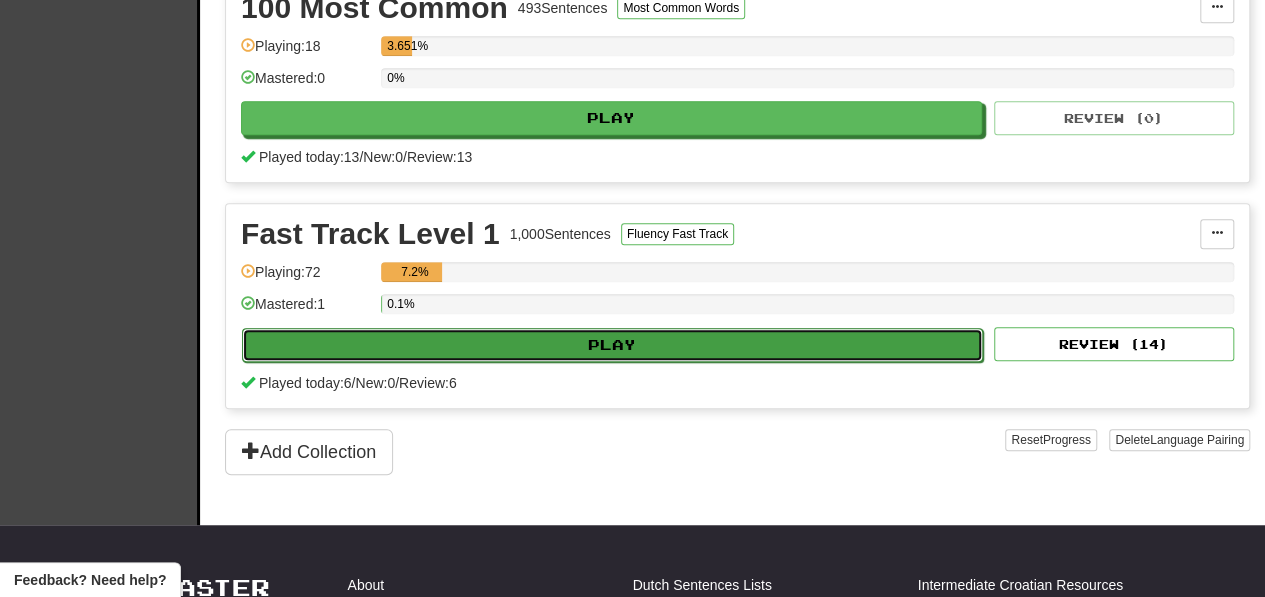 click on "Play" at bounding box center (612, 345) 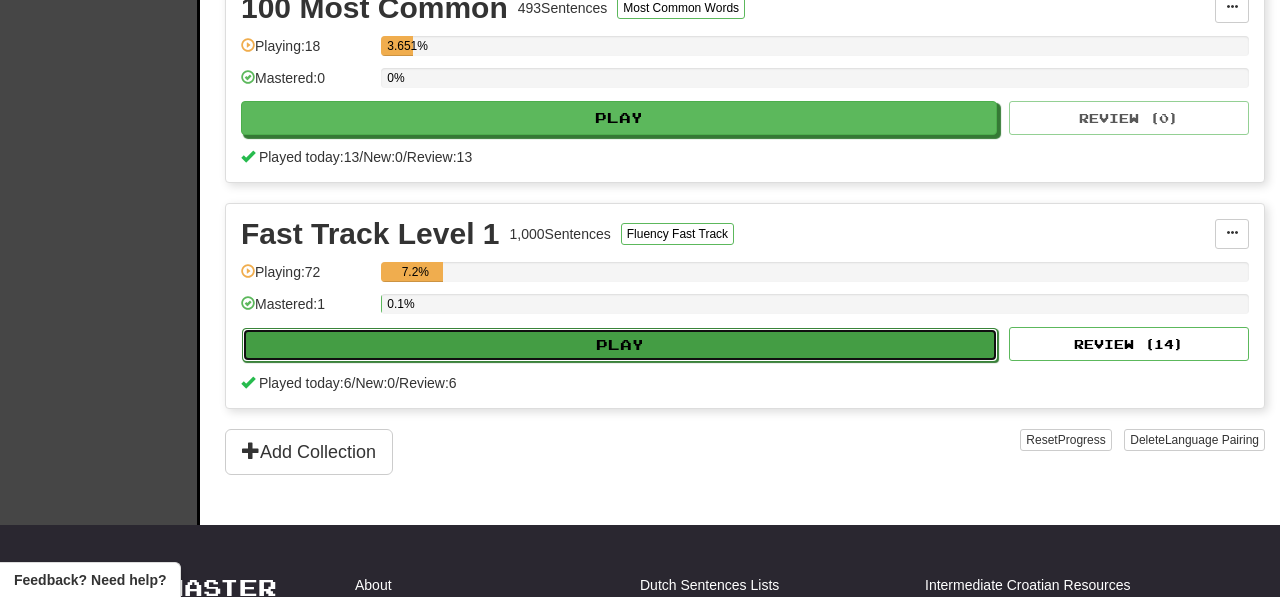 select on "**" 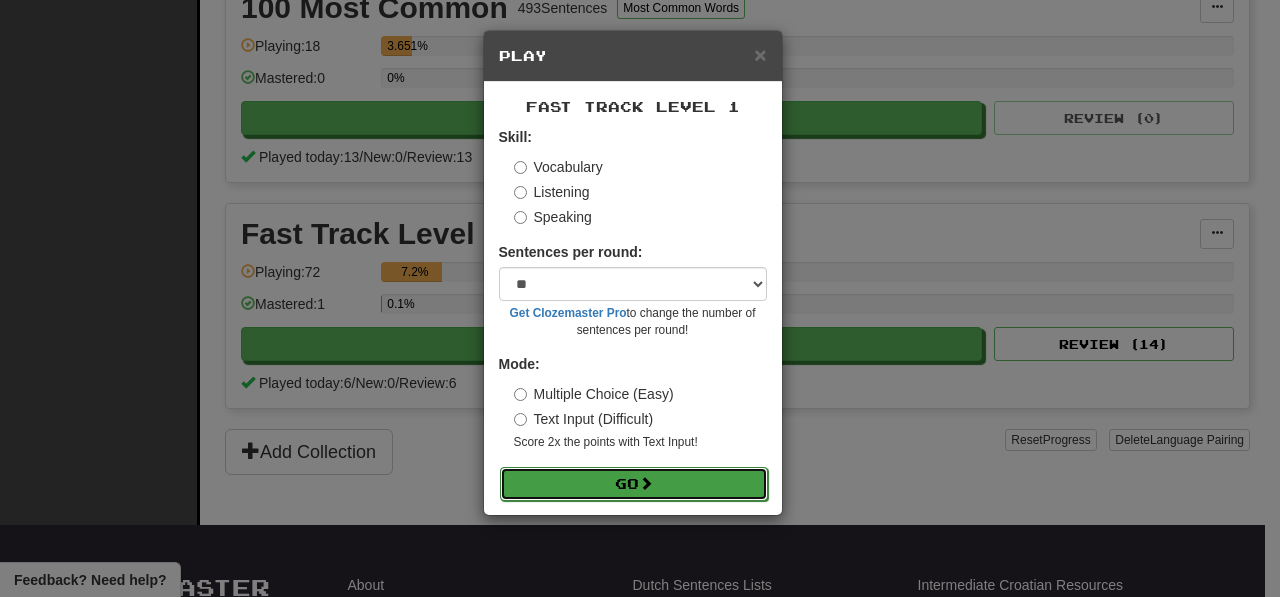 click on "Go" at bounding box center (634, 484) 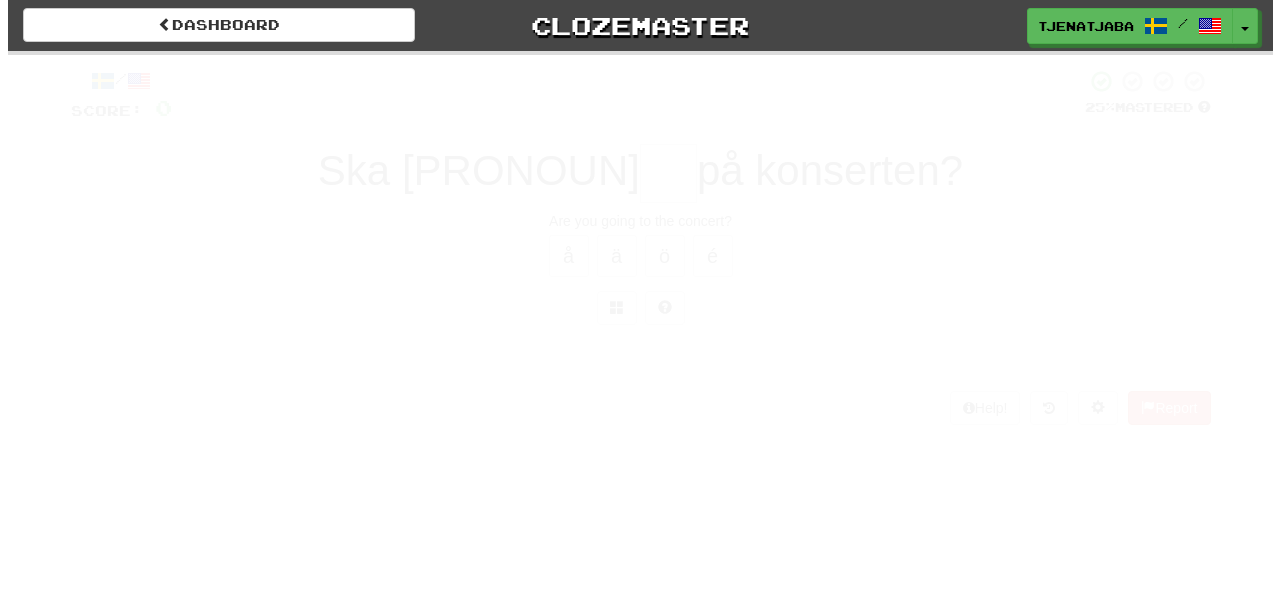 scroll, scrollTop: 0, scrollLeft: 0, axis: both 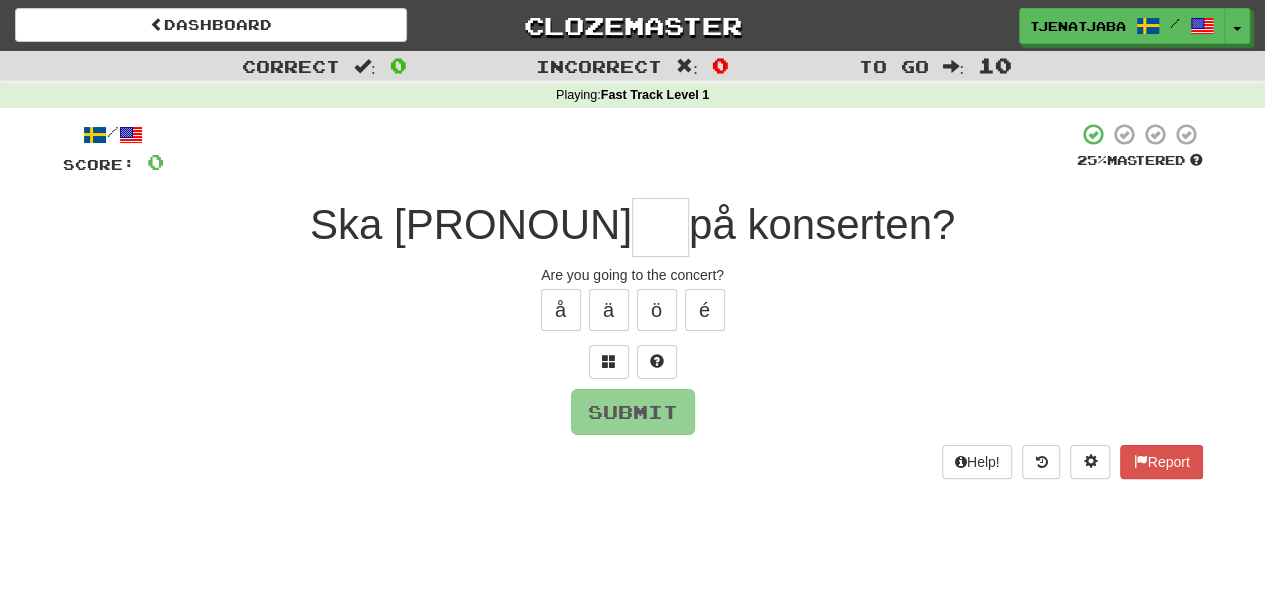 click at bounding box center (660, 227) 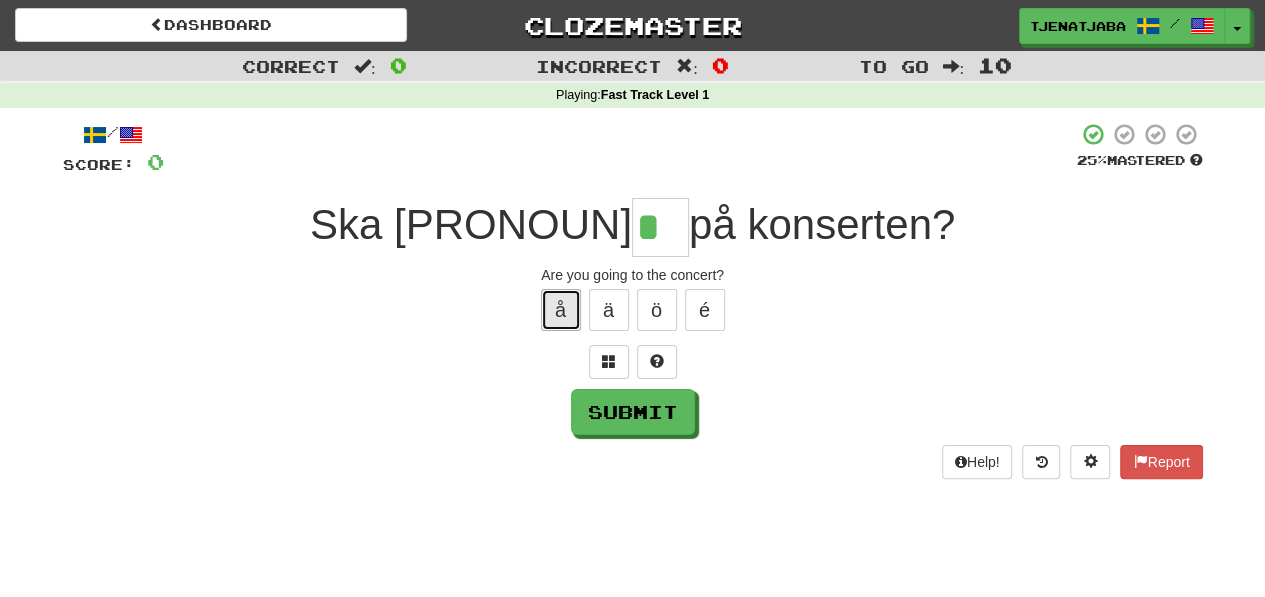 click on "å" at bounding box center (561, 310) 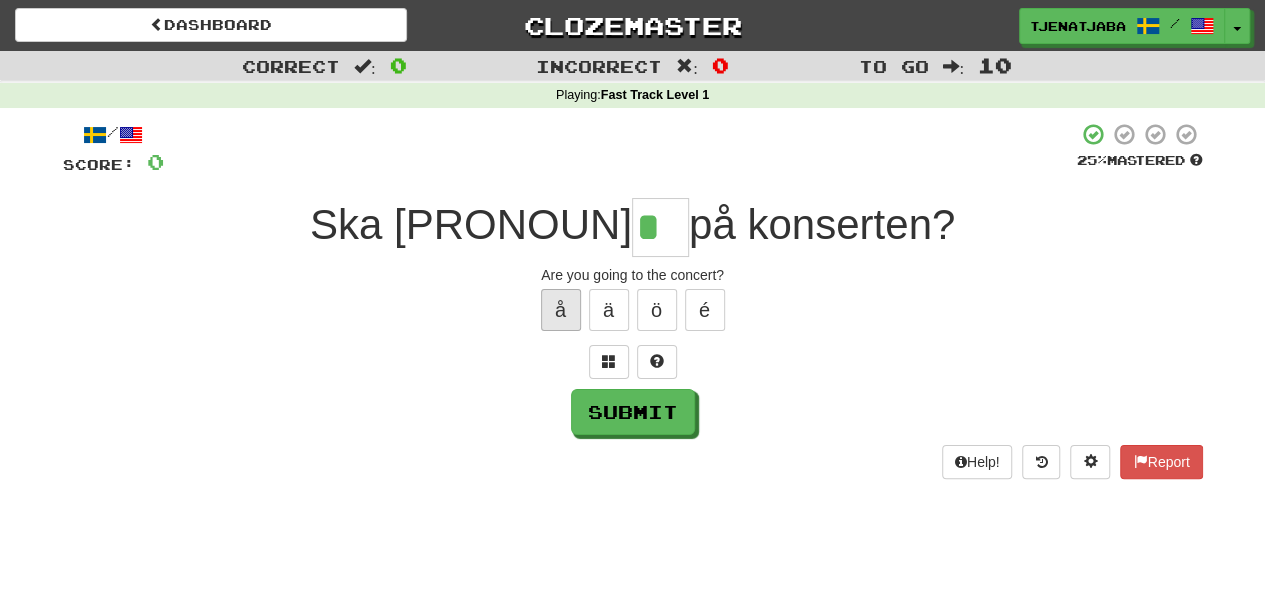type on "**" 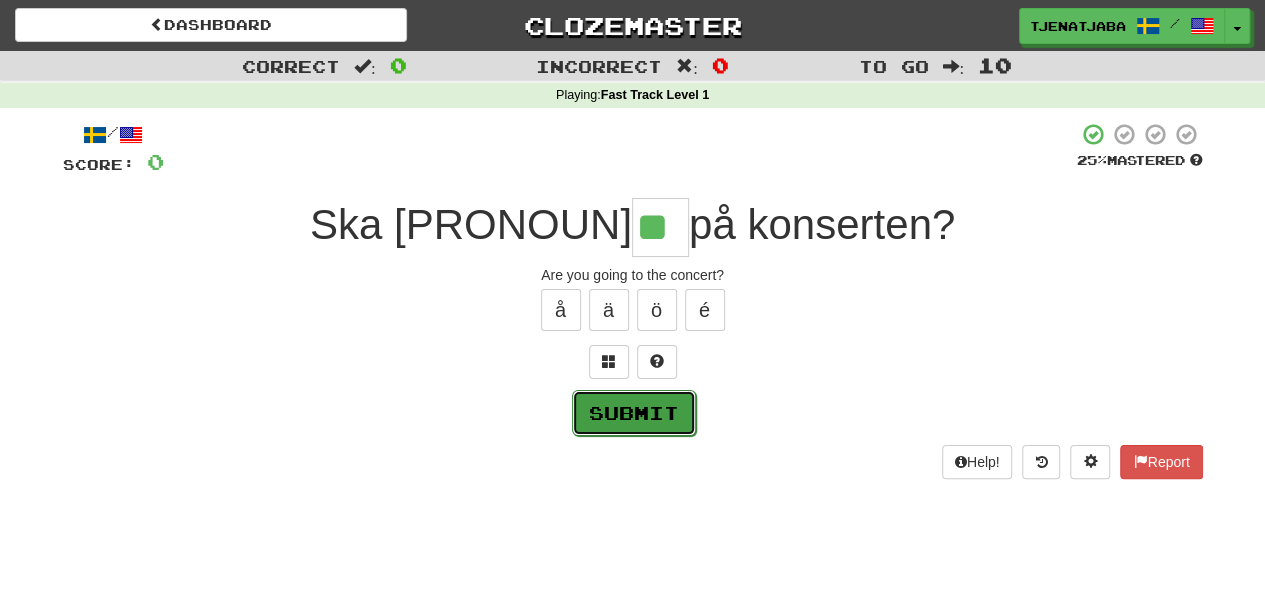 click on "Submit" at bounding box center [634, 413] 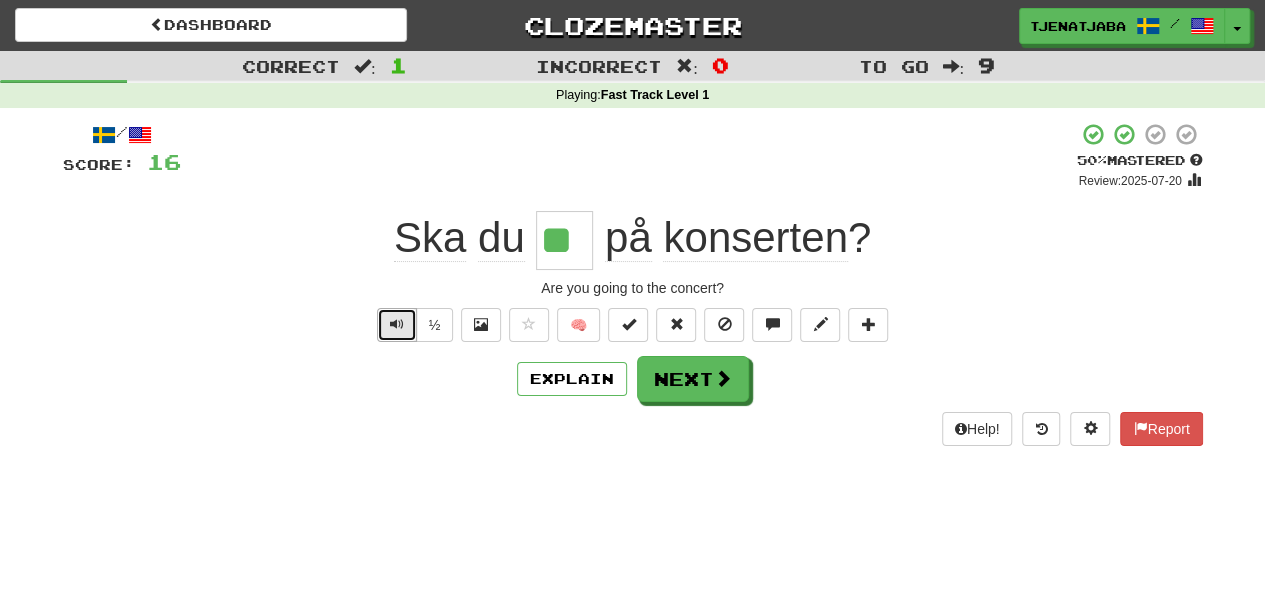 click at bounding box center [397, 325] 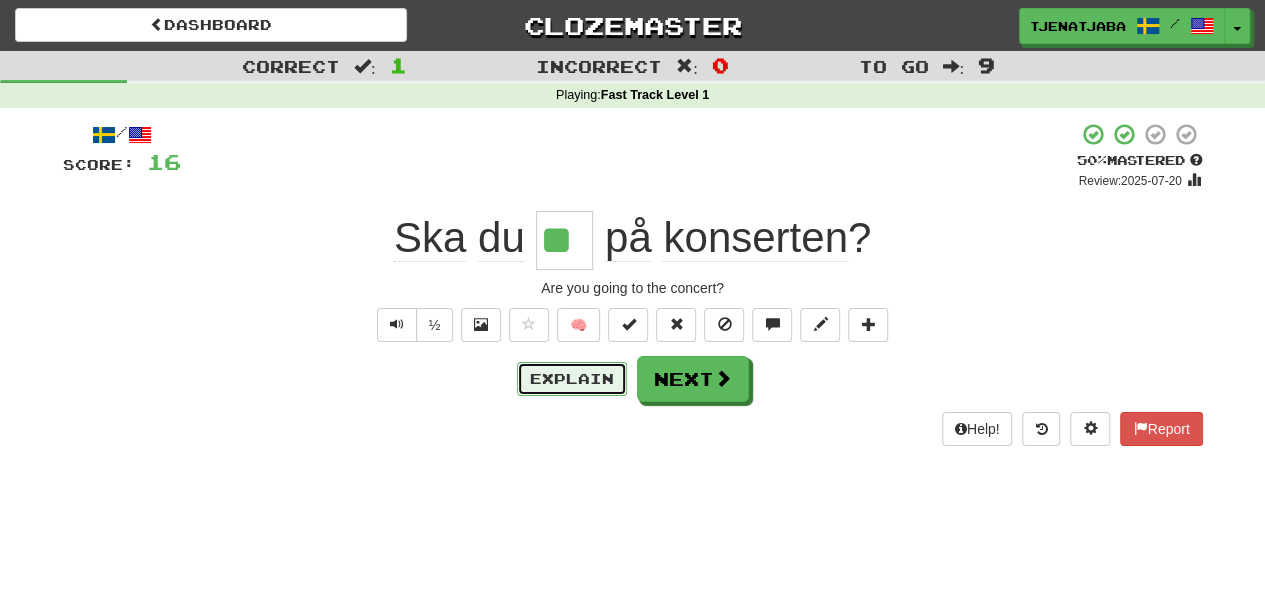 click on "Explain" at bounding box center (572, 379) 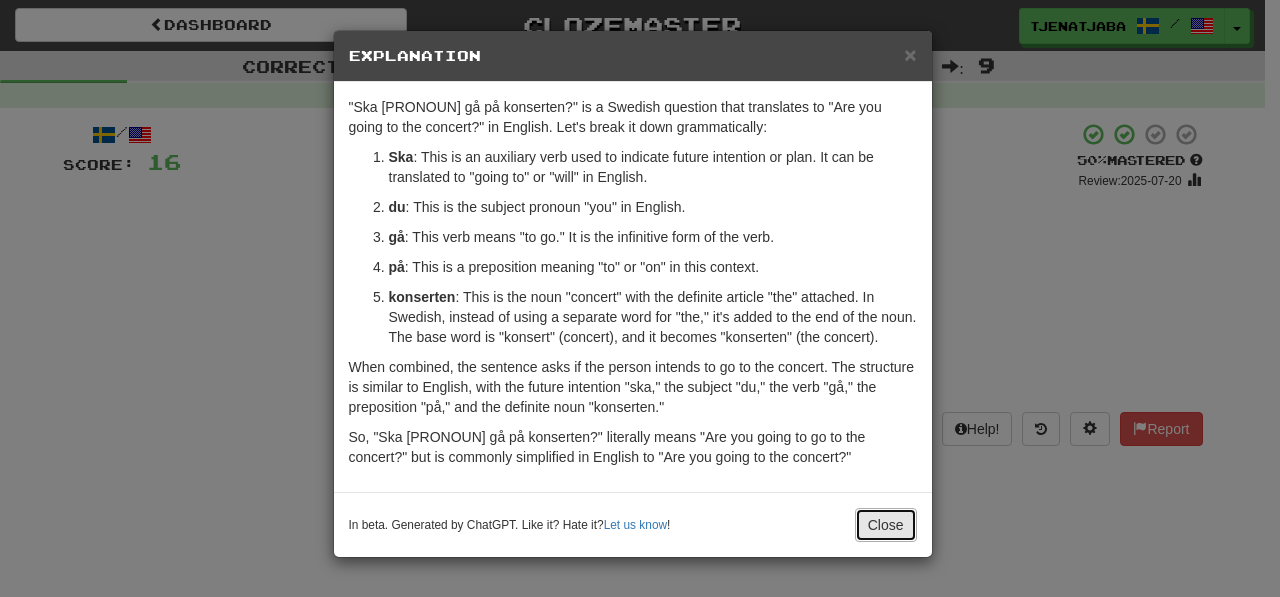 click on "Close" at bounding box center [886, 525] 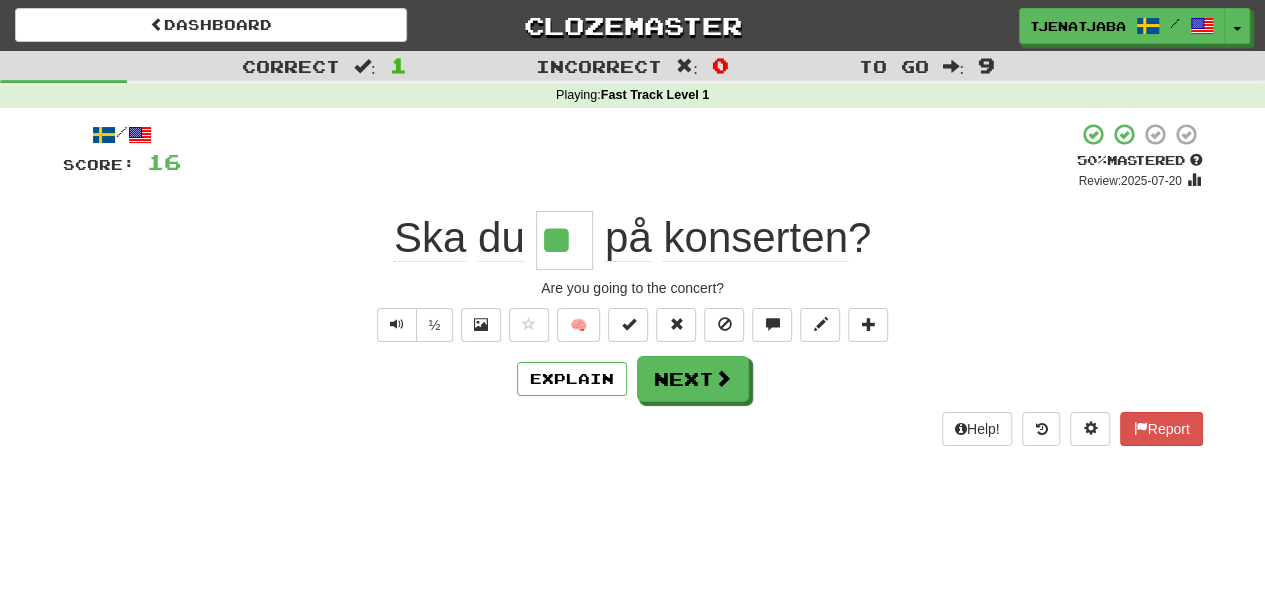 click on "konserten" at bounding box center (755, 238) 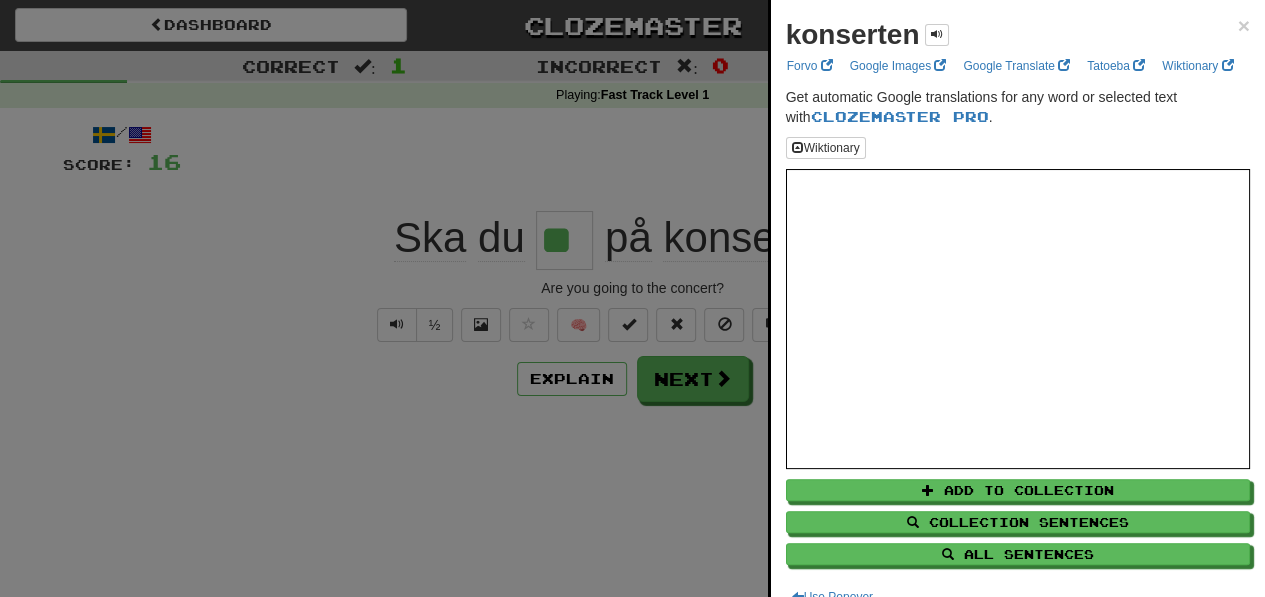 click at bounding box center (632, 298) 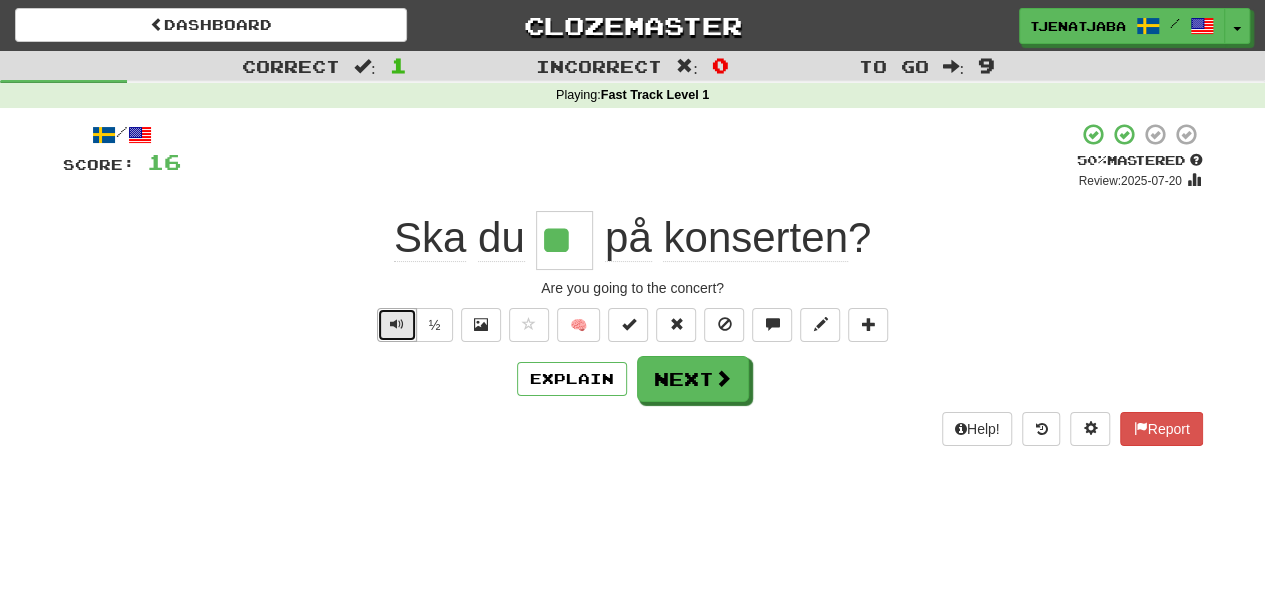 click at bounding box center (397, 325) 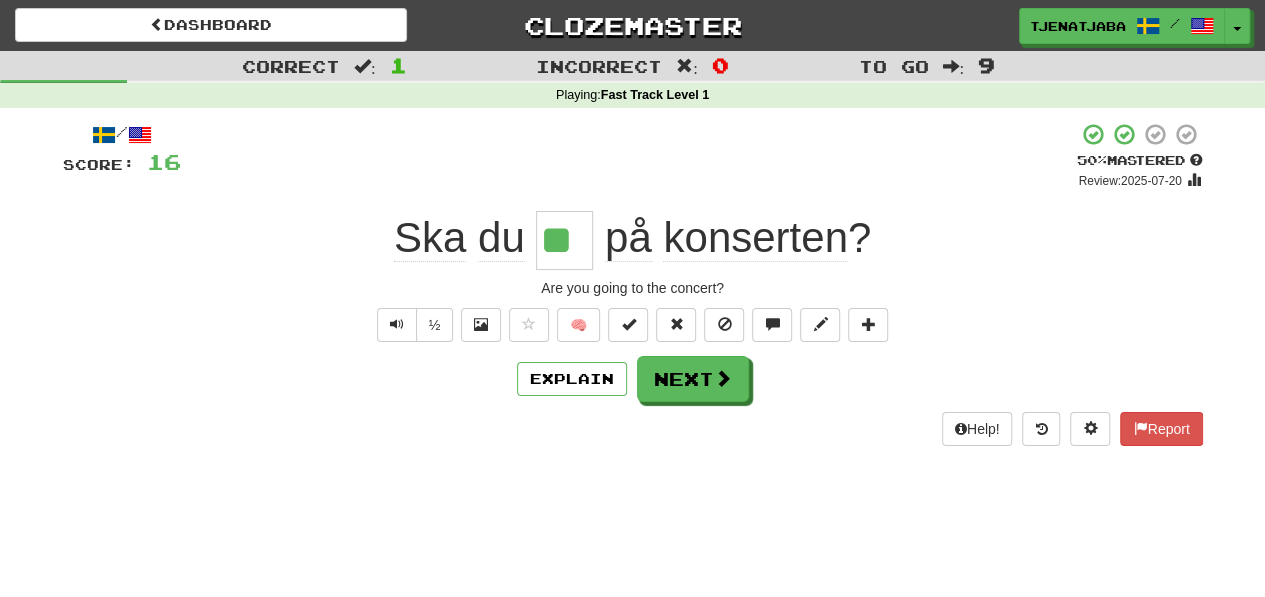 click on "½" at bounding box center [413, 325] 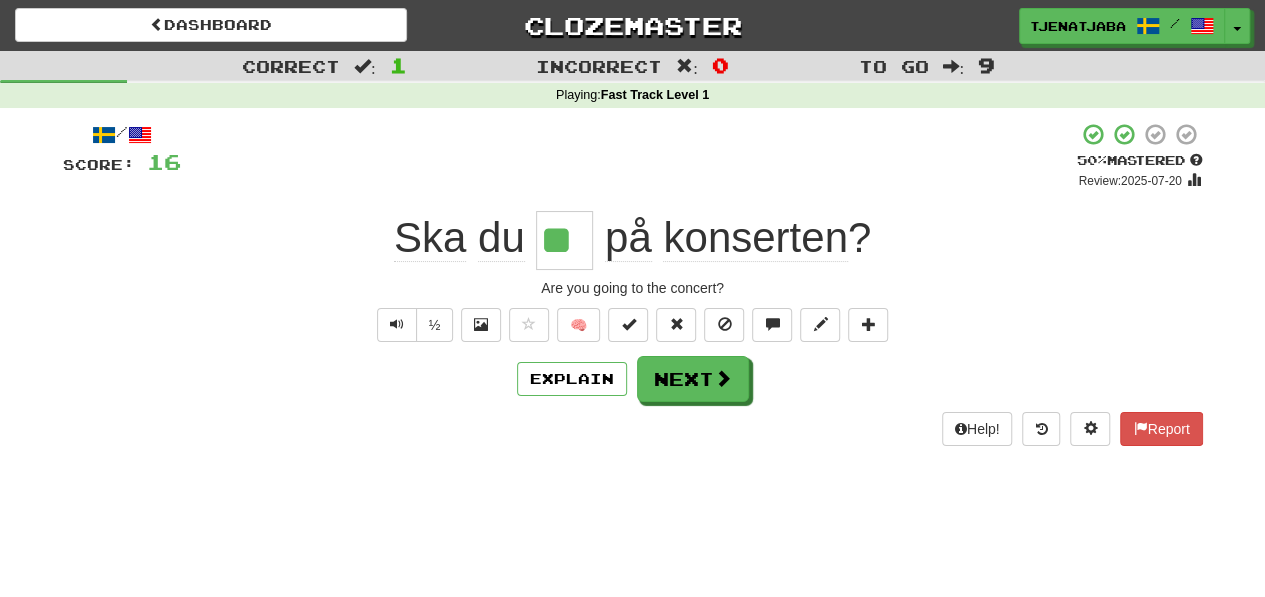 click on "/  Score:   16 + 16 50 %  Mastered Review:  2025-07-20 Ska   du   **   på   konserten ? Are you going to the concert? ½ 🧠 Explain Next  Help!  Report" at bounding box center (633, 284) 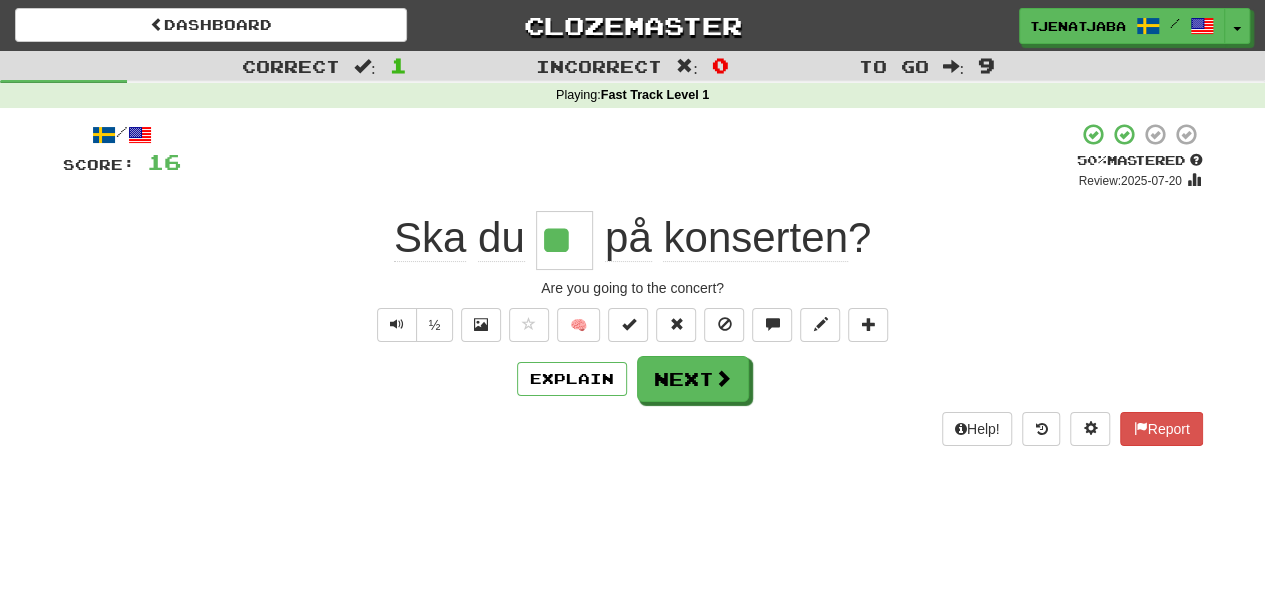 click on "/  Score:   16 + 16 50 %  Mastered Review:  2025-07-20 Ska   du   **   på   konserten ? Are you going to the concert? ½ 🧠 Explain Next  Help!  Report" at bounding box center [633, 284] 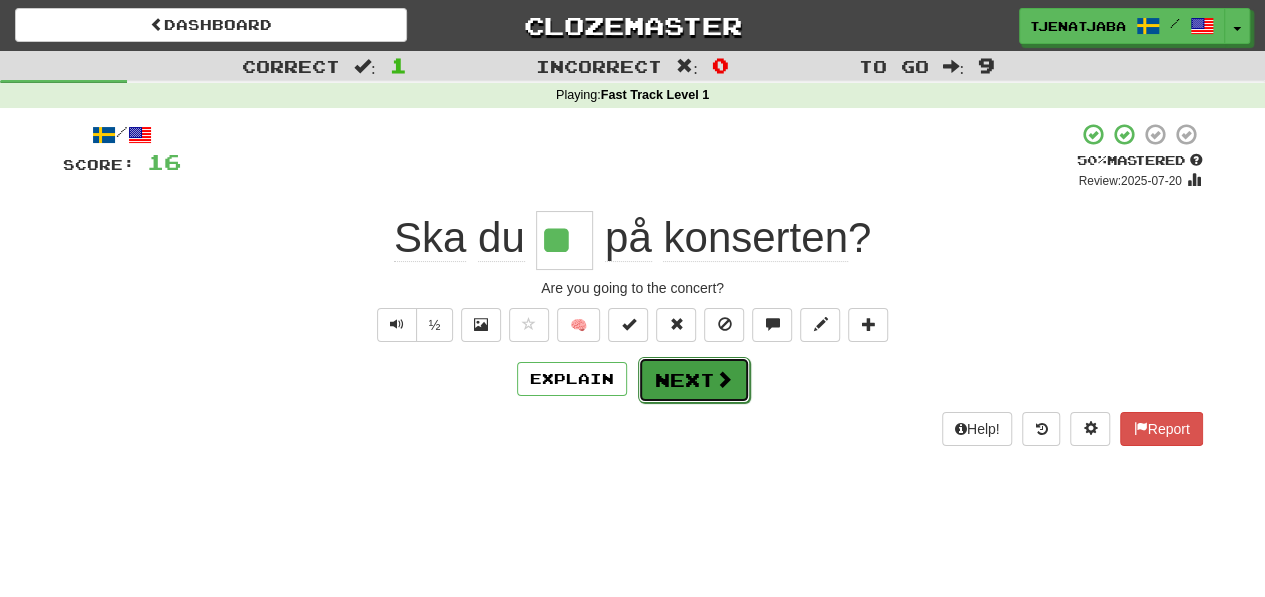 click on "Next" at bounding box center [694, 380] 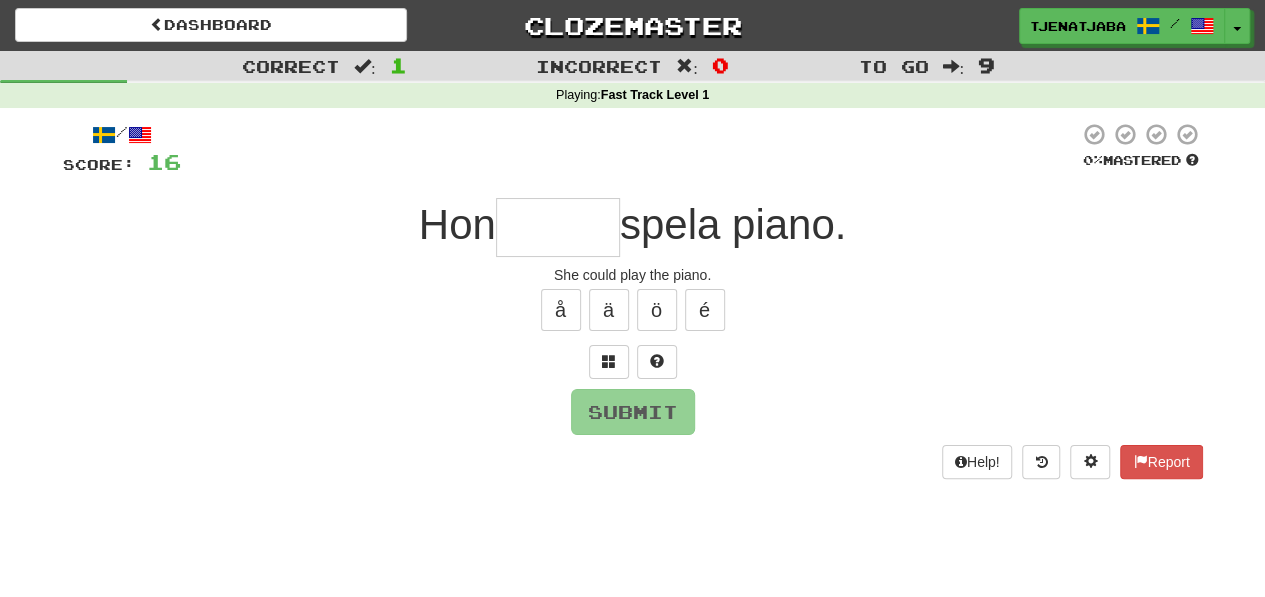 click at bounding box center (558, 227) 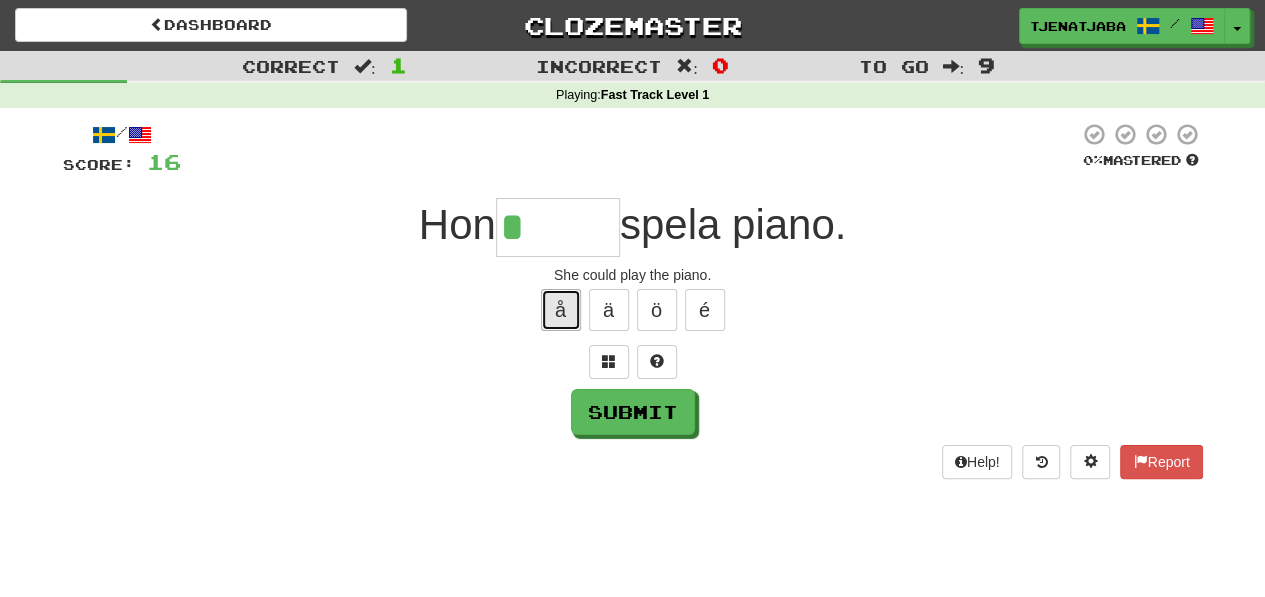 click on "å" at bounding box center (561, 310) 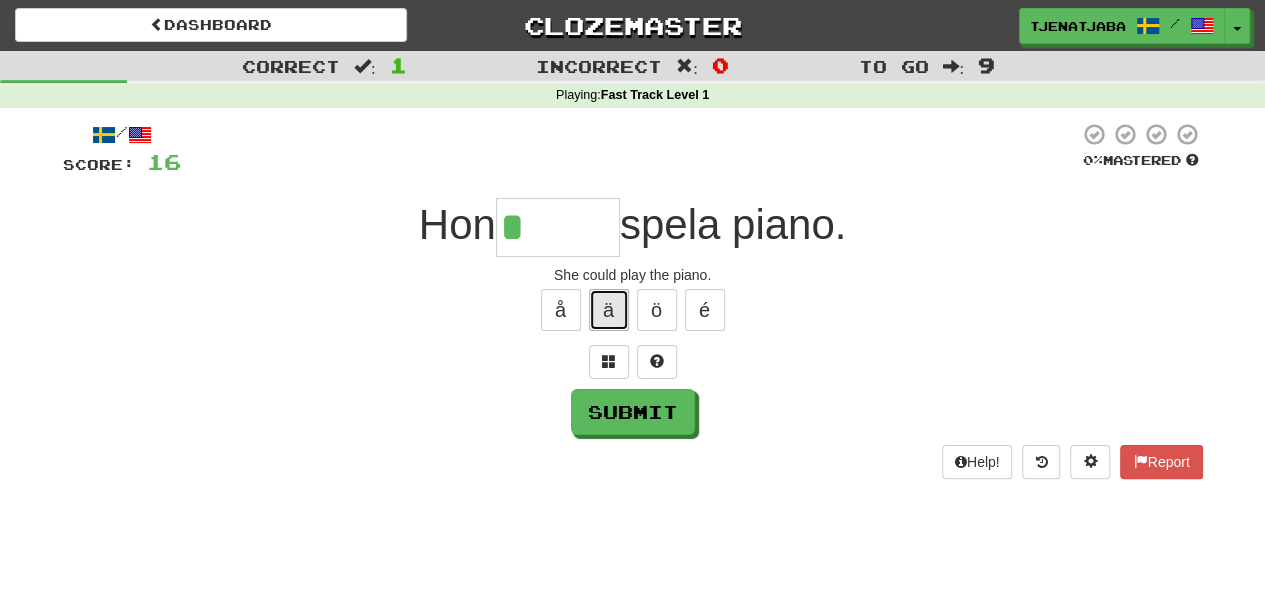click on "ä" at bounding box center [609, 310] 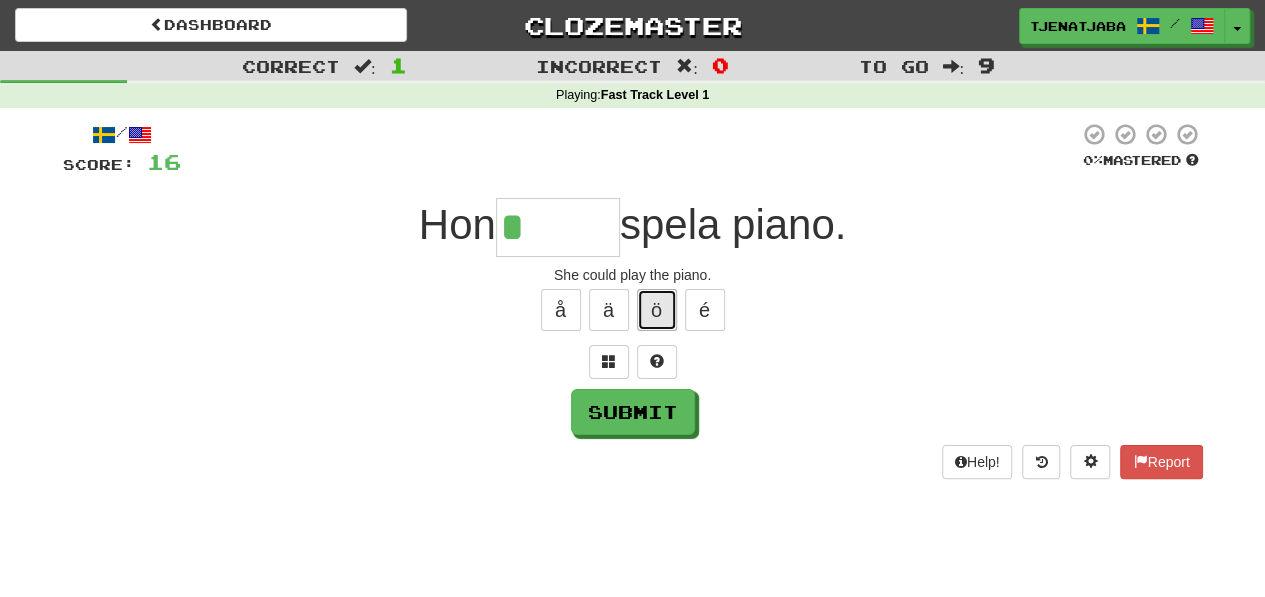 click on "ö" at bounding box center (657, 310) 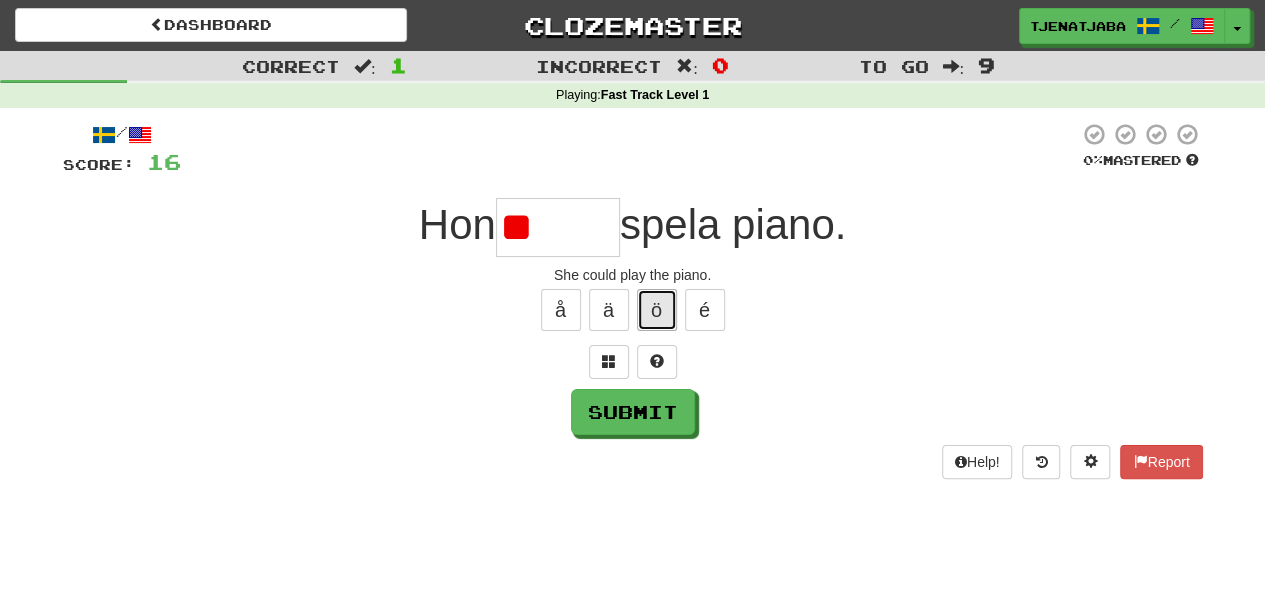 click on "ö" at bounding box center (657, 310) 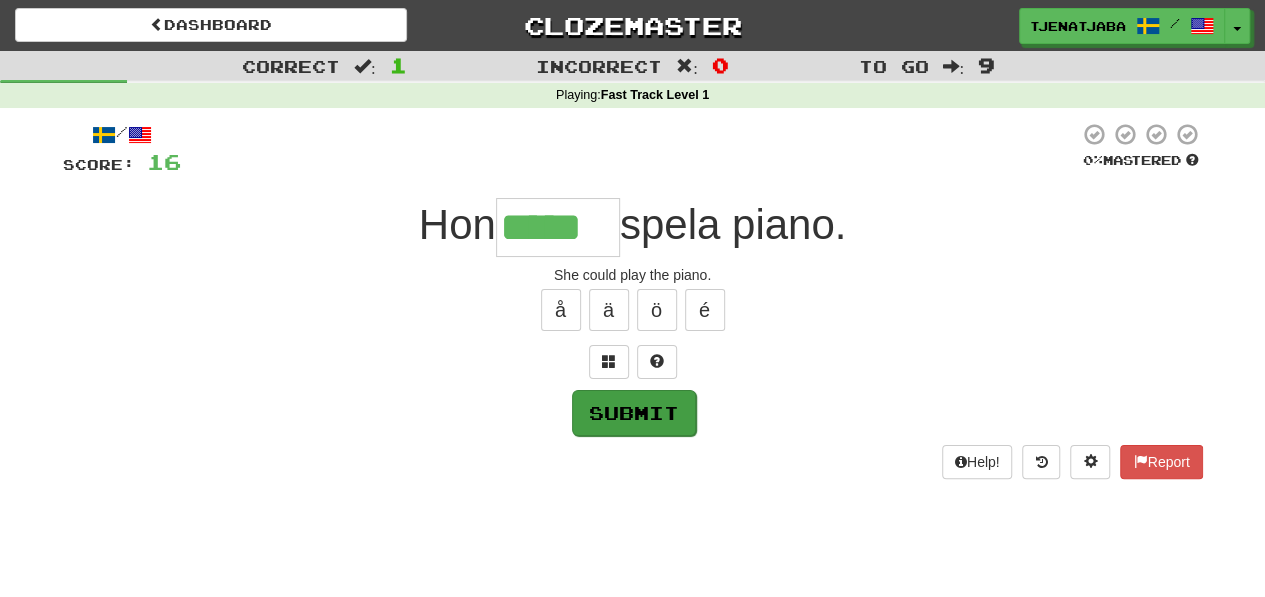 type on "*****" 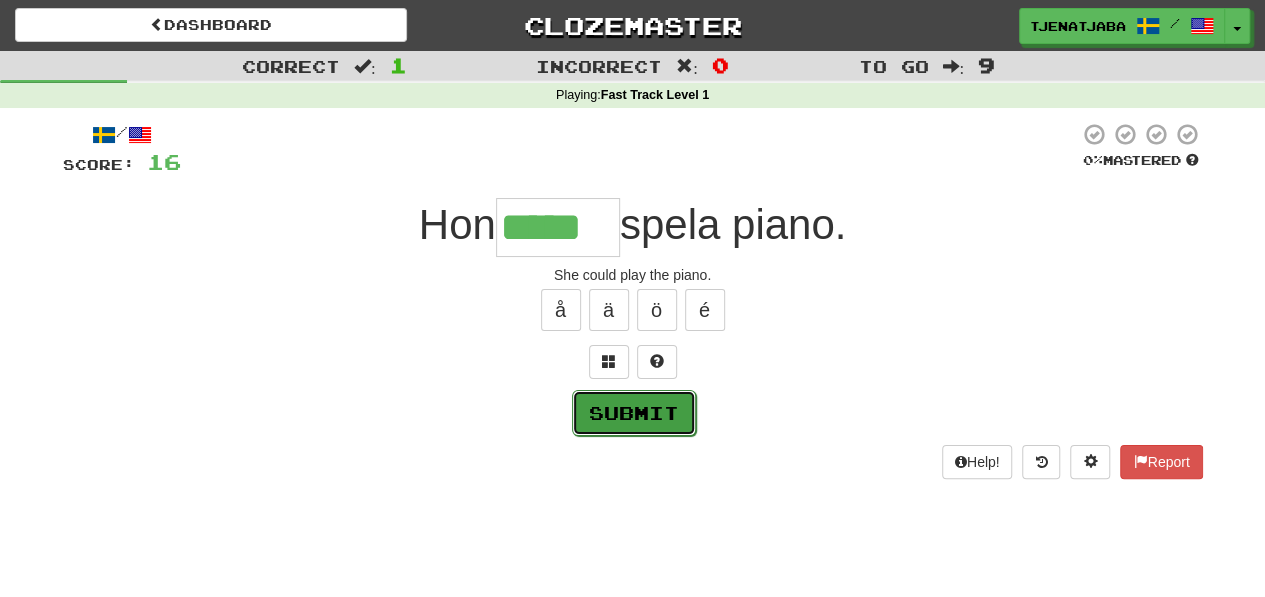 click on "Submit" at bounding box center (634, 413) 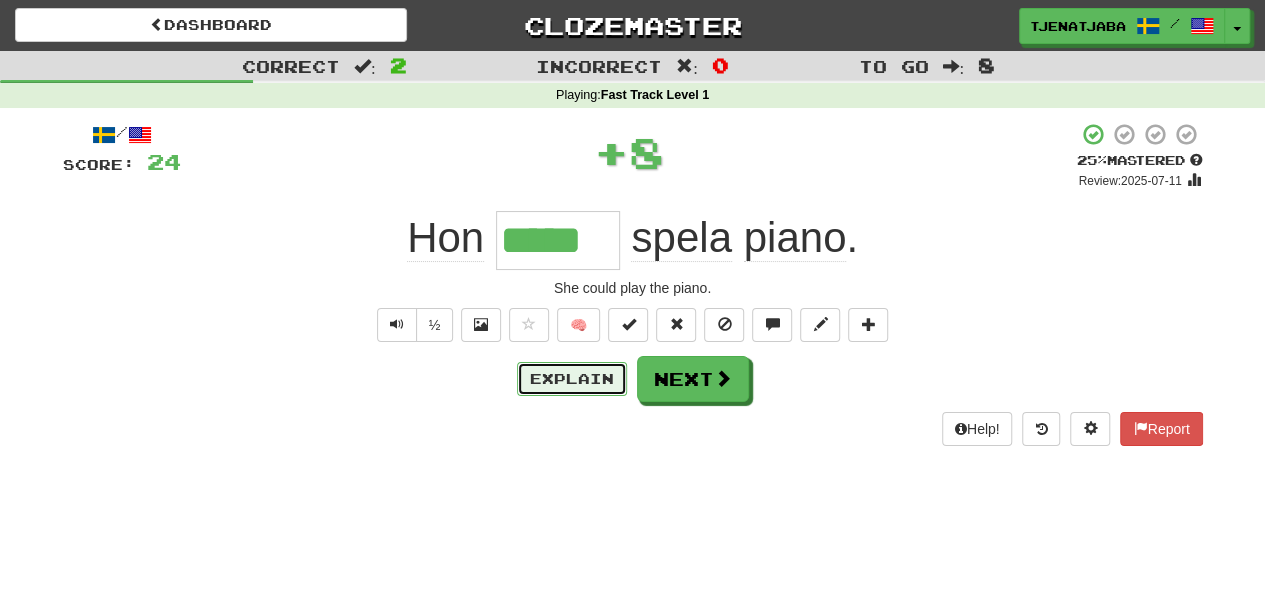click on "Explain" at bounding box center [572, 379] 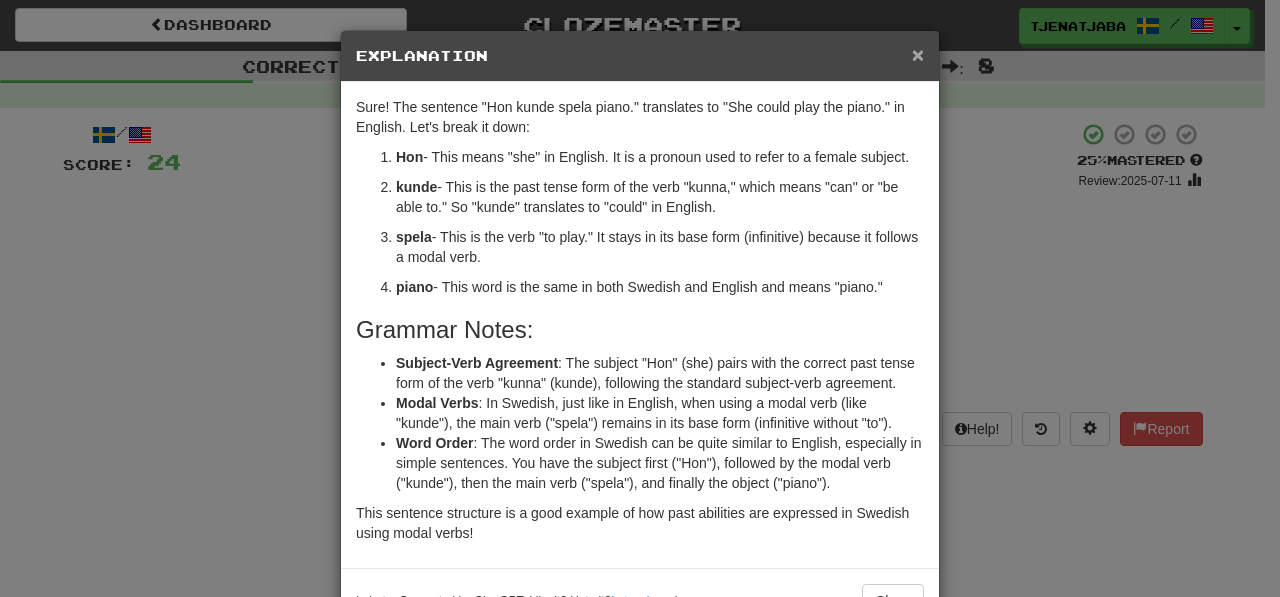 click on "×" at bounding box center (918, 54) 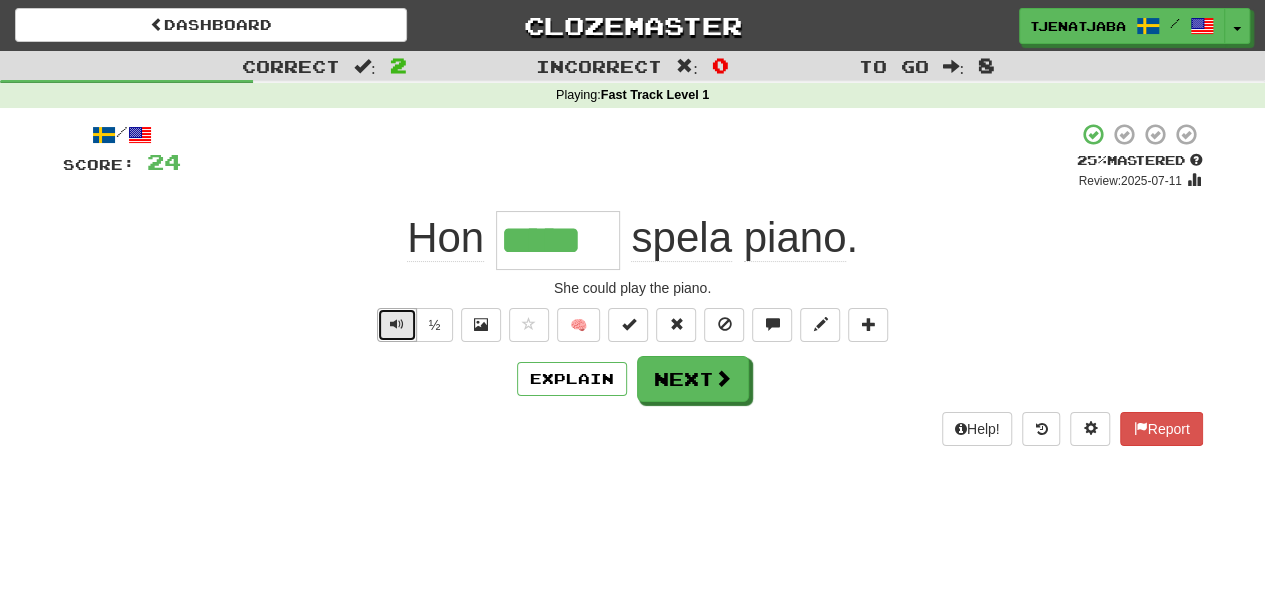 click at bounding box center [397, 325] 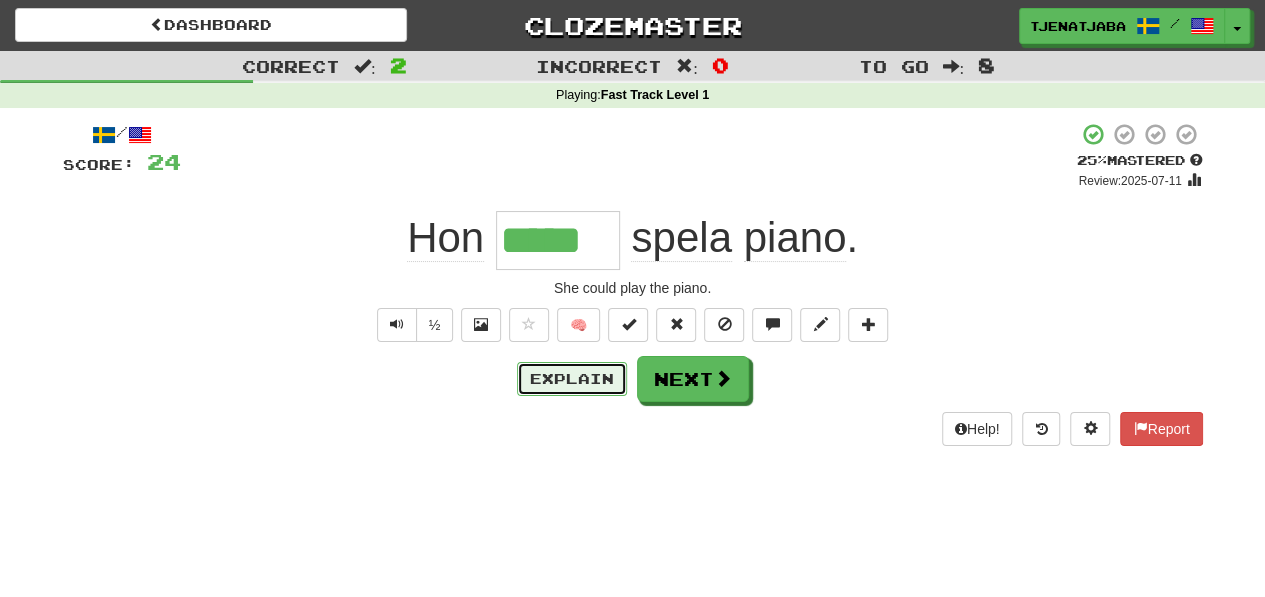 click on "Explain" at bounding box center [572, 379] 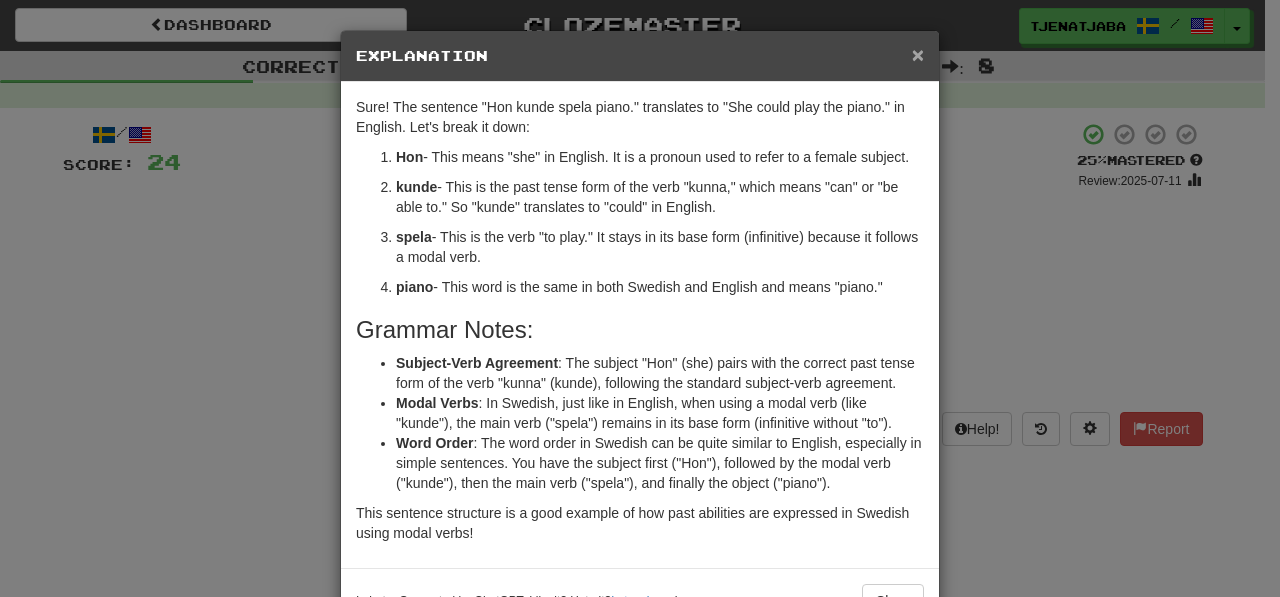 click on "×" at bounding box center [918, 54] 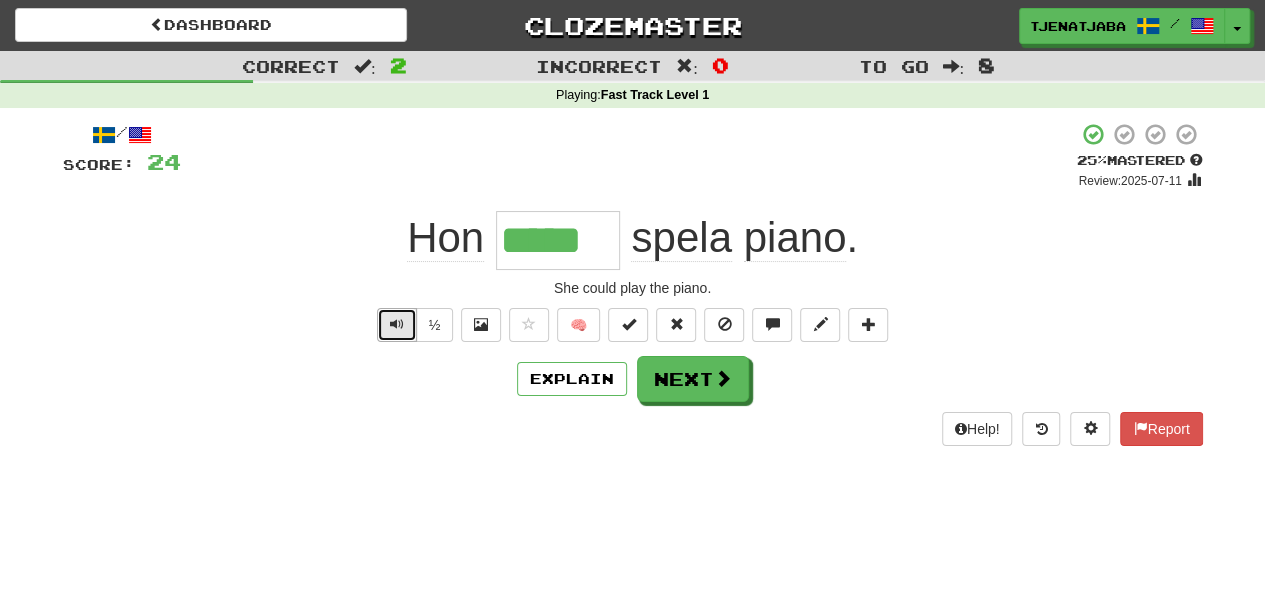 click at bounding box center [397, 325] 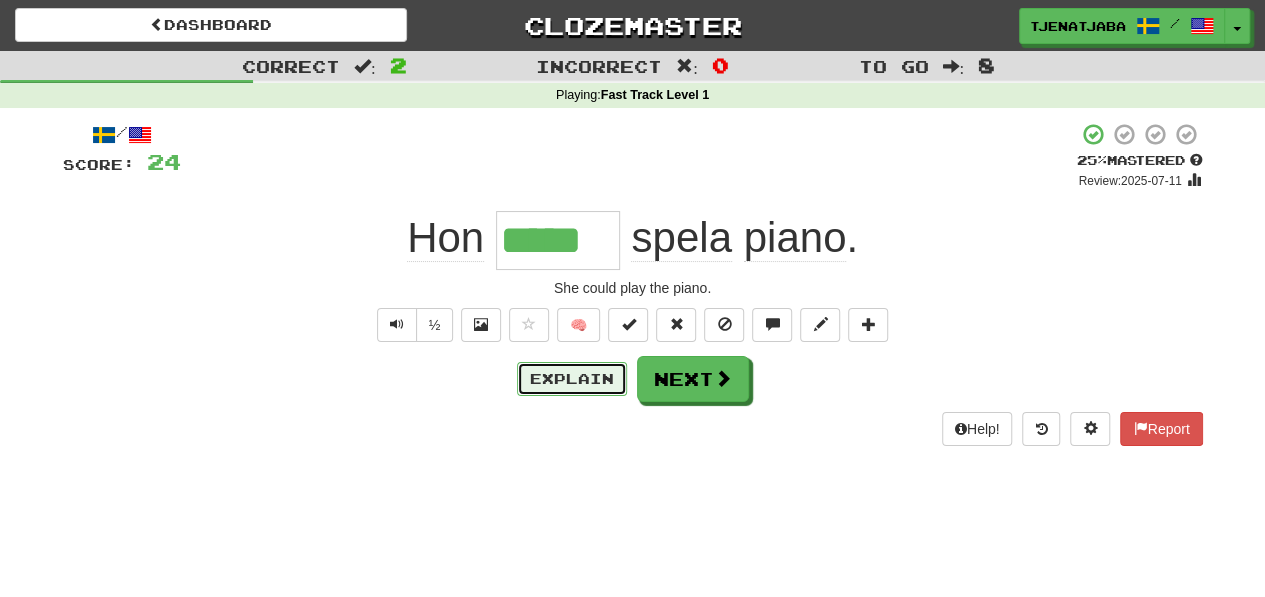 click on "Explain" at bounding box center (572, 379) 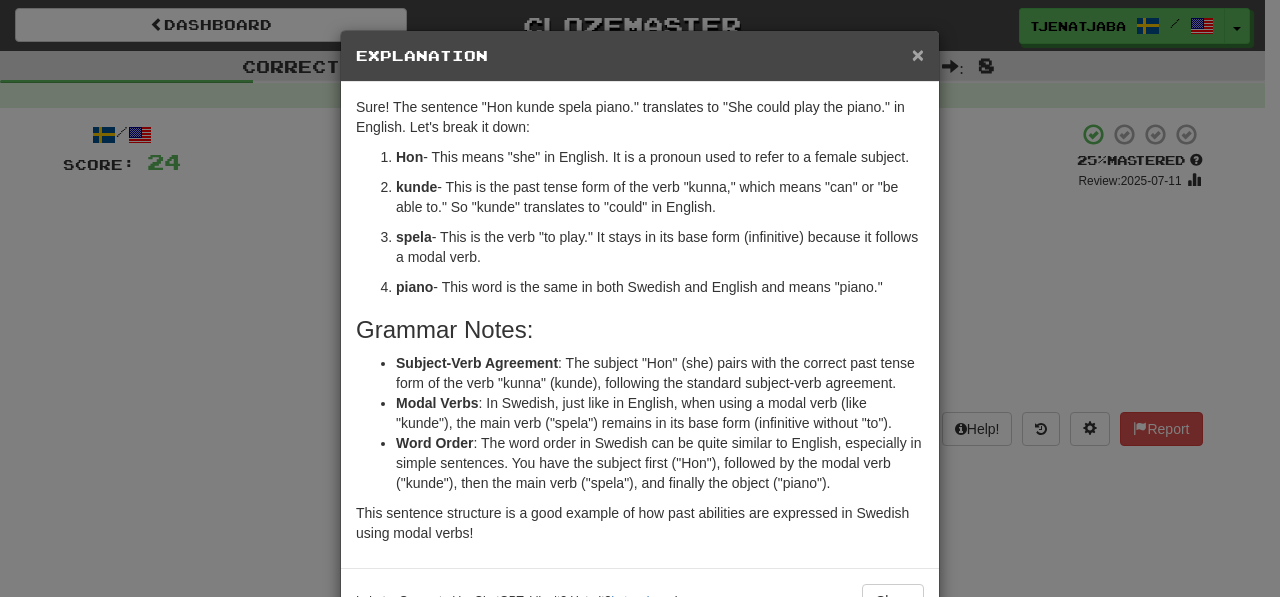 click on "×" at bounding box center [918, 54] 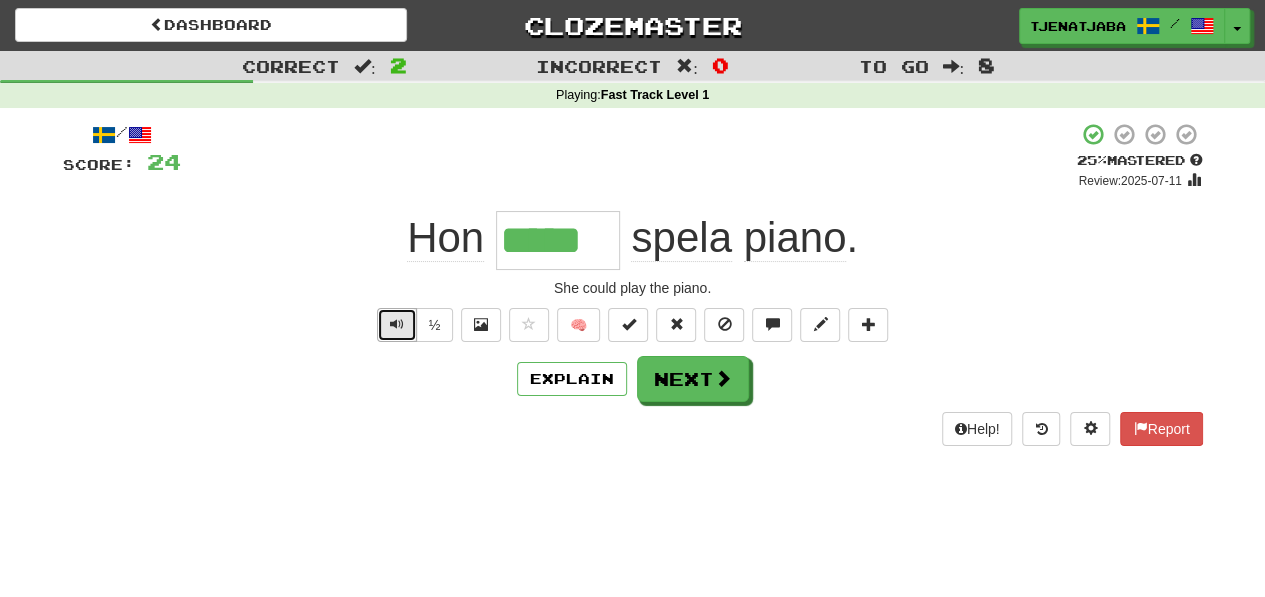 click at bounding box center [397, 324] 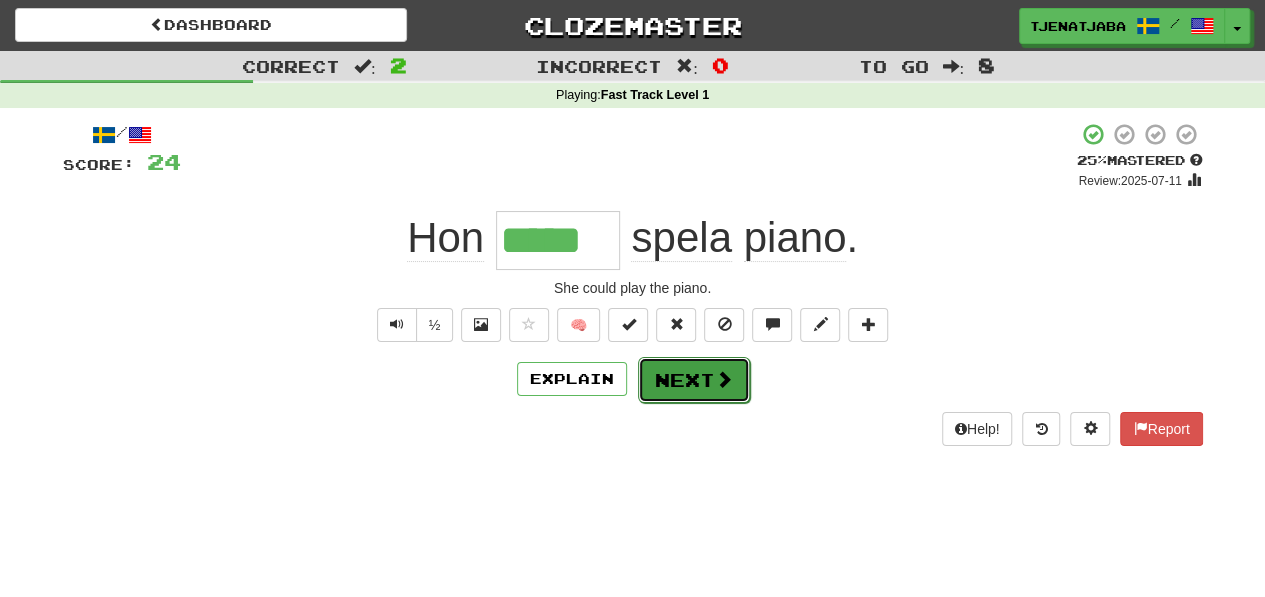 click on "Next" at bounding box center (694, 380) 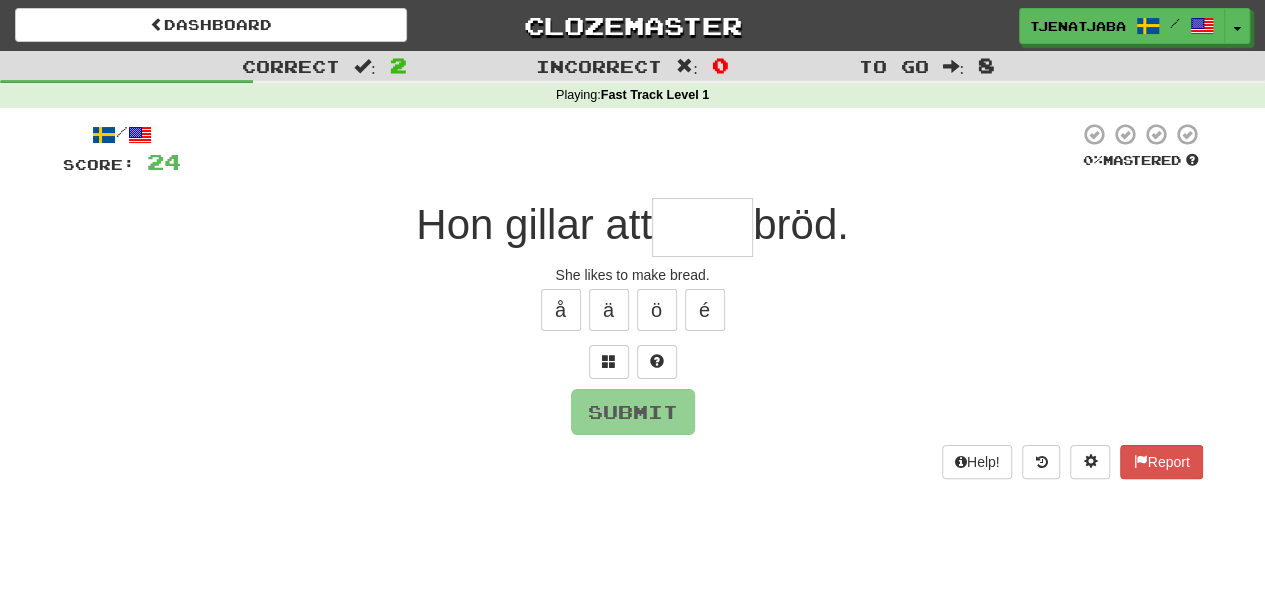type on "*" 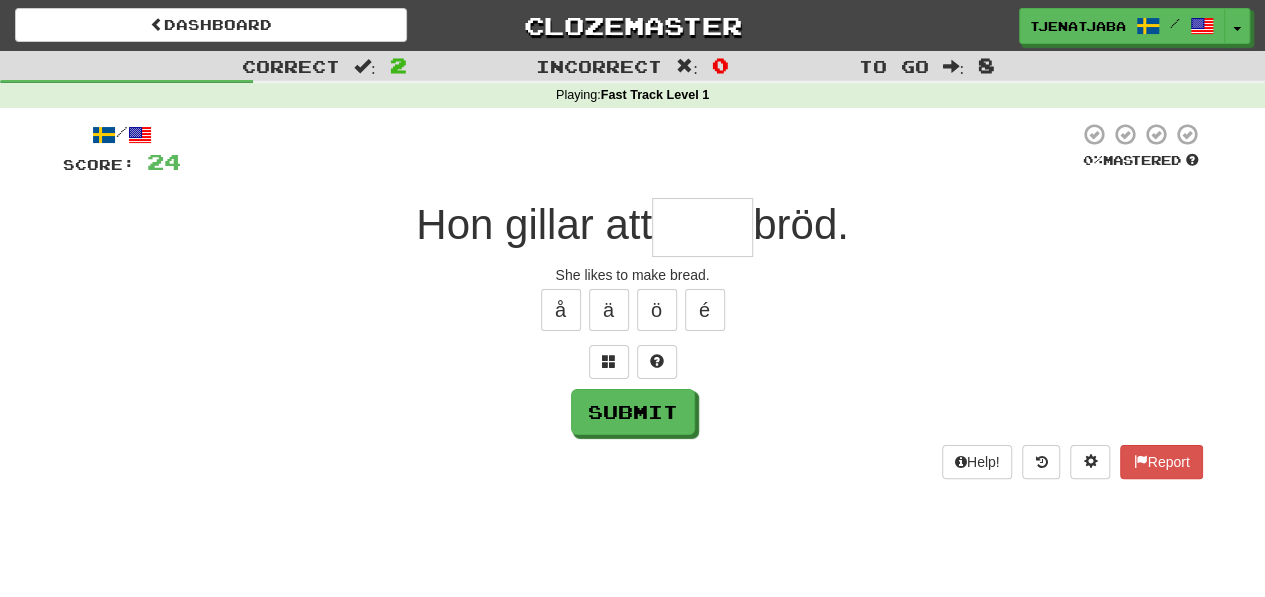 type on "*" 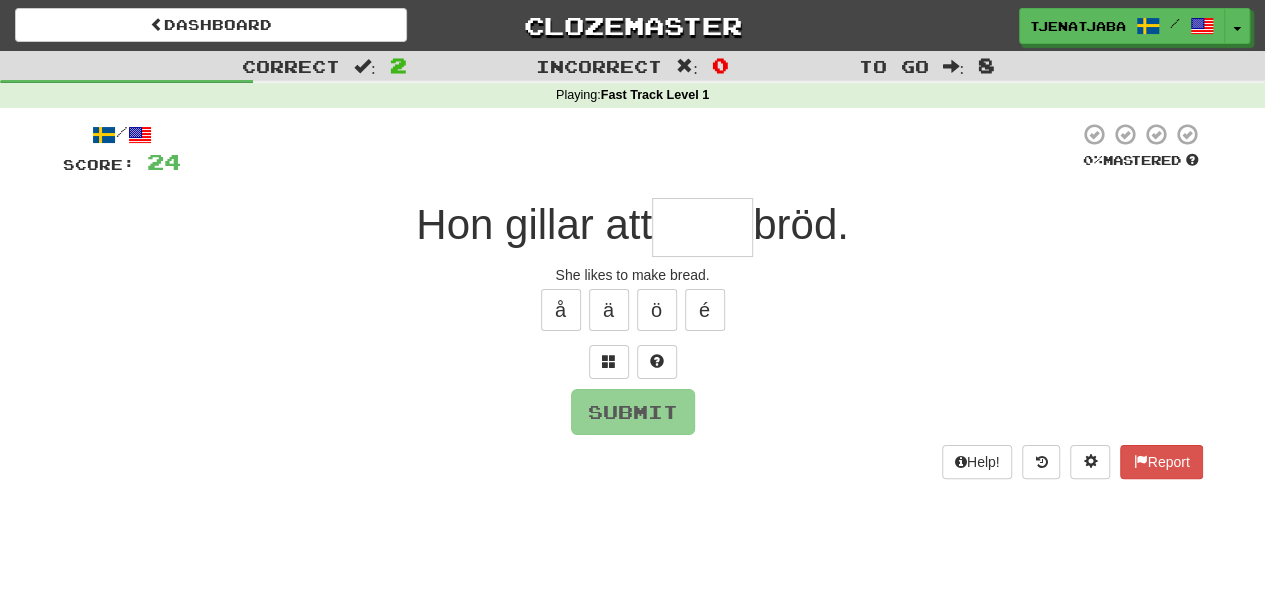 type on "*" 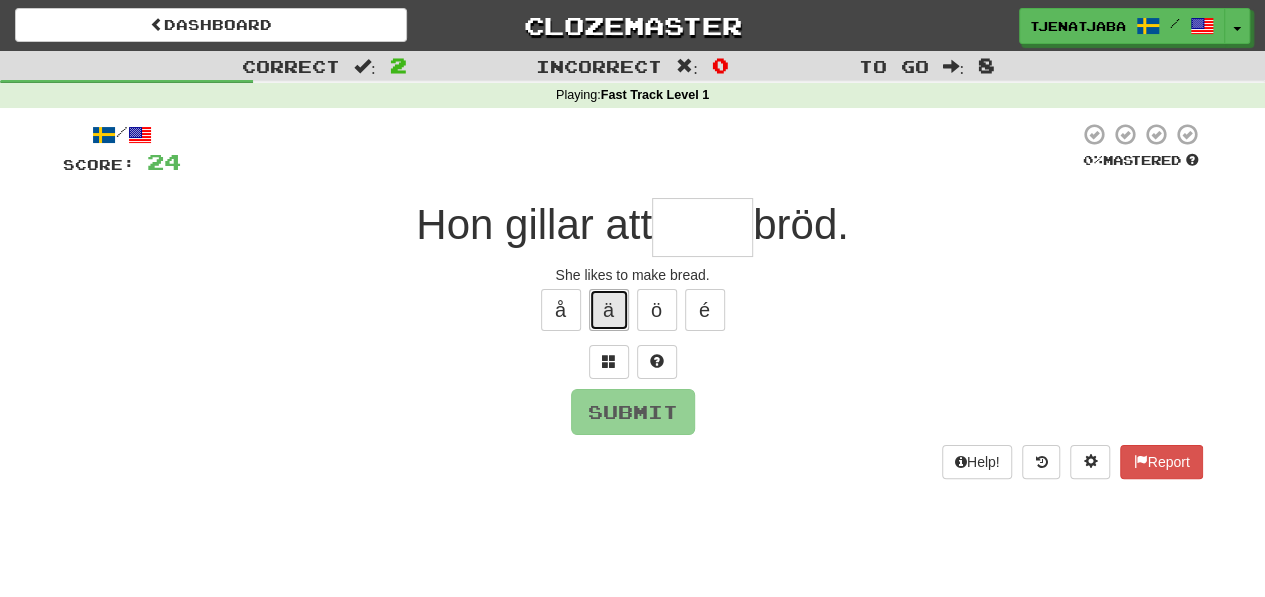 click on "ä" at bounding box center (609, 310) 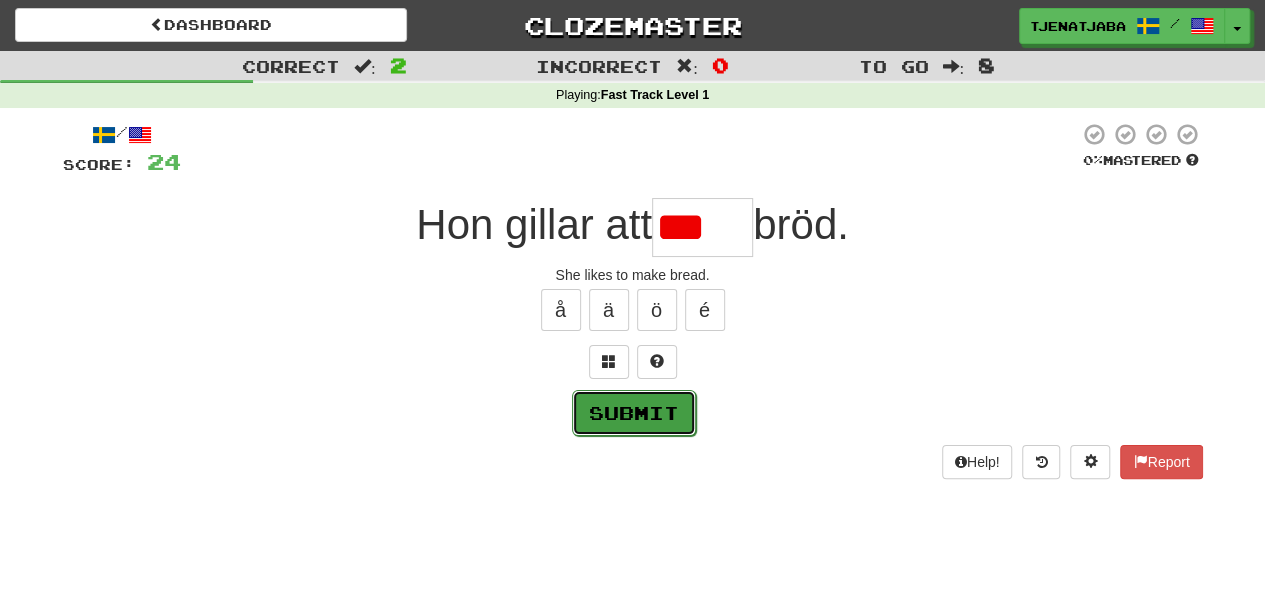click on "Submit" at bounding box center [634, 413] 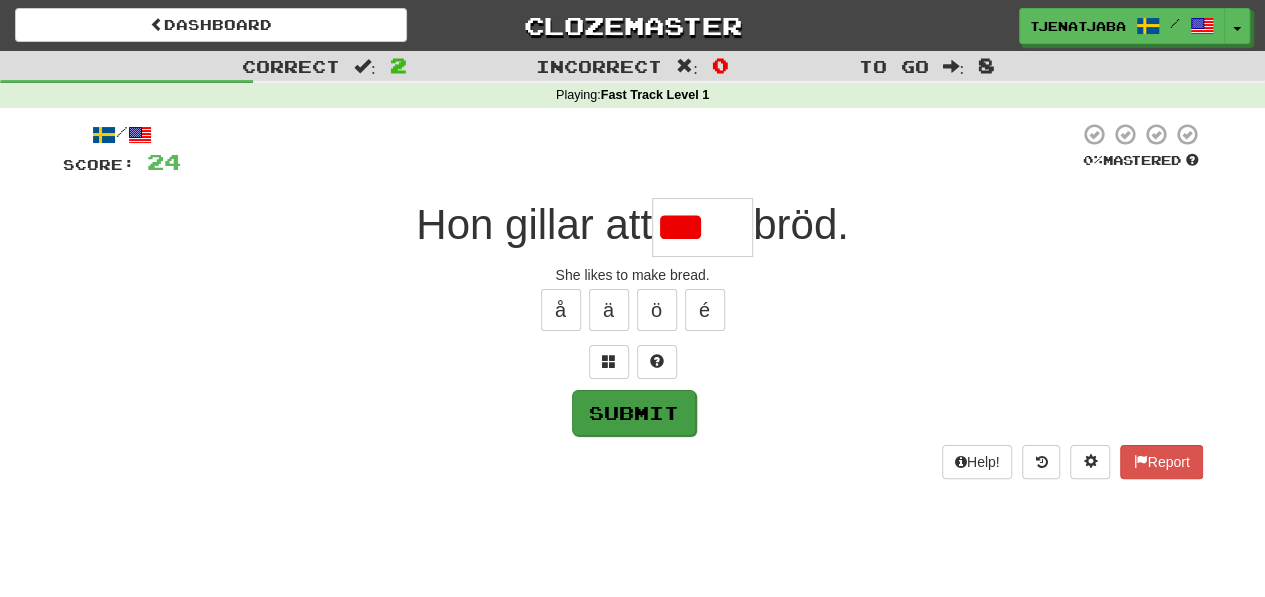 type on "****" 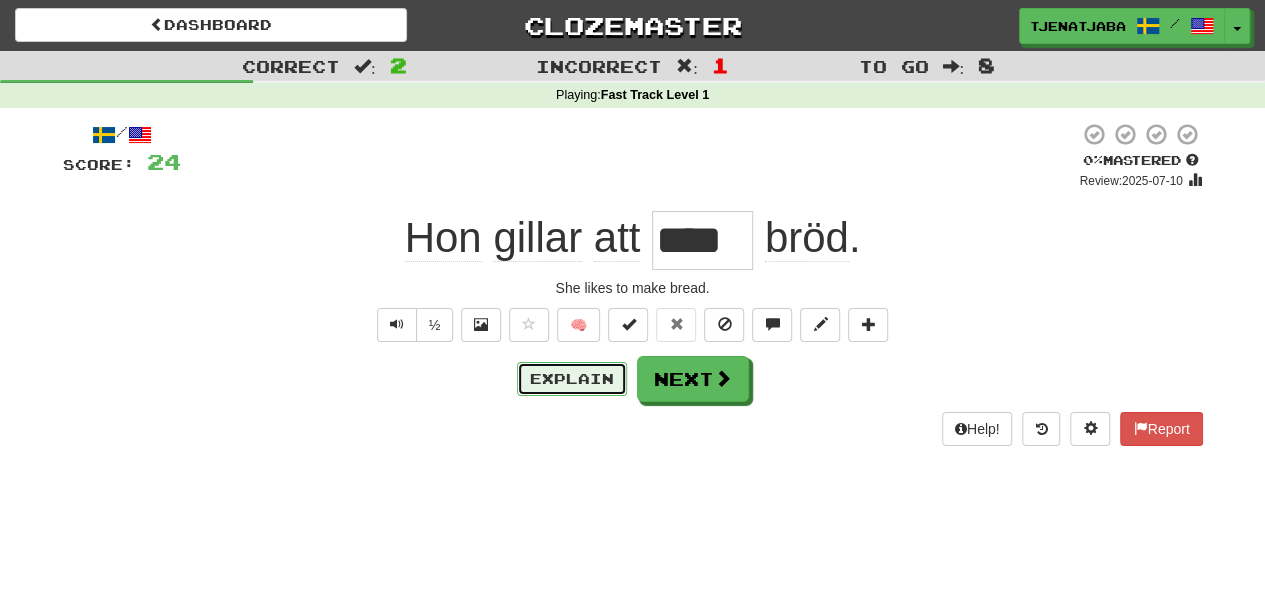 click on "Explain" at bounding box center (572, 379) 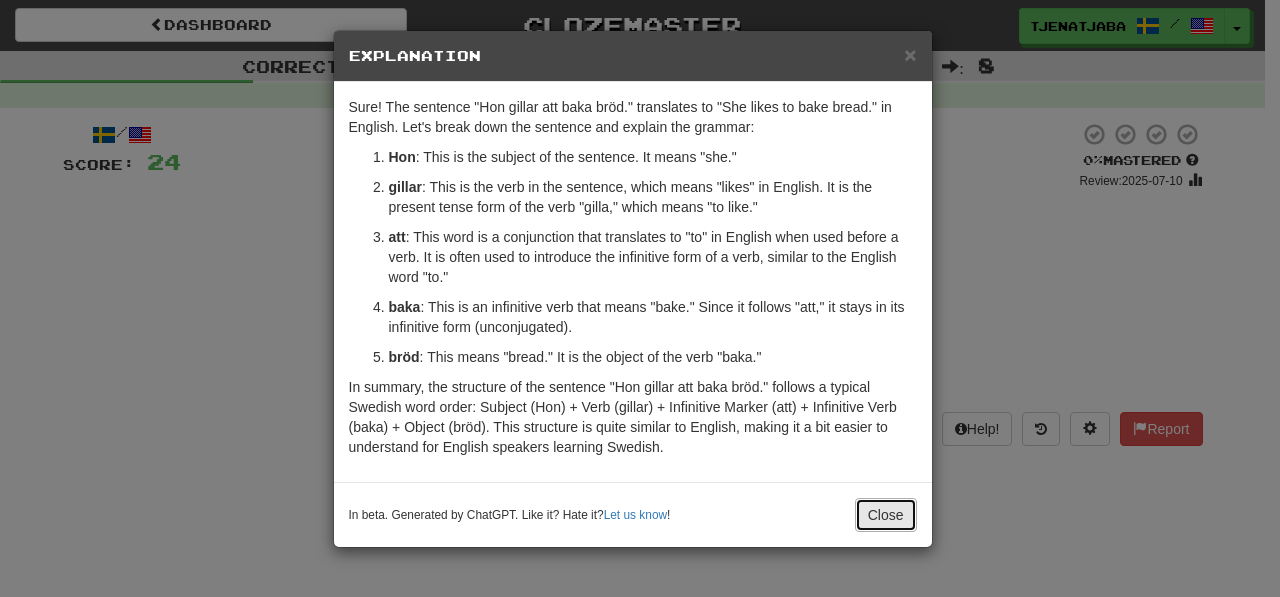 click on "Close" at bounding box center (886, 515) 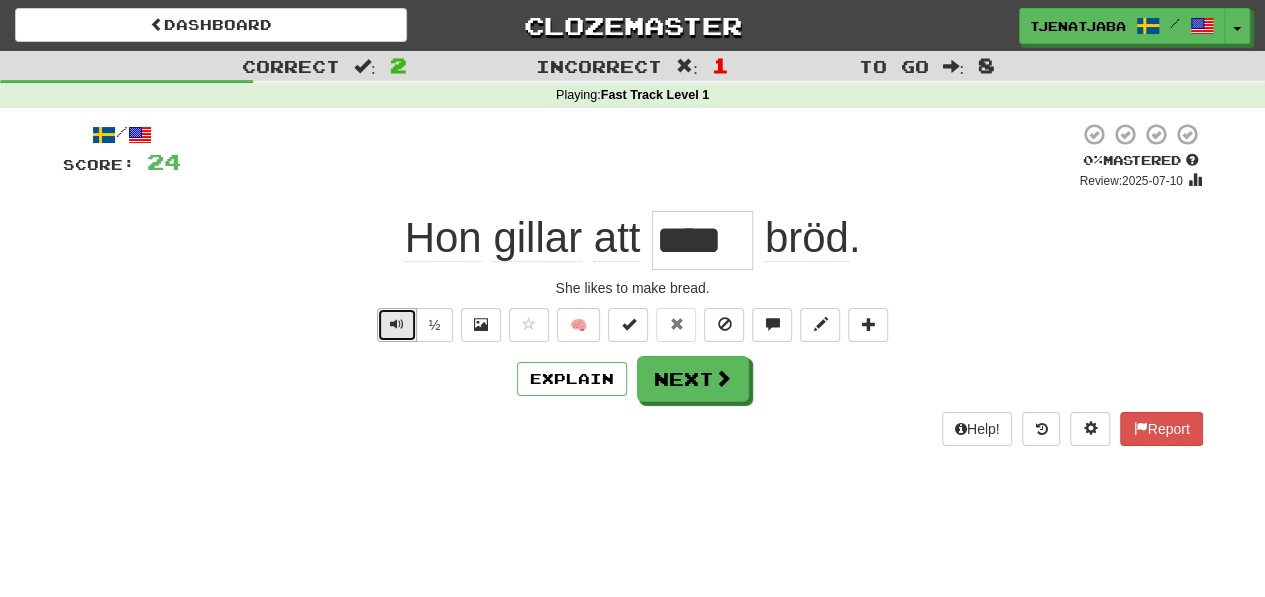 click at bounding box center [397, 324] 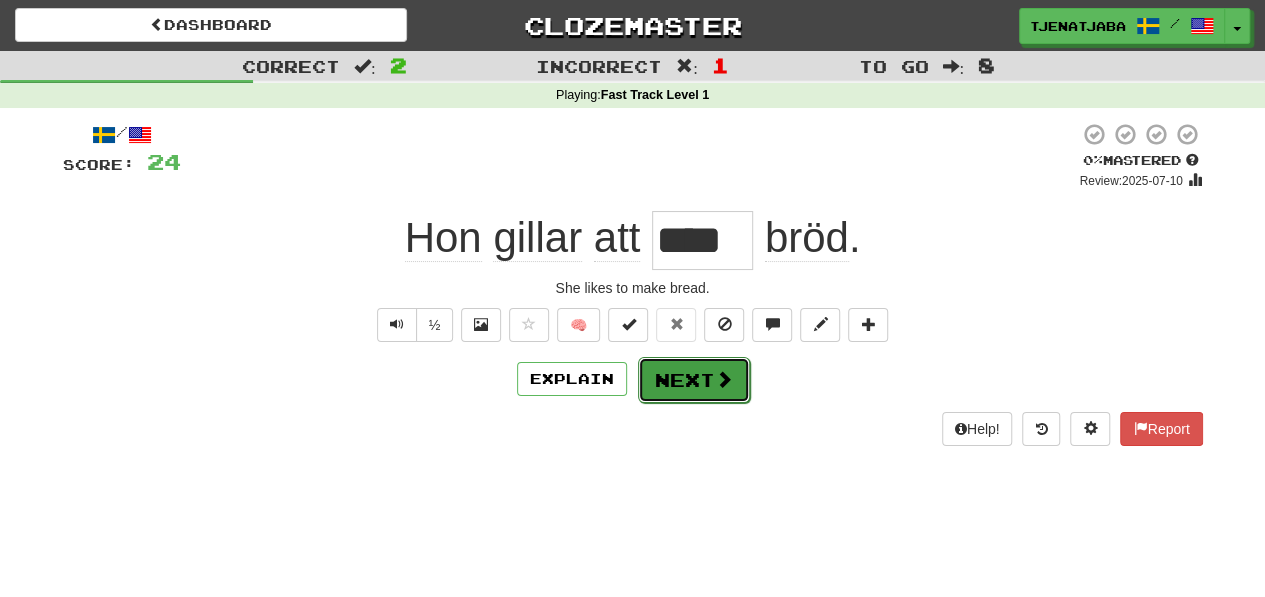 click on "Next" at bounding box center (694, 380) 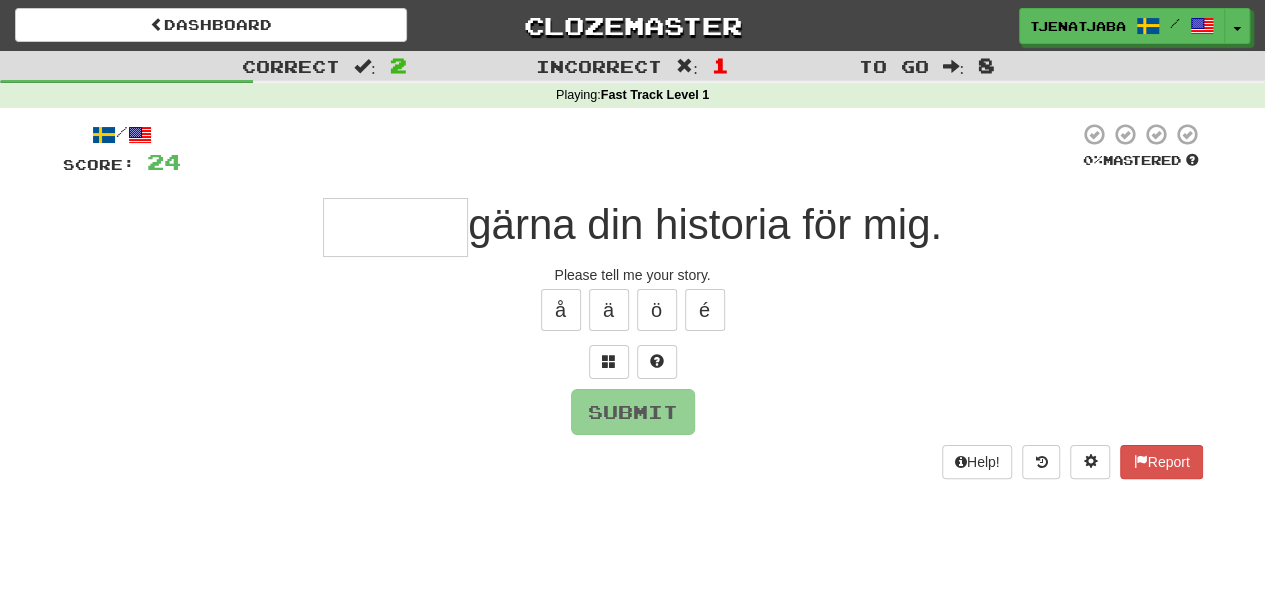 click at bounding box center [395, 227] 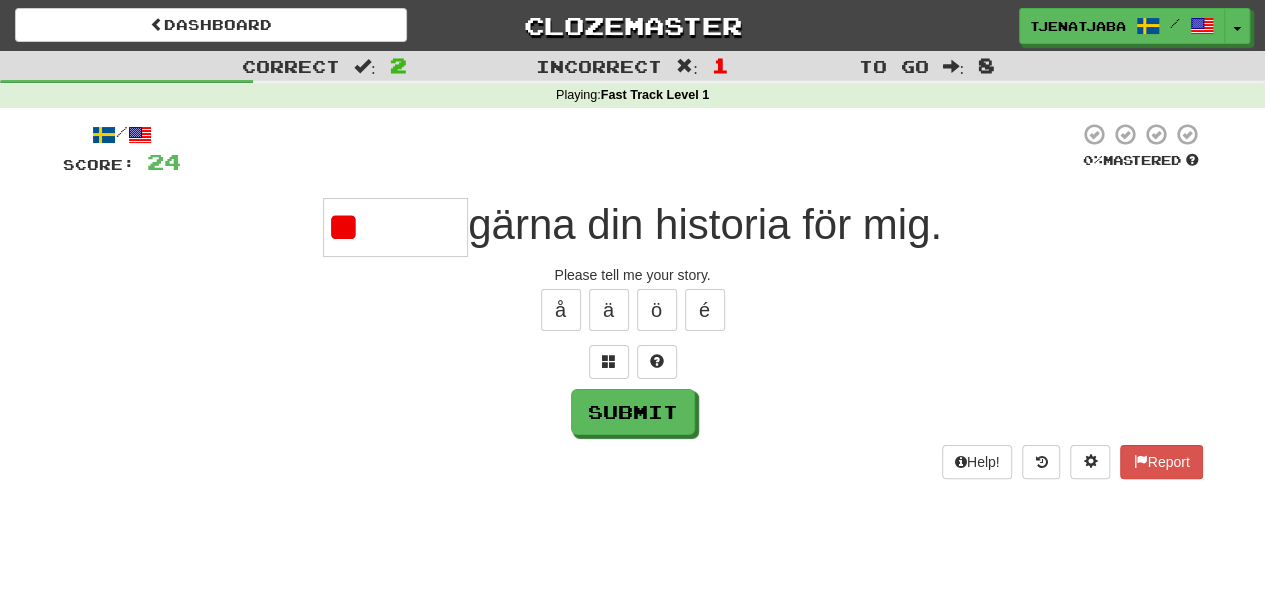 type on "*" 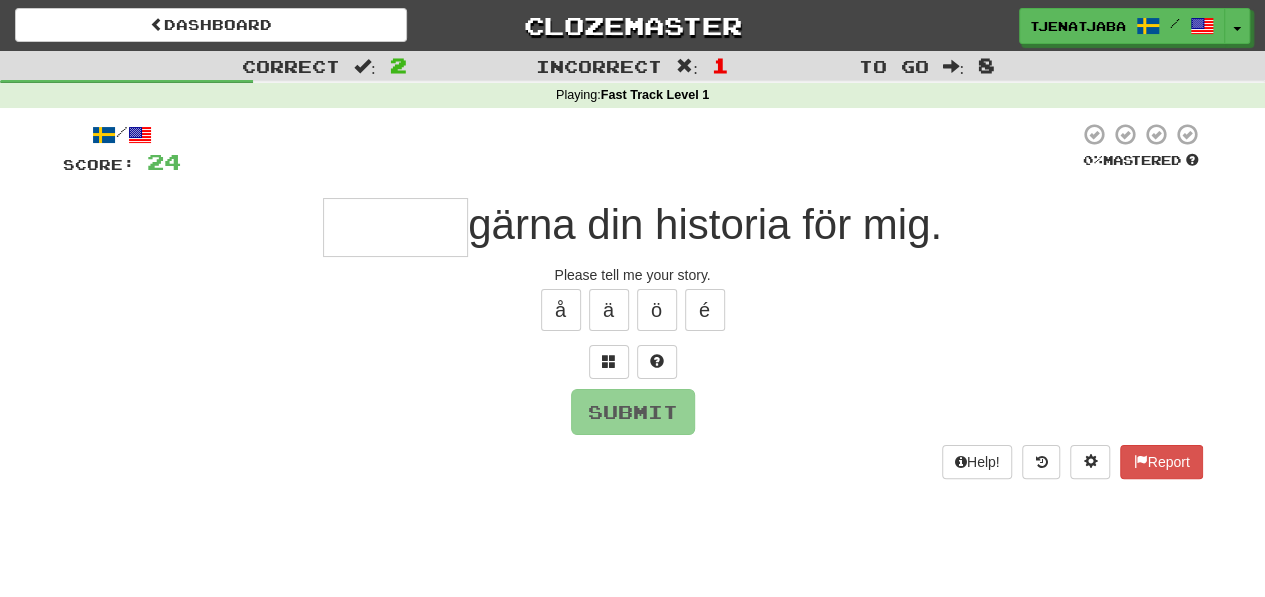 type on "*" 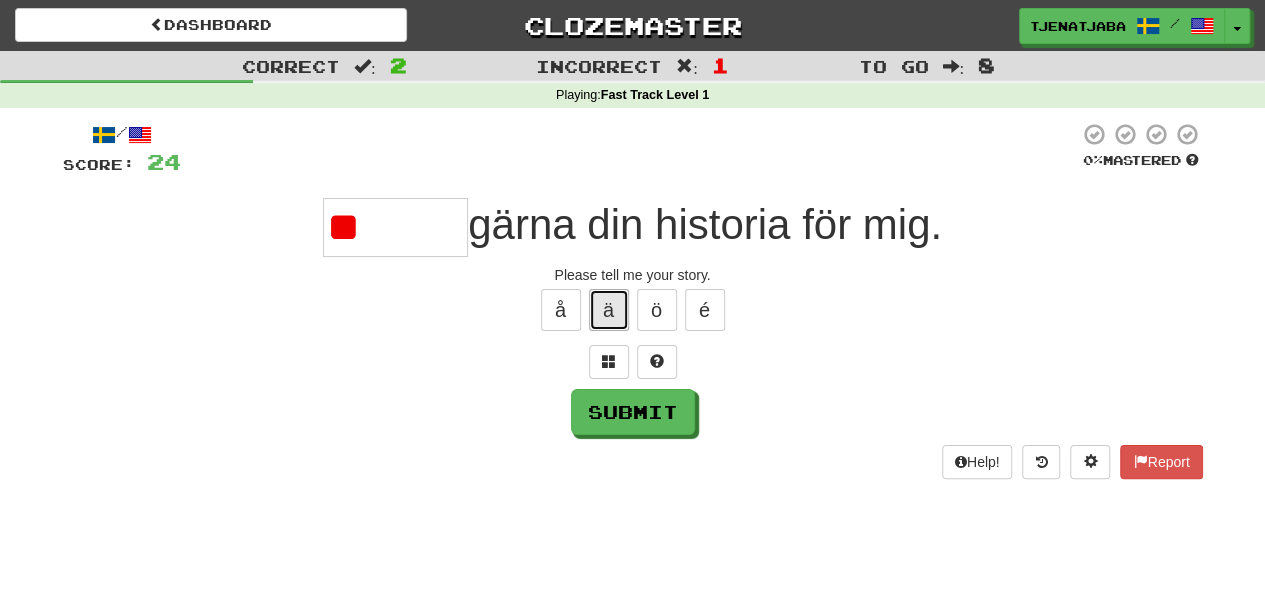 click on "ä" at bounding box center [609, 310] 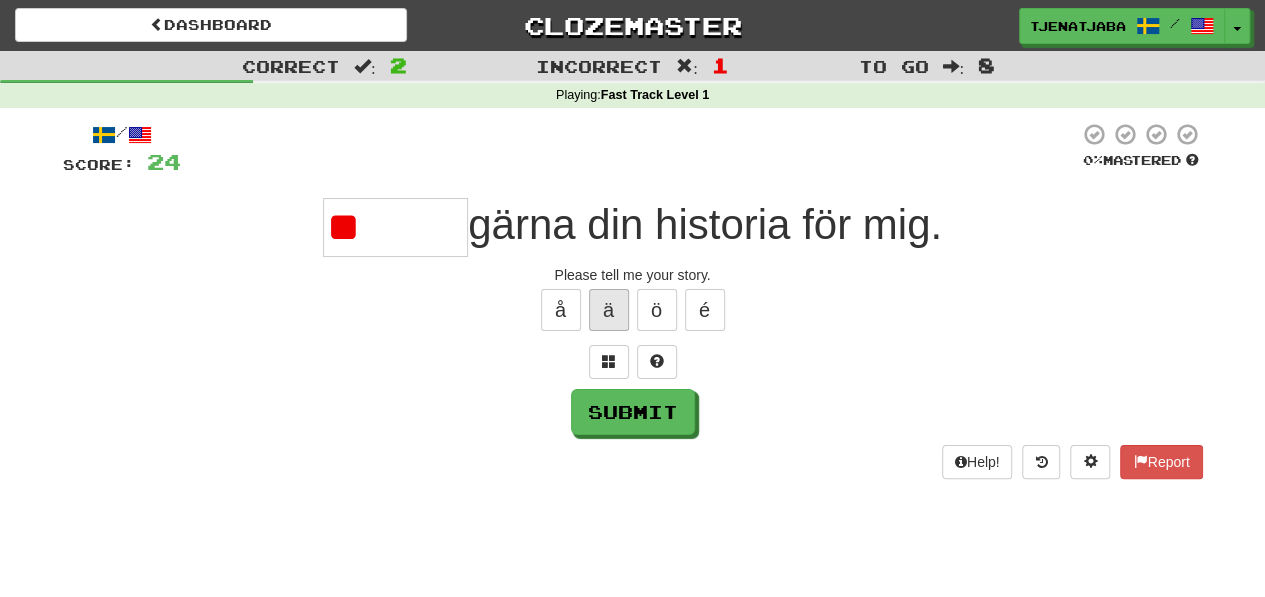 type on "*" 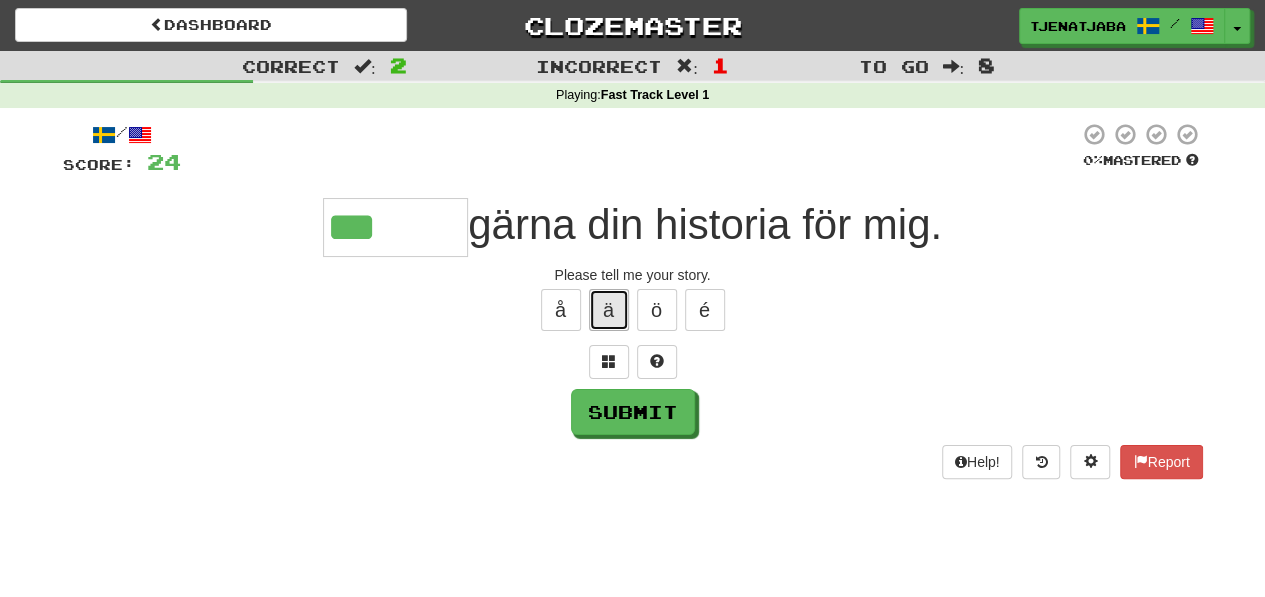 click on "ä" at bounding box center (609, 310) 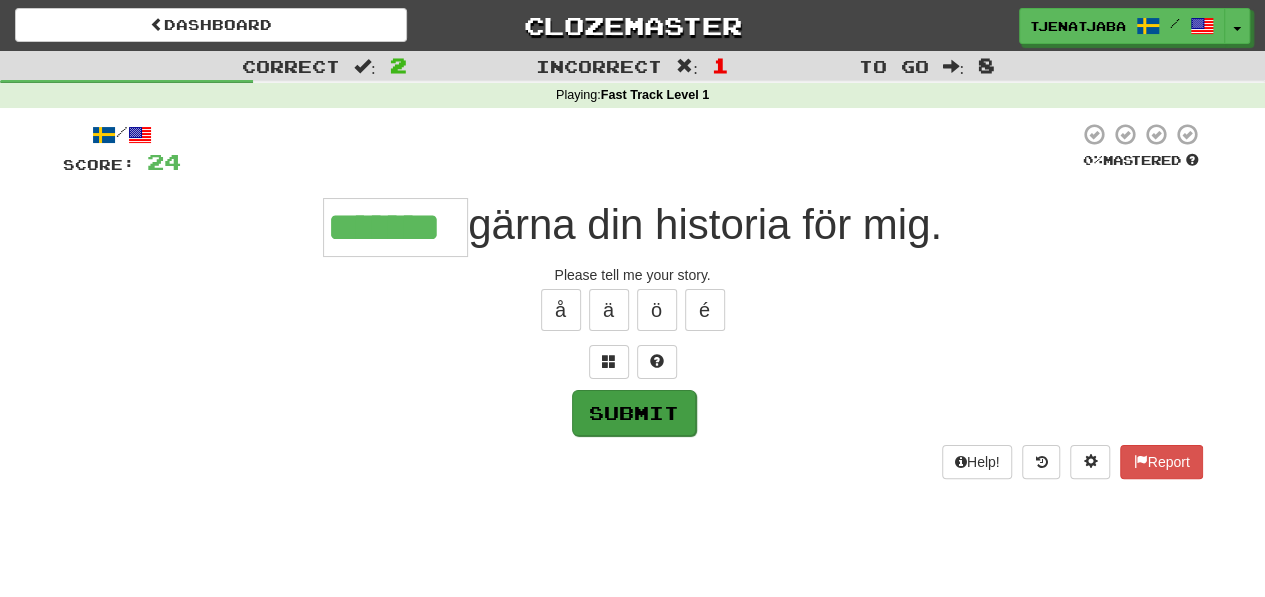 type on "*******" 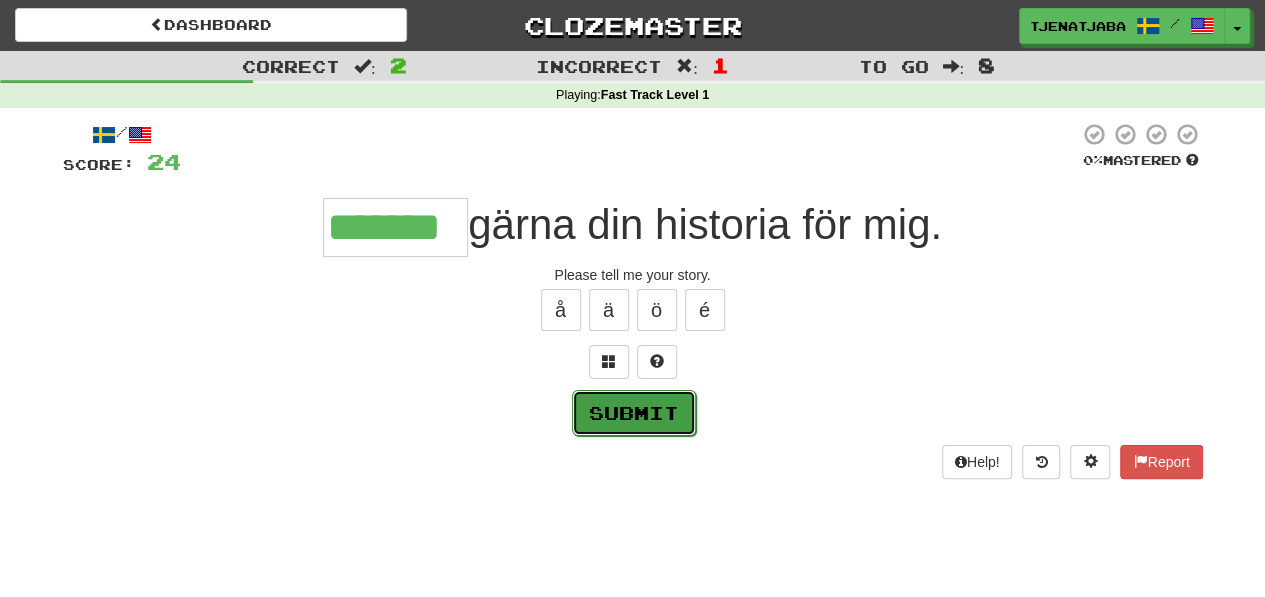 click on "Submit" at bounding box center [634, 413] 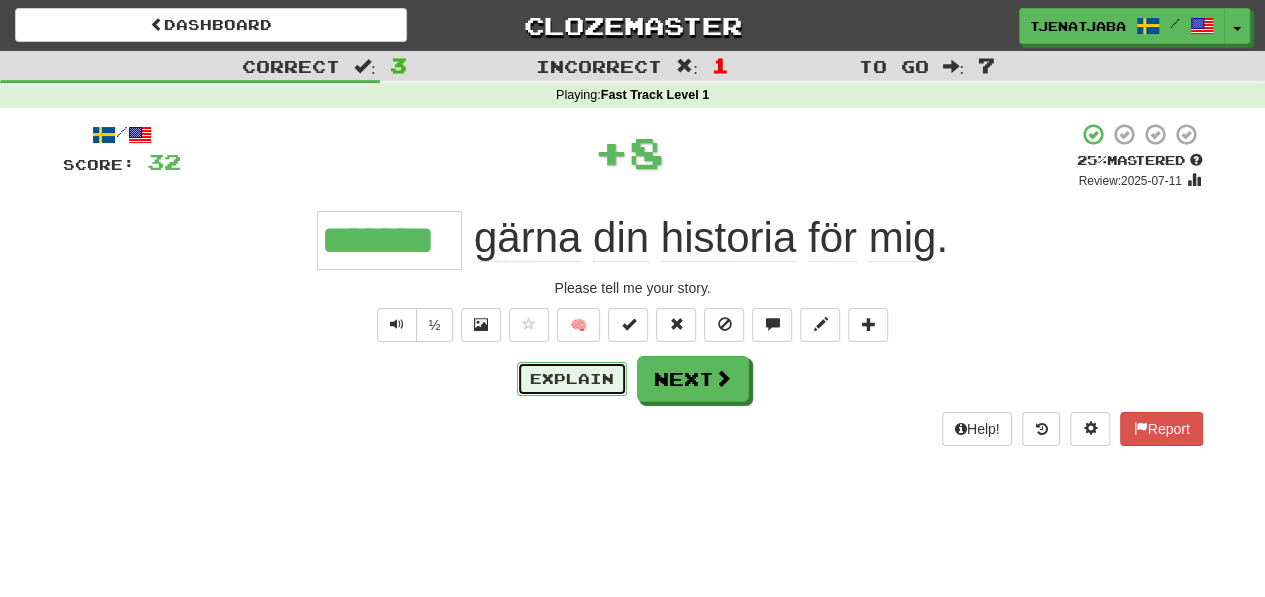 click on "Explain" at bounding box center [572, 379] 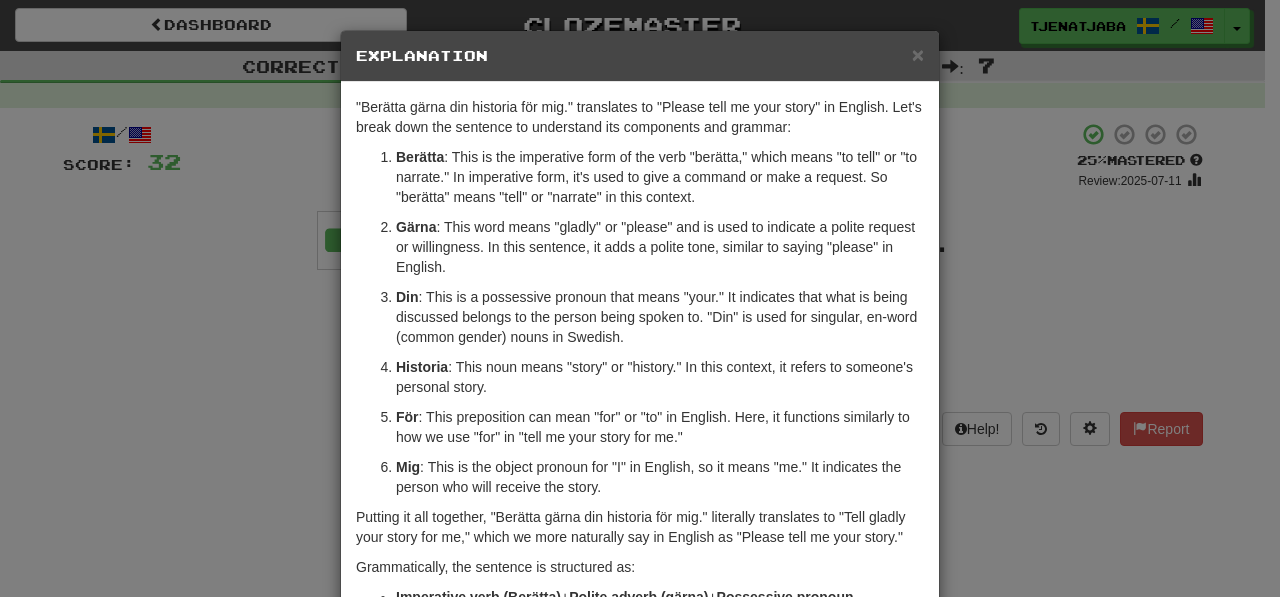 click on "× Explanation" at bounding box center [640, 56] 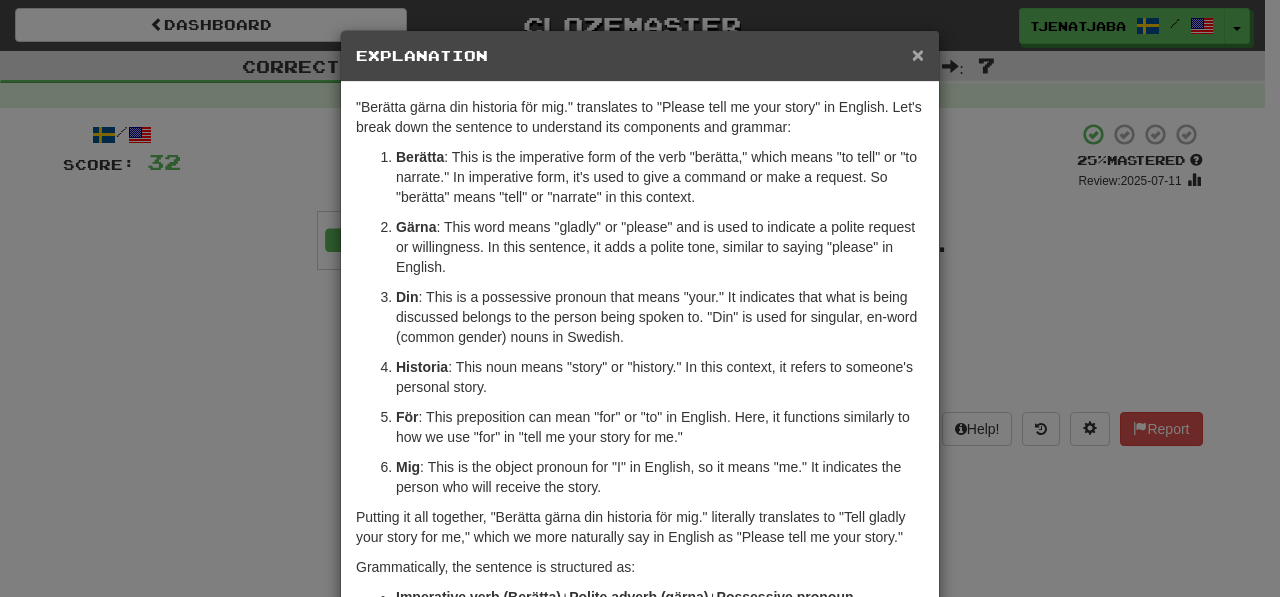 click on "×" at bounding box center (918, 54) 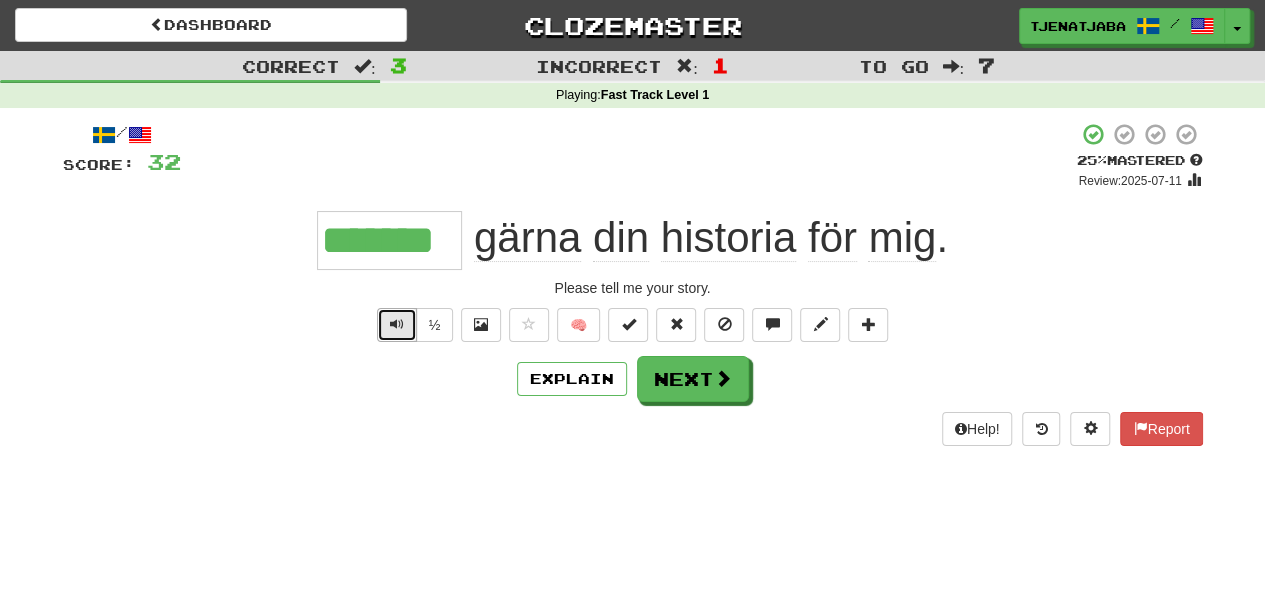 click at bounding box center [397, 325] 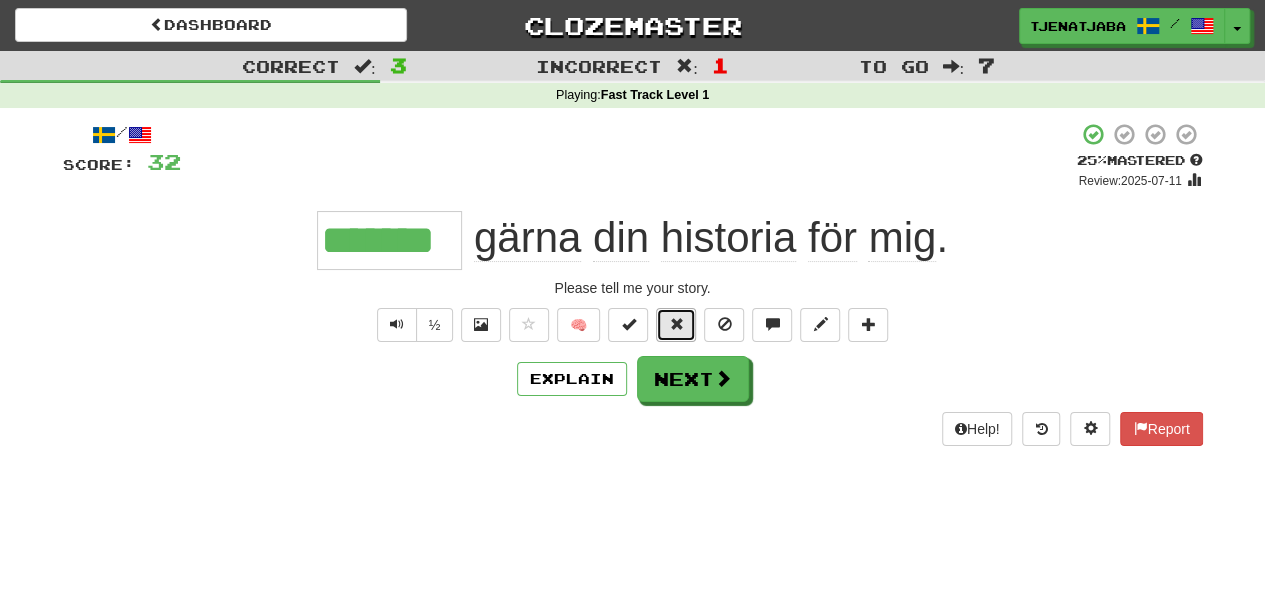 click at bounding box center [676, 324] 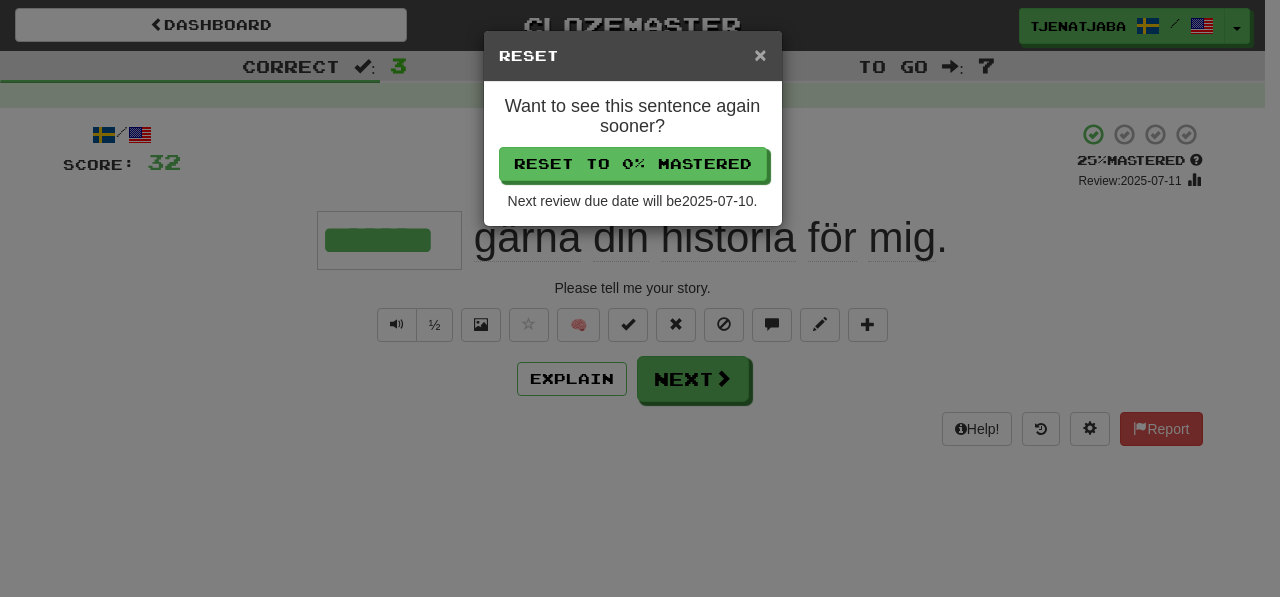 click on "×" at bounding box center (760, 54) 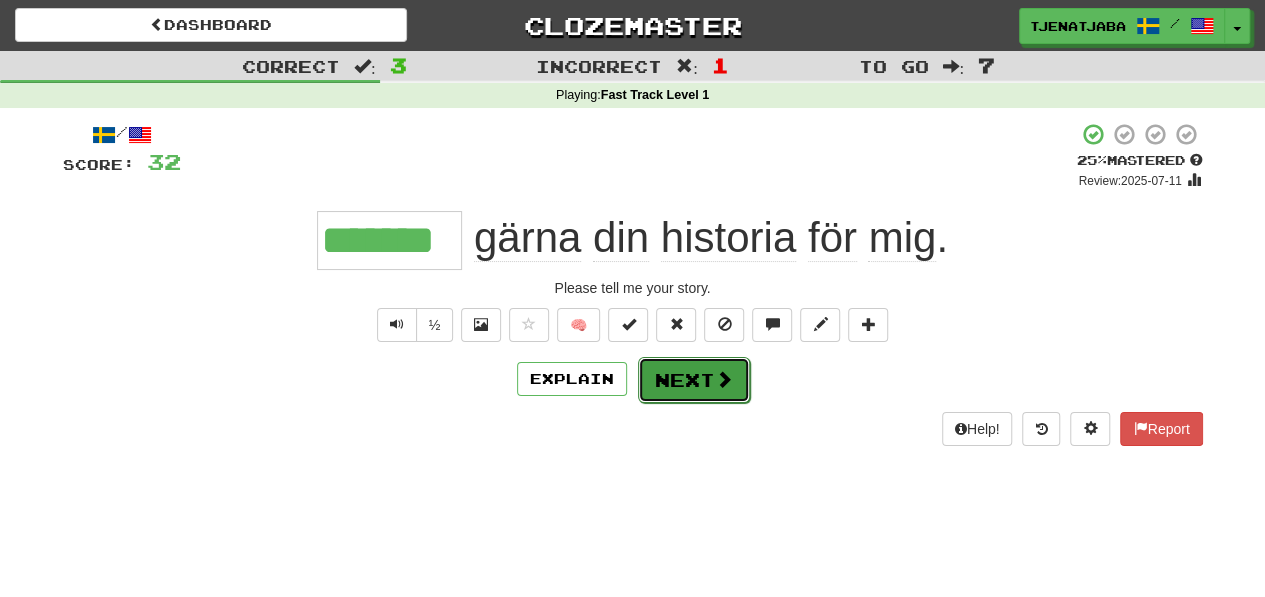 click on "Next" at bounding box center (694, 380) 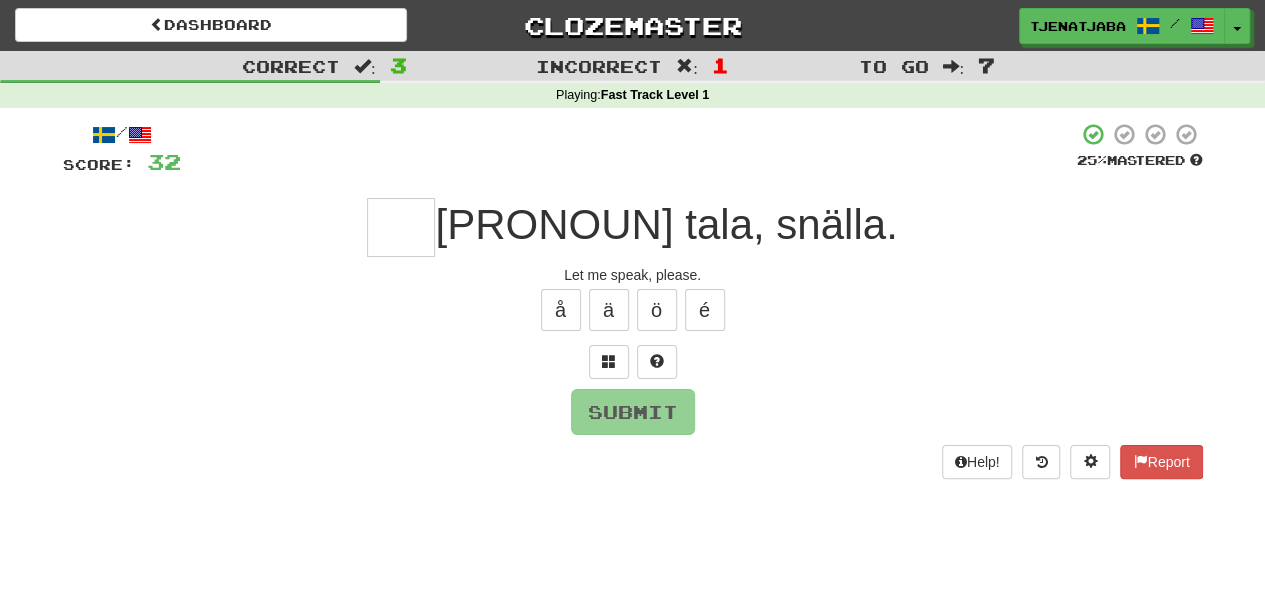 click at bounding box center [401, 227] 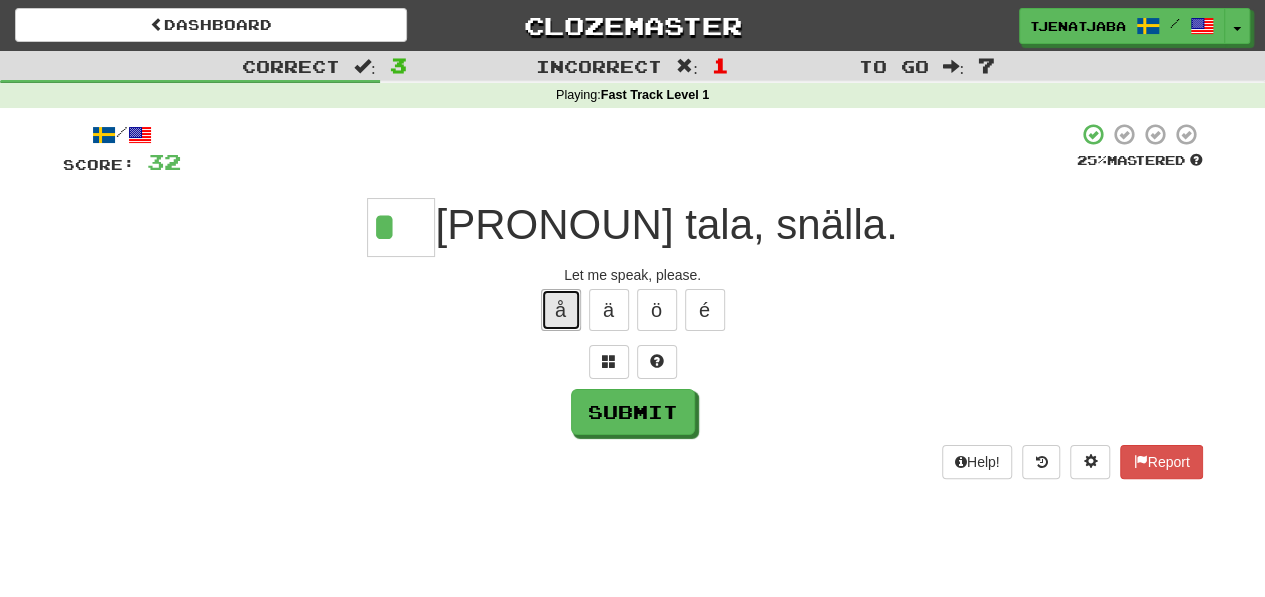 click on "å" at bounding box center [561, 310] 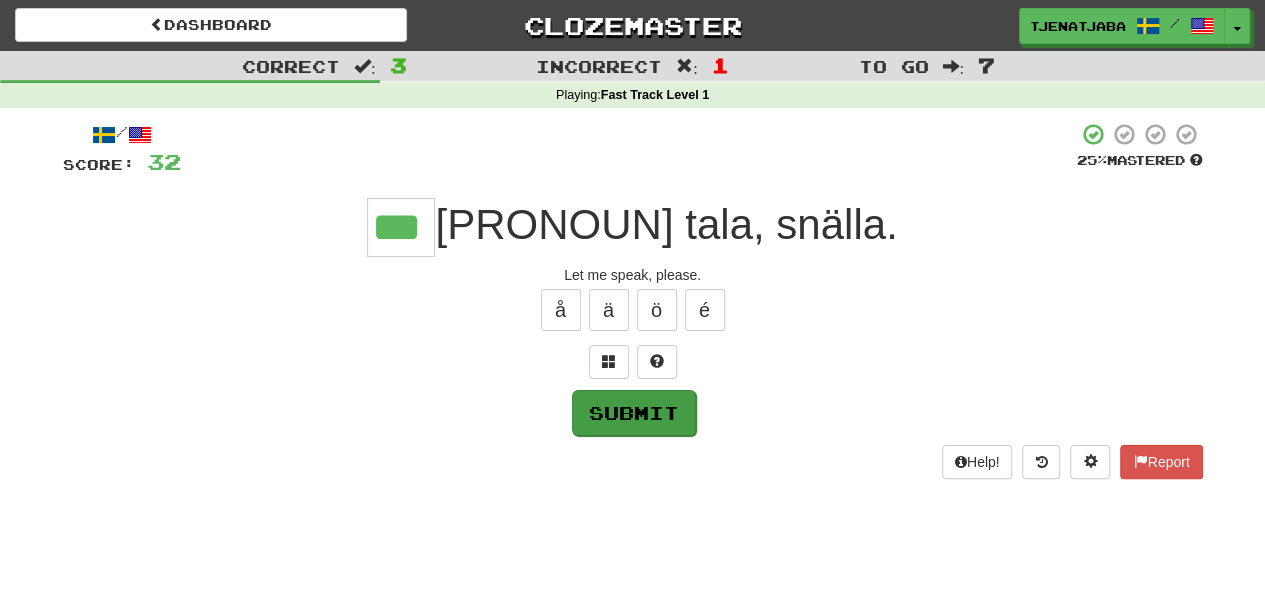 type on "***" 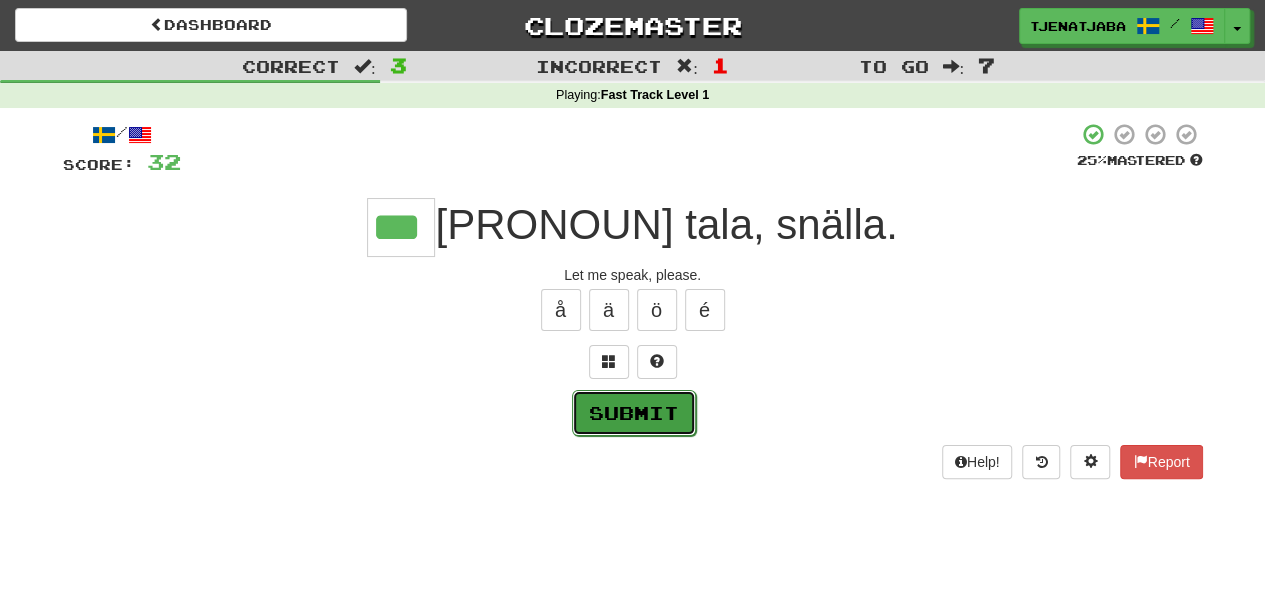 click on "Submit" at bounding box center [634, 413] 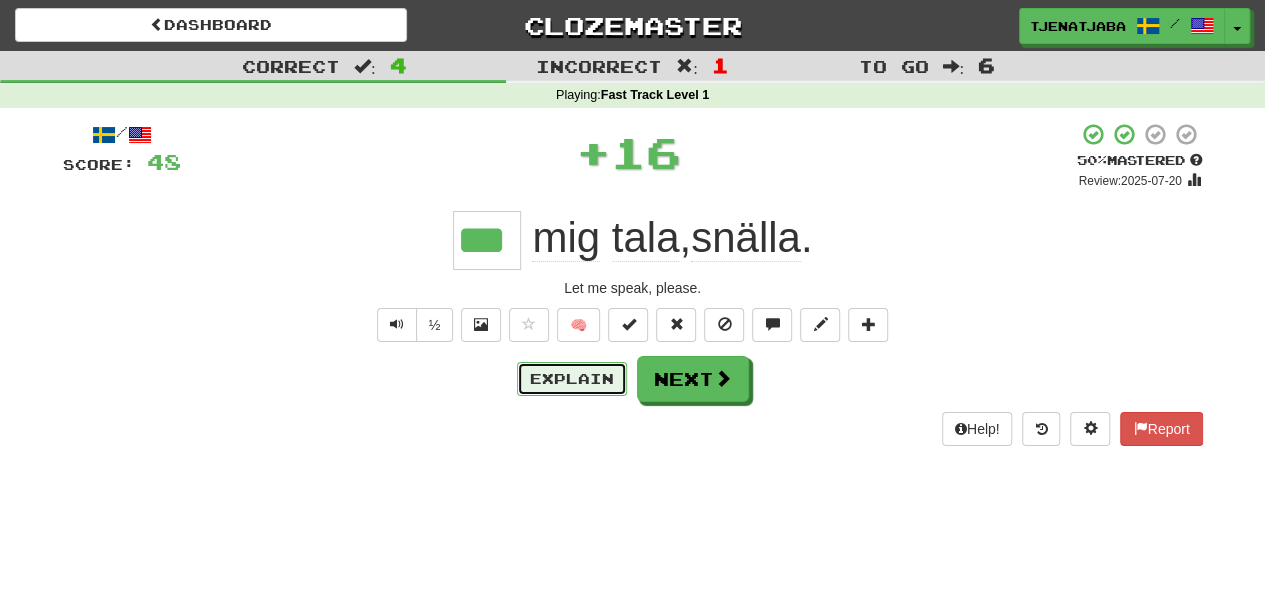 click on "Explain" at bounding box center (572, 379) 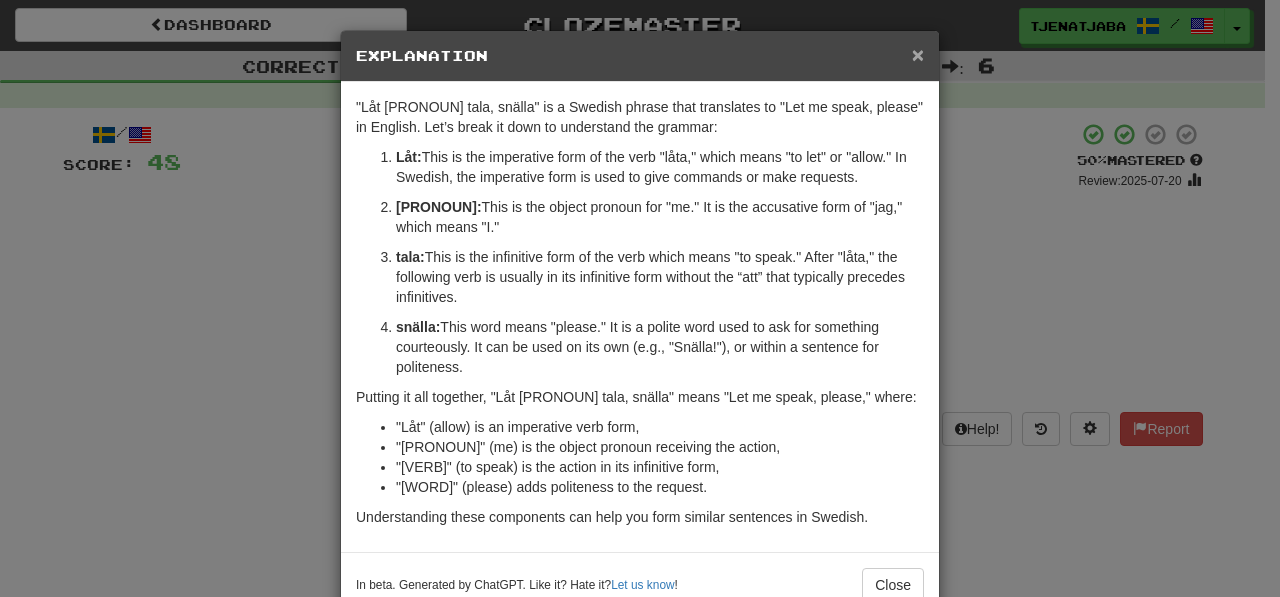 click on "×" at bounding box center [918, 54] 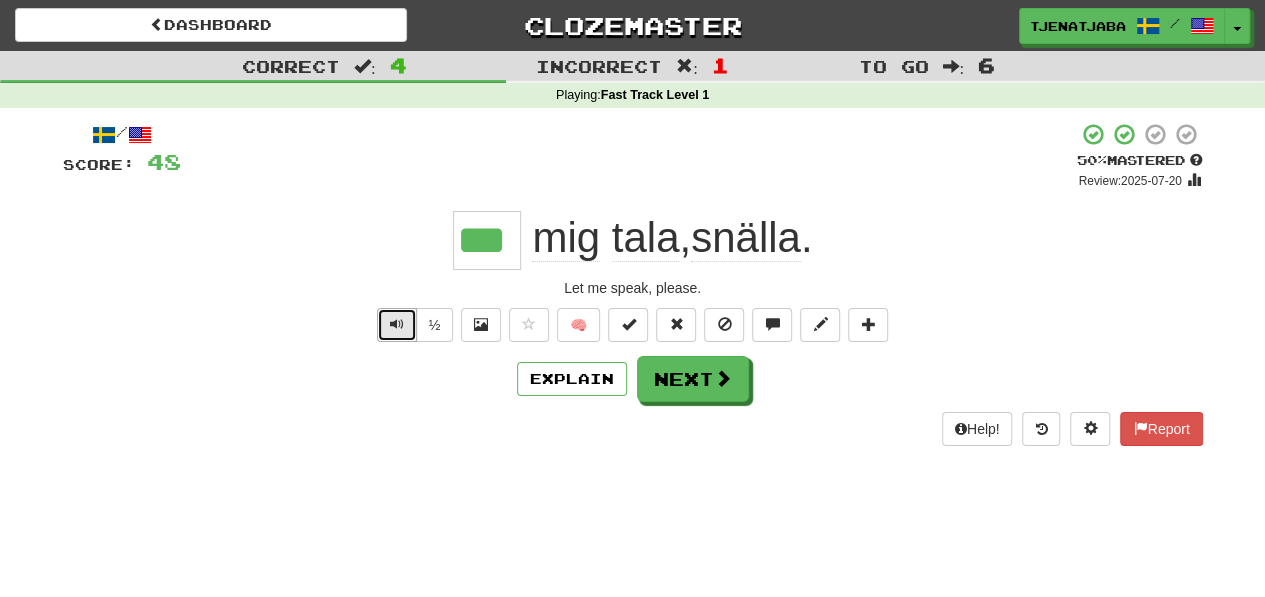 click at bounding box center (397, 324) 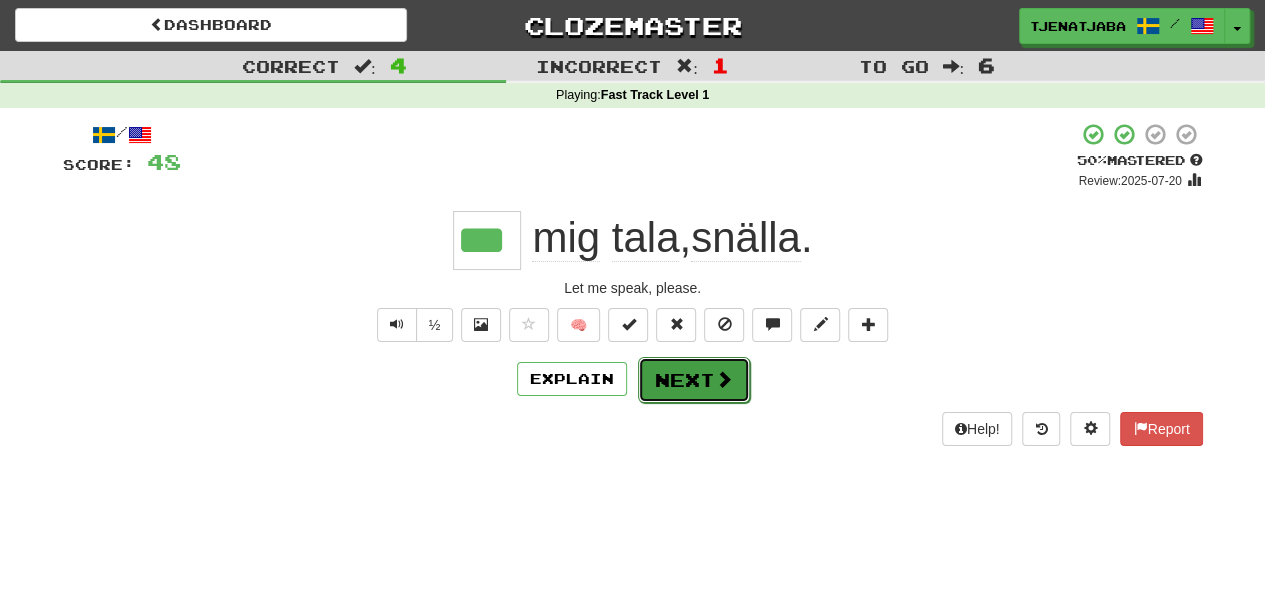 click at bounding box center (724, 379) 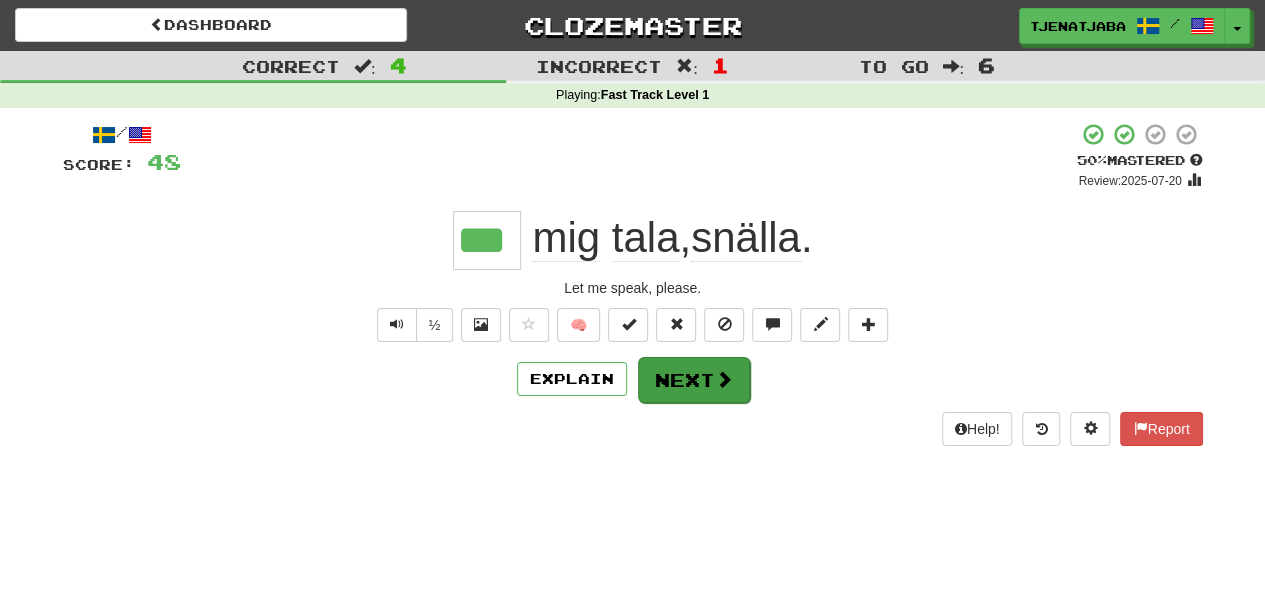 type 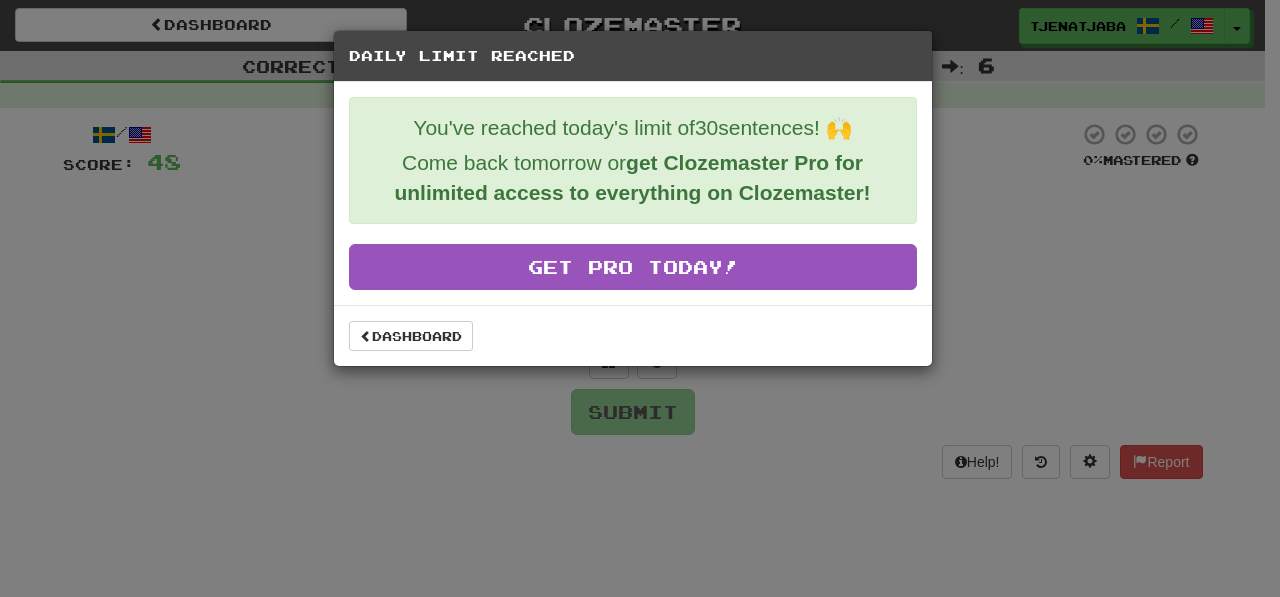 click on "Dashboard" at bounding box center (633, 335) 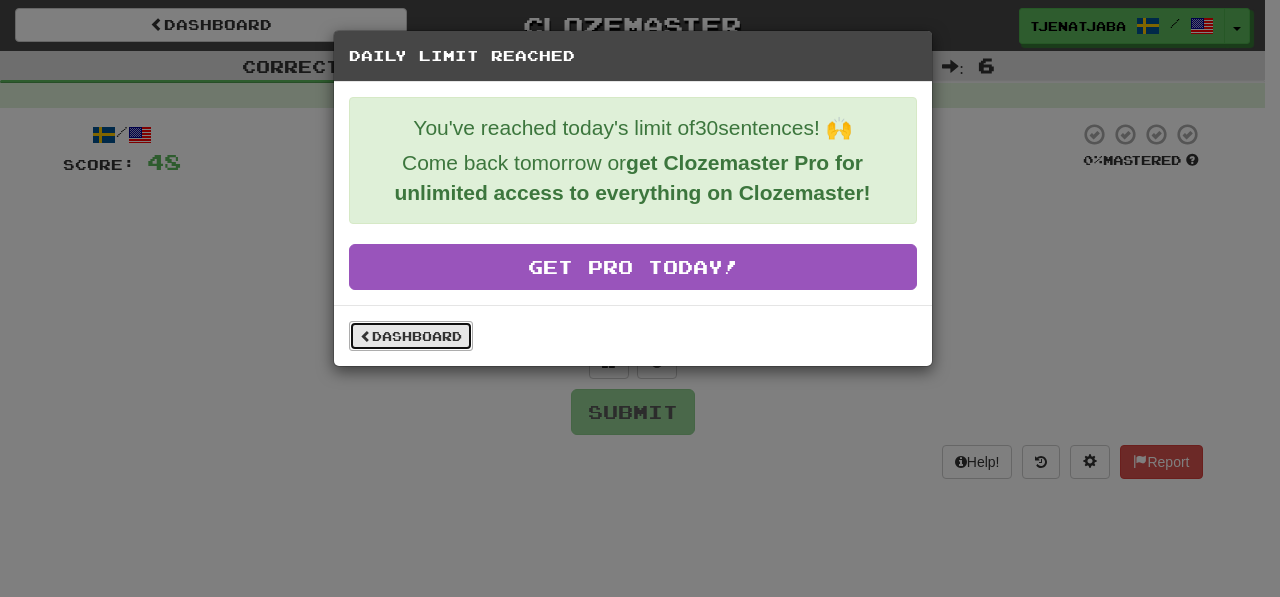 click on "Dashboard" at bounding box center [411, 336] 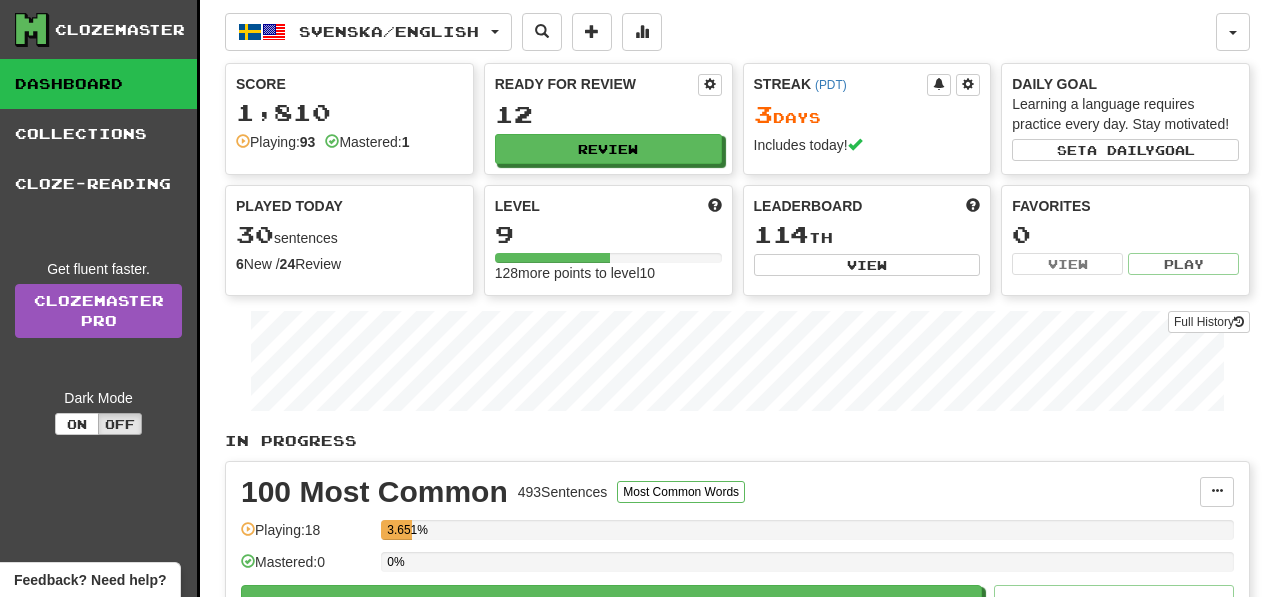 scroll, scrollTop: 0, scrollLeft: 0, axis: both 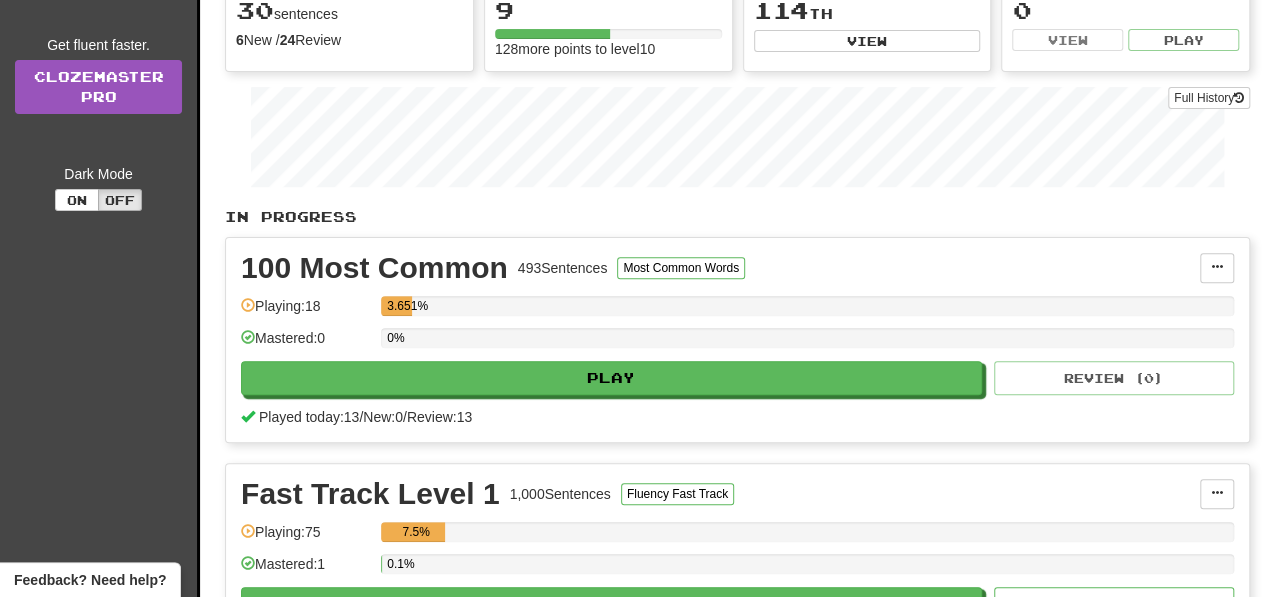 click on "100 Most Common 493  Sentences Most Common Words Manage Sentences Unpin from Dashboard  Playing:  18 3.651%  Mastered:  0 0% Play Review ( 0 )   Played today:  13  /  New:  0  /  Review:  13" at bounding box center [737, 340] 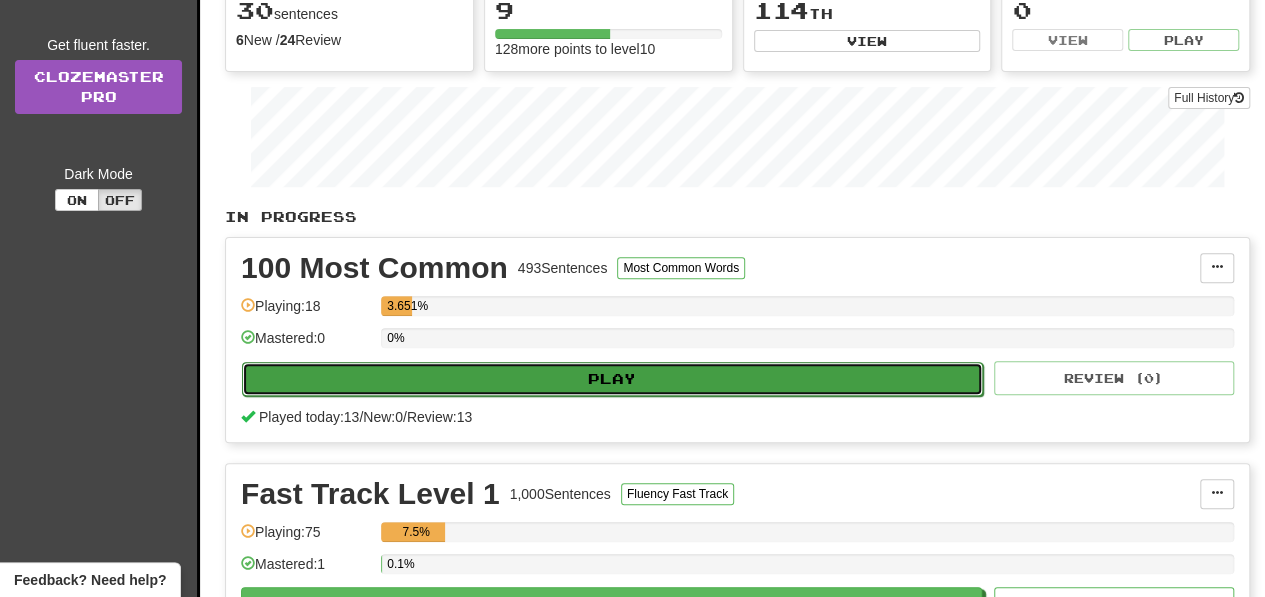 click on "Play" at bounding box center (612, 379) 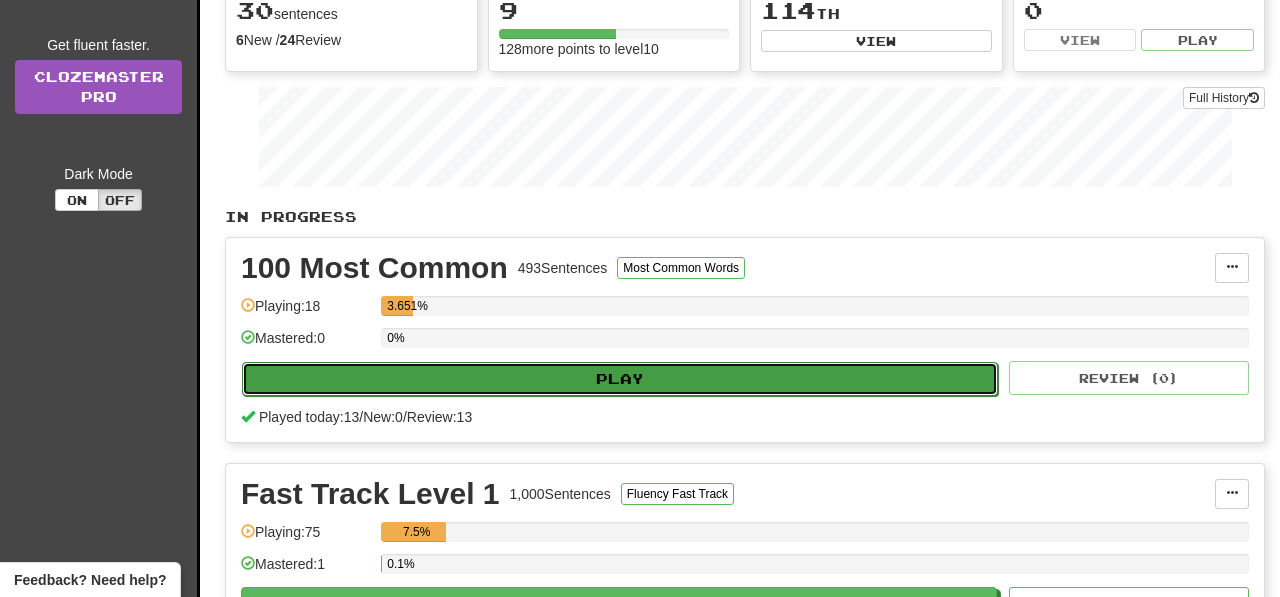 select on "**" 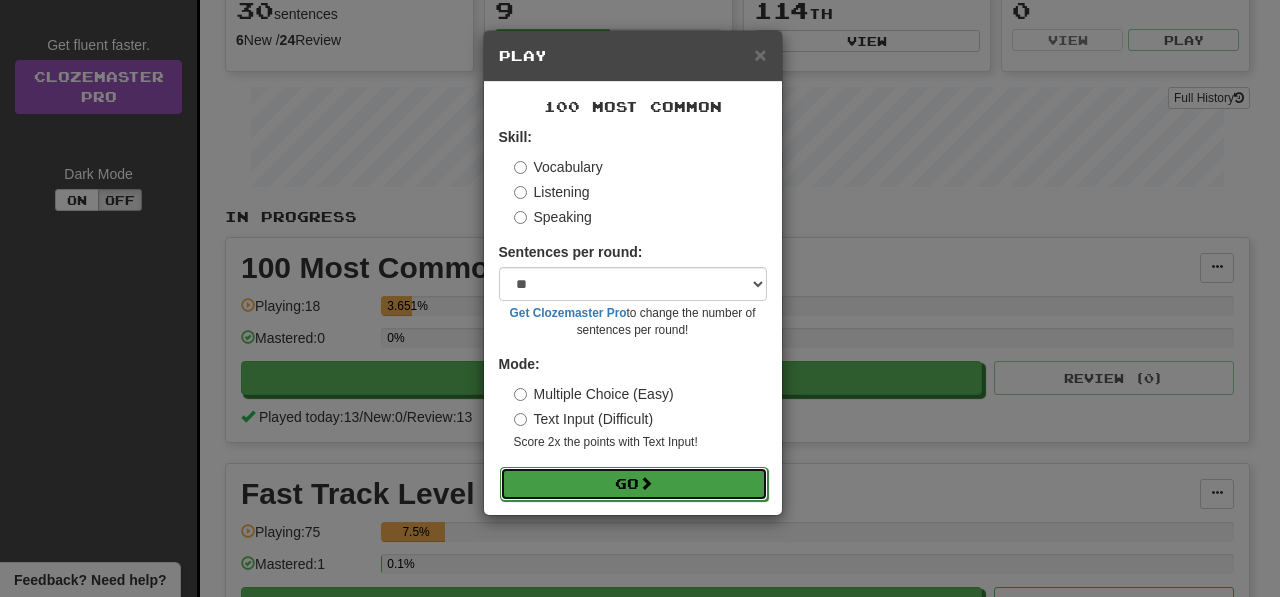 click on "Go" at bounding box center [634, 484] 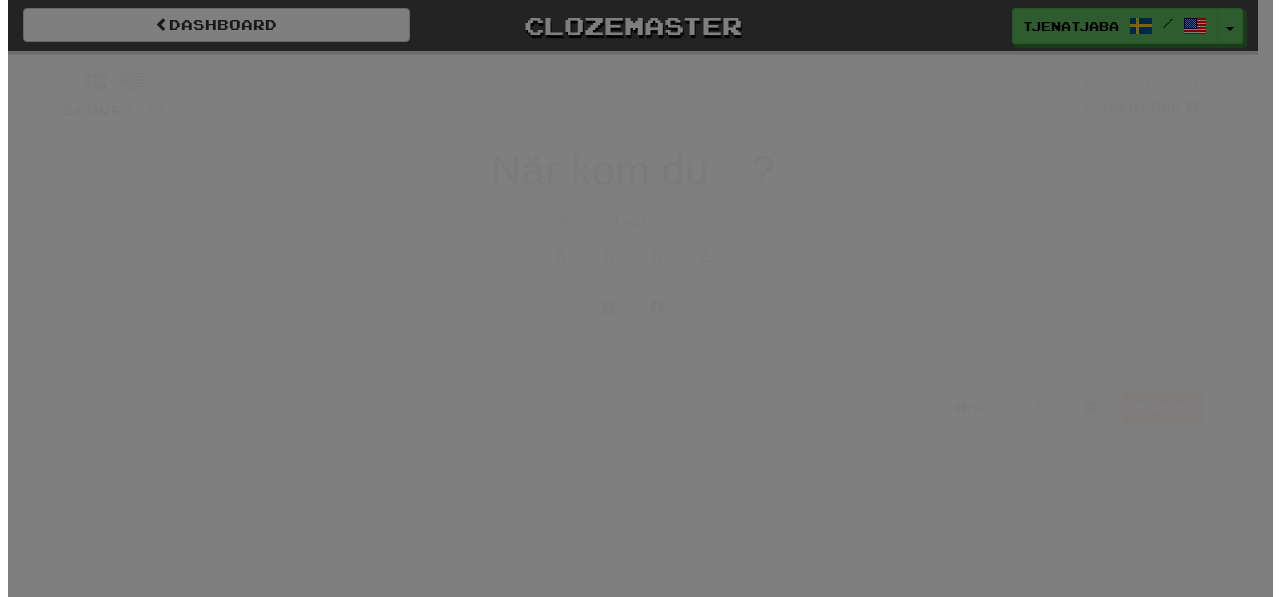 scroll, scrollTop: 0, scrollLeft: 0, axis: both 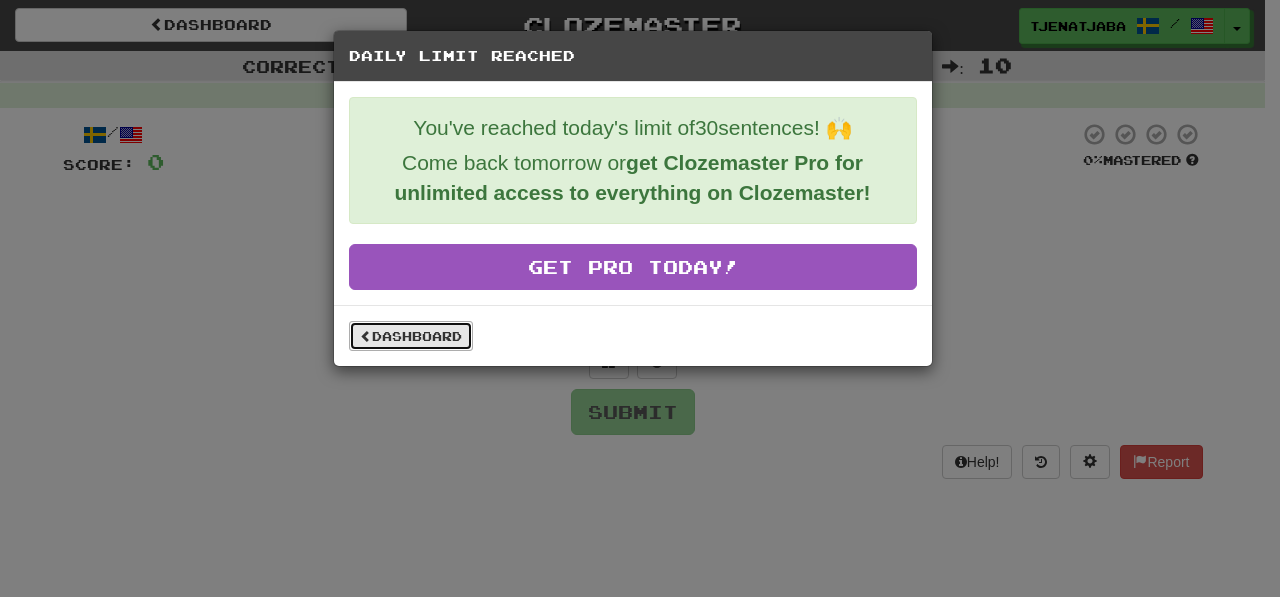click on "Dashboard" at bounding box center [411, 336] 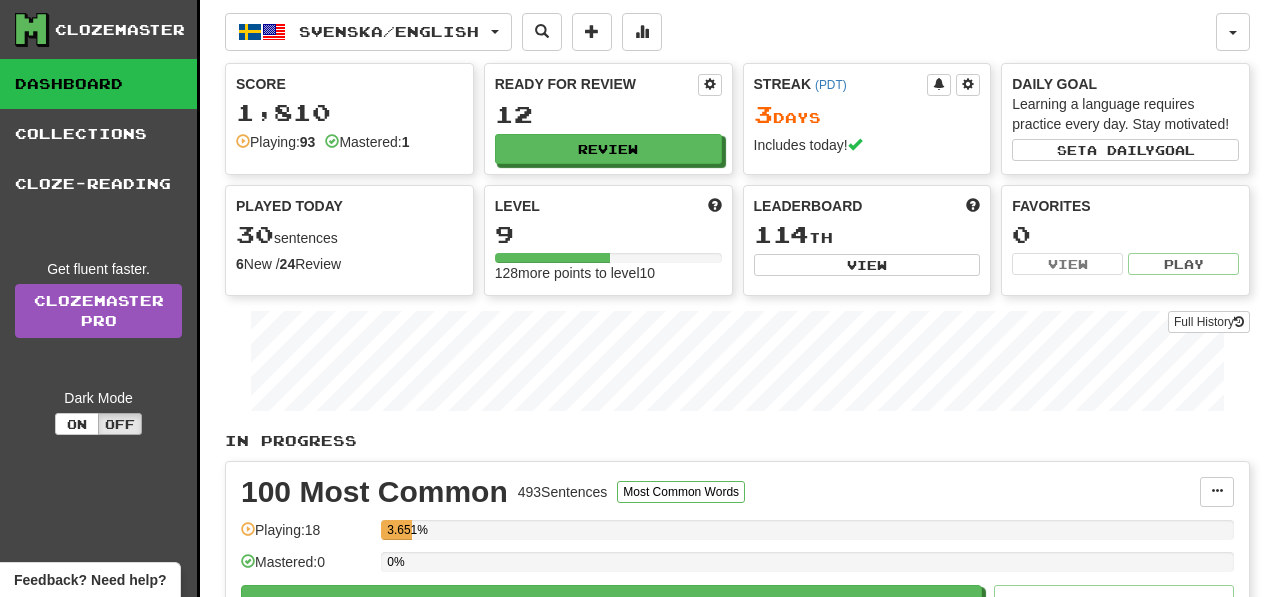 scroll, scrollTop: 0, scrollLeft: 0, axis: both 